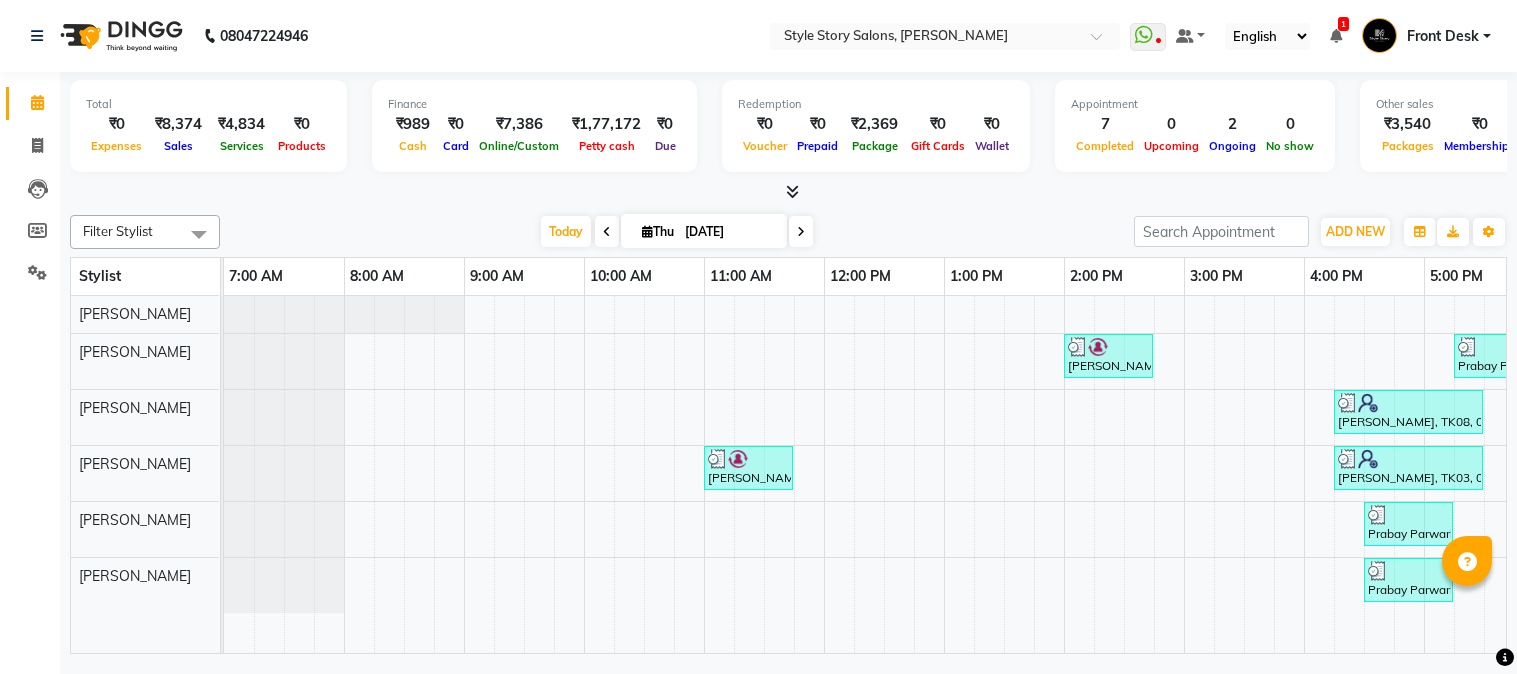 scroll, scrollTop: 0, scrollLeft: 0, axis: both 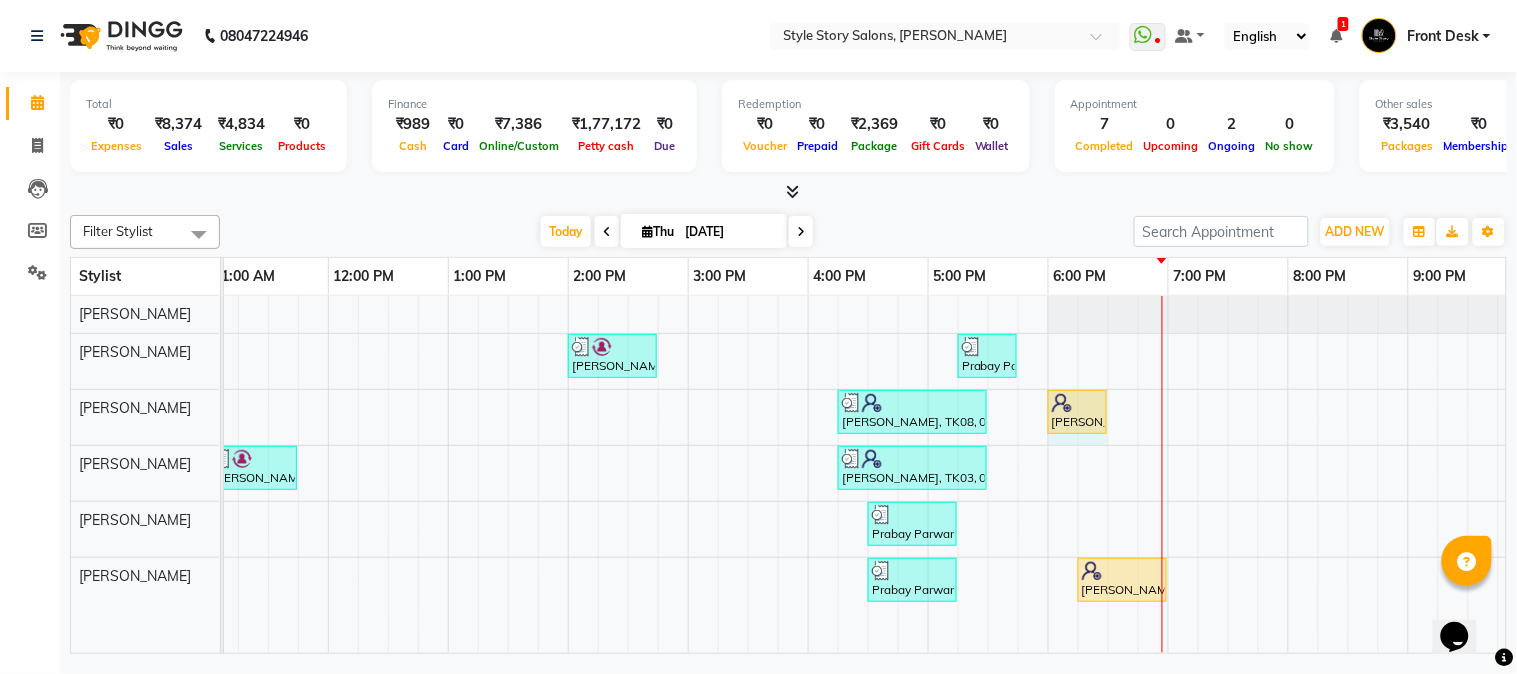 click on "Deepika Thakar, TK08, 04:15 PM-05:30 PM, M_S MMD Nourishing Therapy Booster Spa     Manish Shrigiriwar, TK09, 06:00 PM-06:15 PM, Hair Cut - Master - Male     Manish Shrigiriwar, TK09, 06:00 PM-06:15 PM, Hair Cut - Master - Male" at bounding box center (-272, 417) 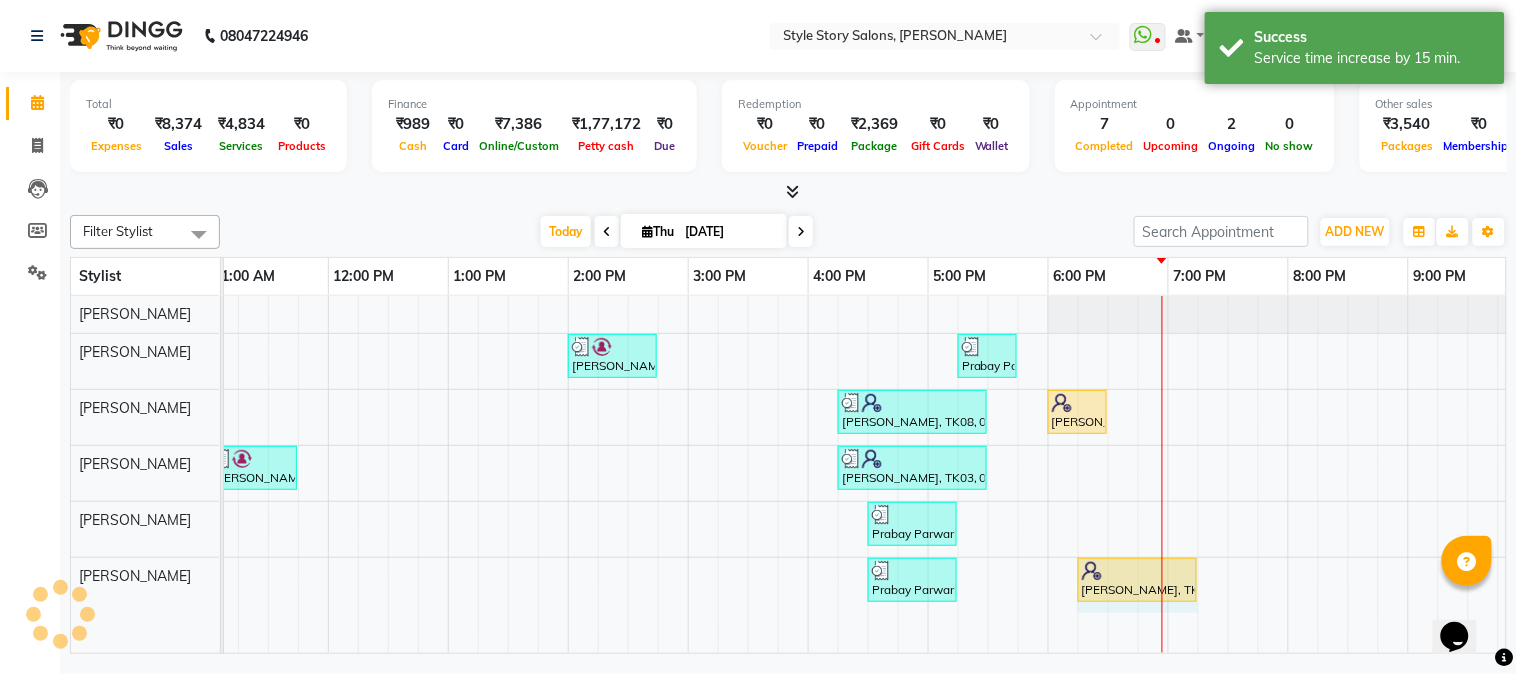 click on "Prabay Parwarkar, TK05, 04:30 PM-05:15 PM, Cleanup Royal (₹1500)     Manish Shrigiriwar, TK09, 06:15 PM-07:00 PM, Cleanup Express (₹800)     Manish Shrigiriwar, TK09, 06:15 PM-07:00 PM, Cleanup Express (₹800)" at bounding box center (-272, 585) 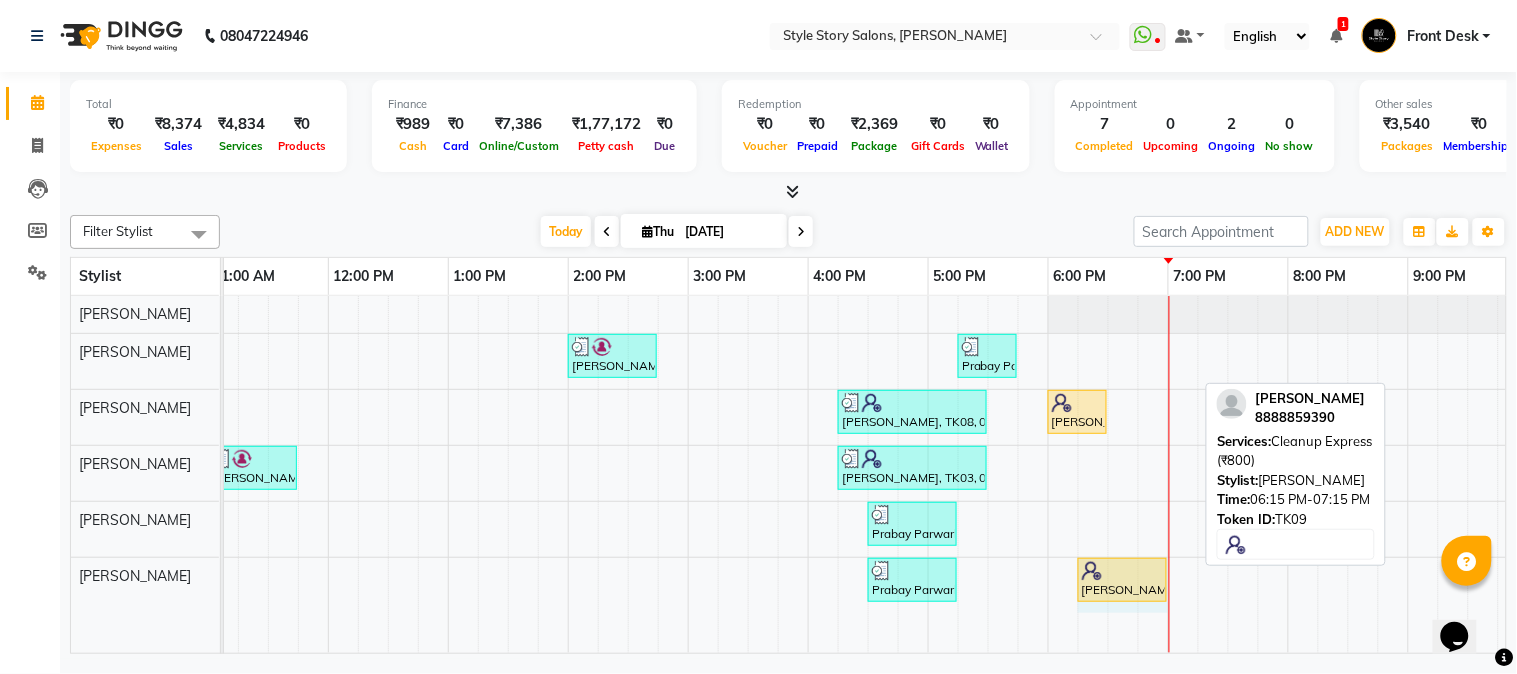 drag, startPoint x: 1191, startPoint y: 567, endPoint x: 1157, endPoint y: 577, distance: 35.44009 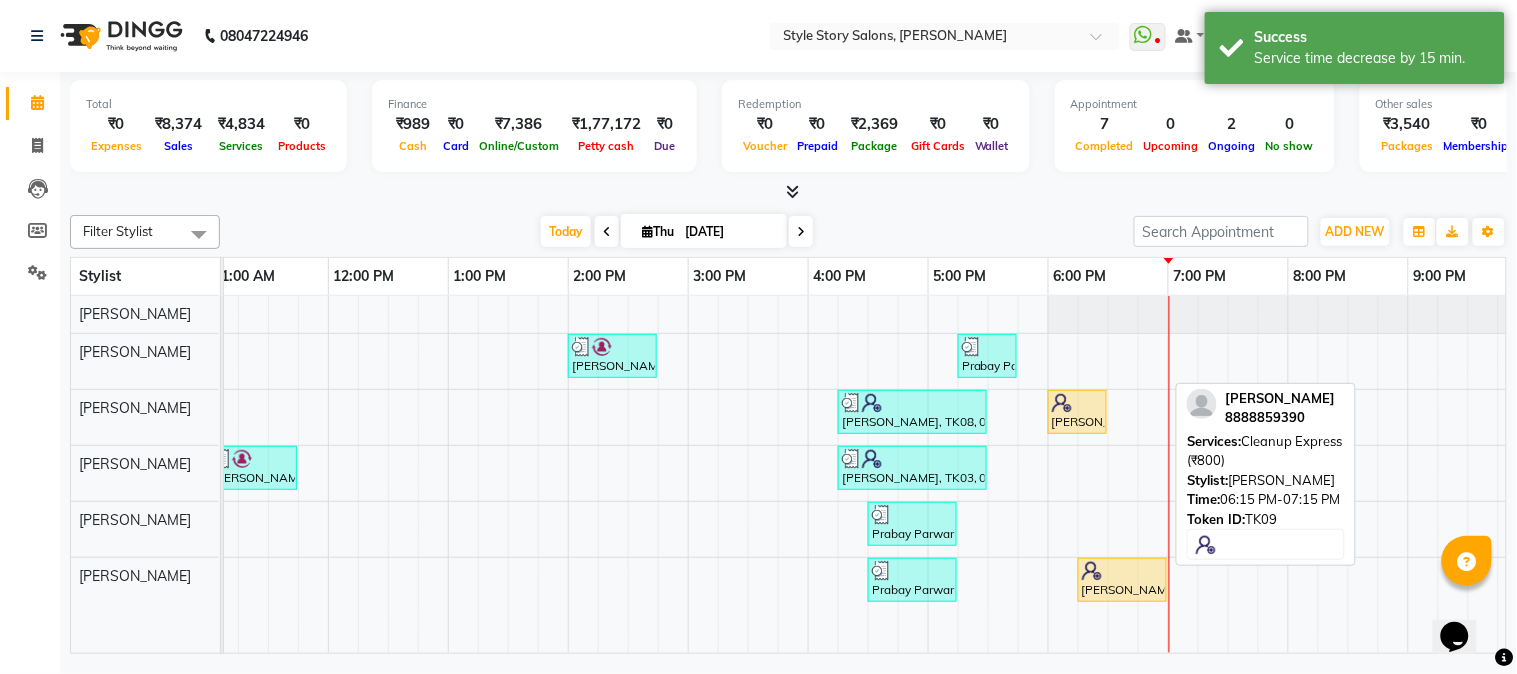 click at bounding box center [1092, 571] 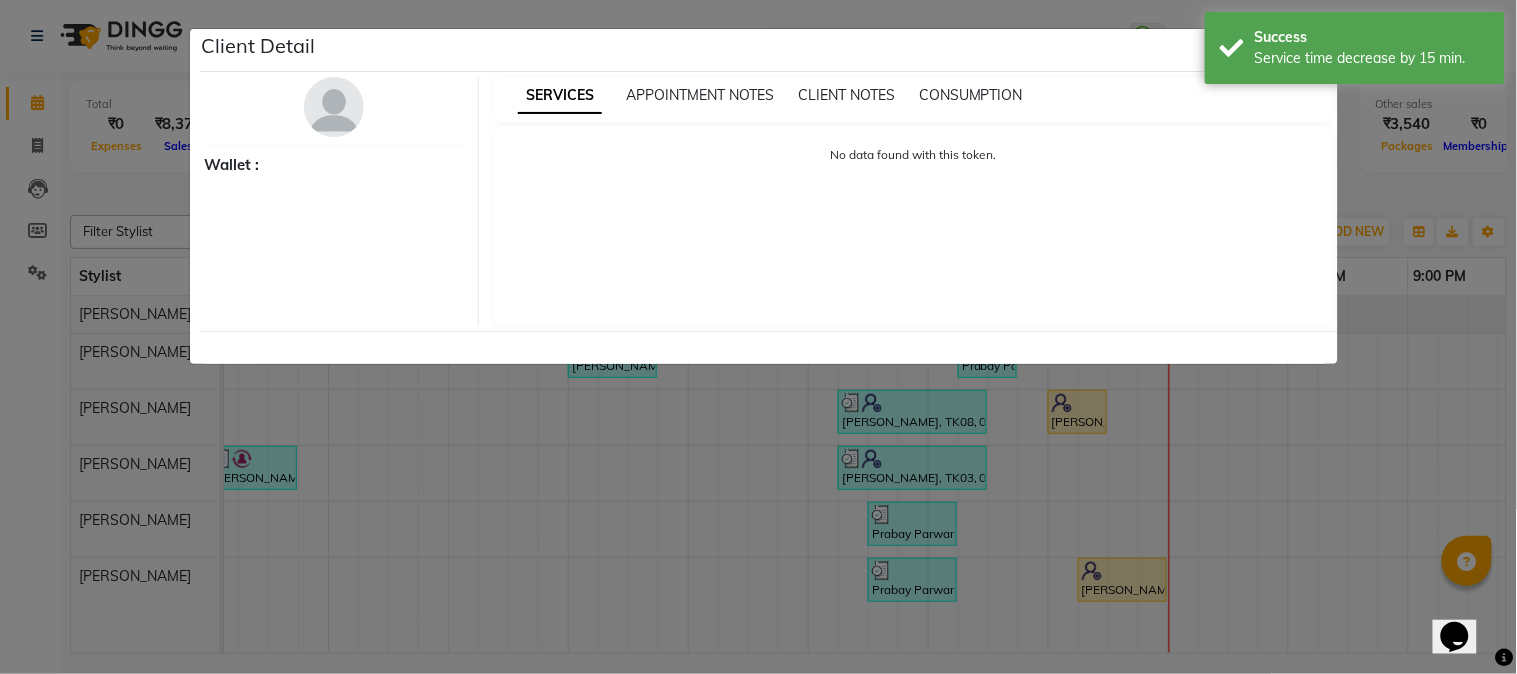select on "1" 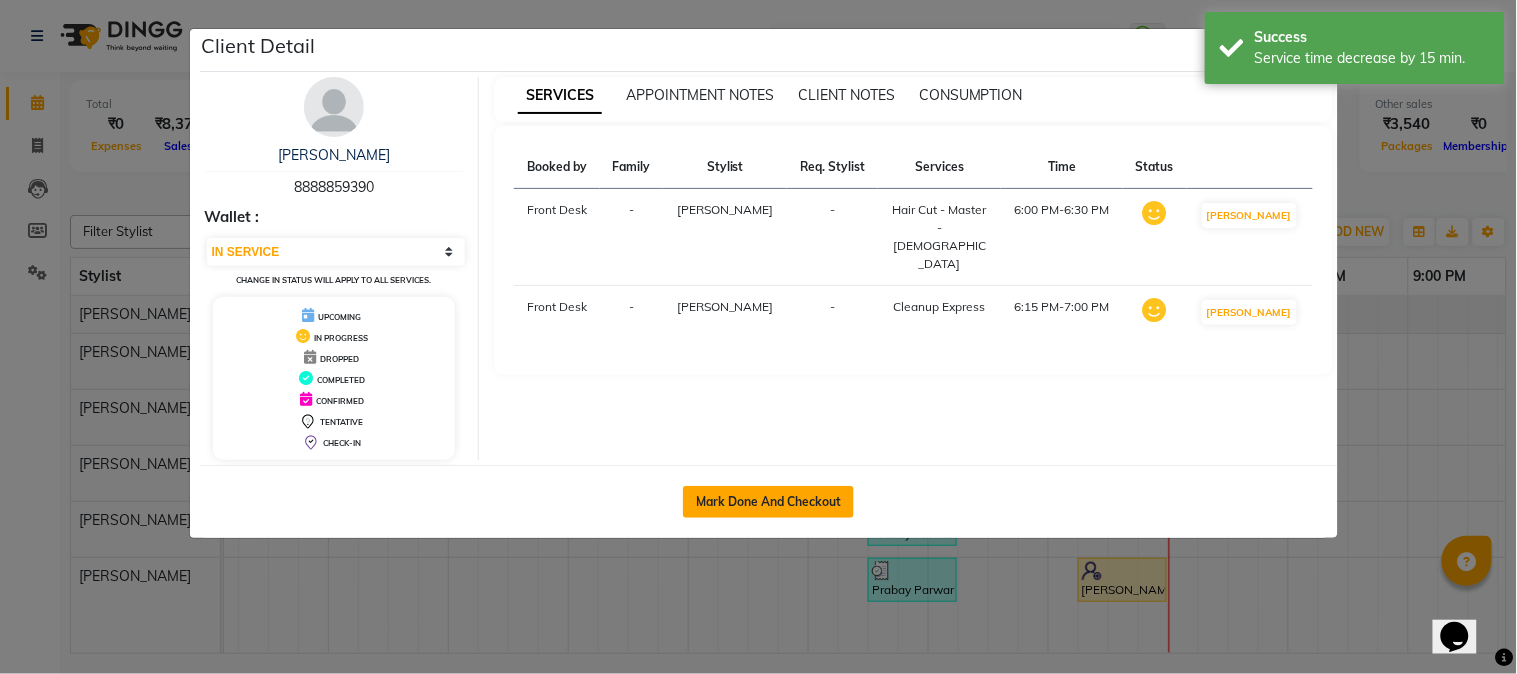 click on "Mark Done And Checkout" 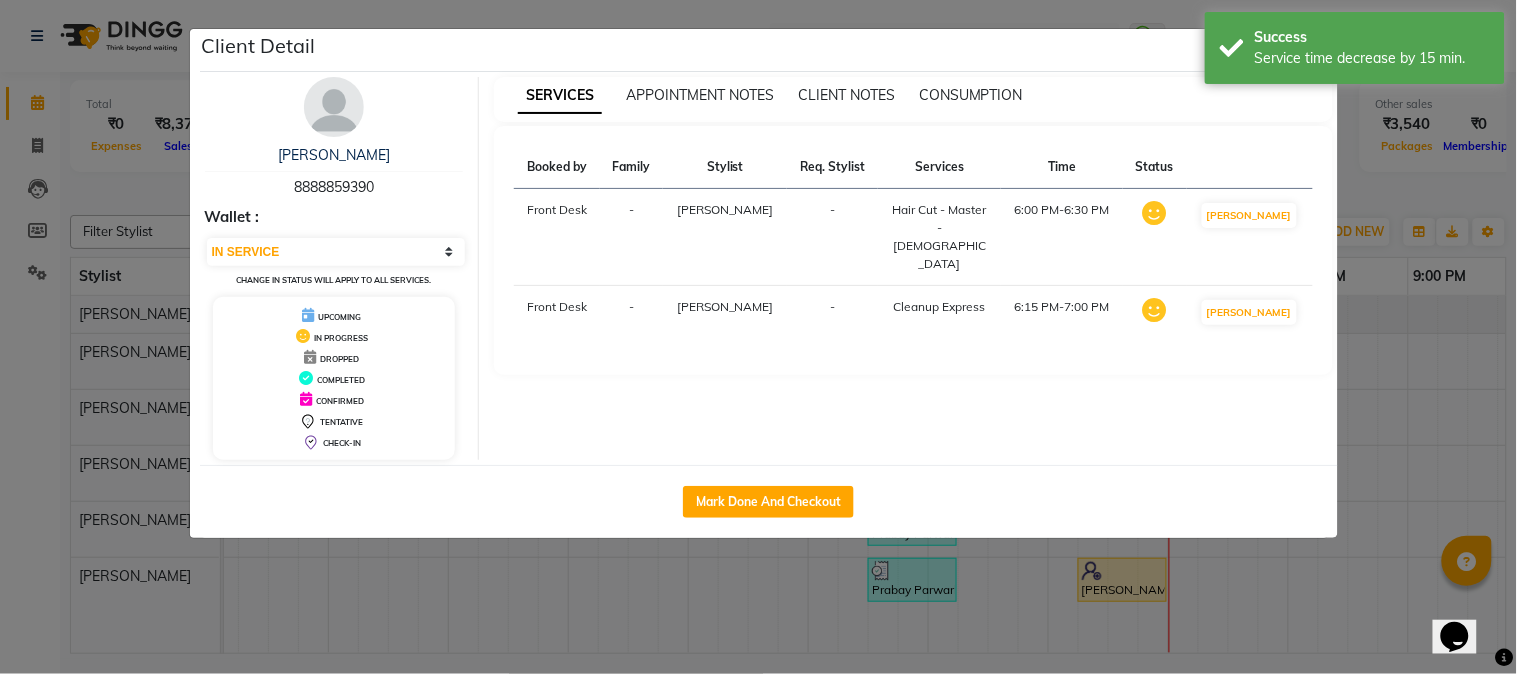 select on "service" 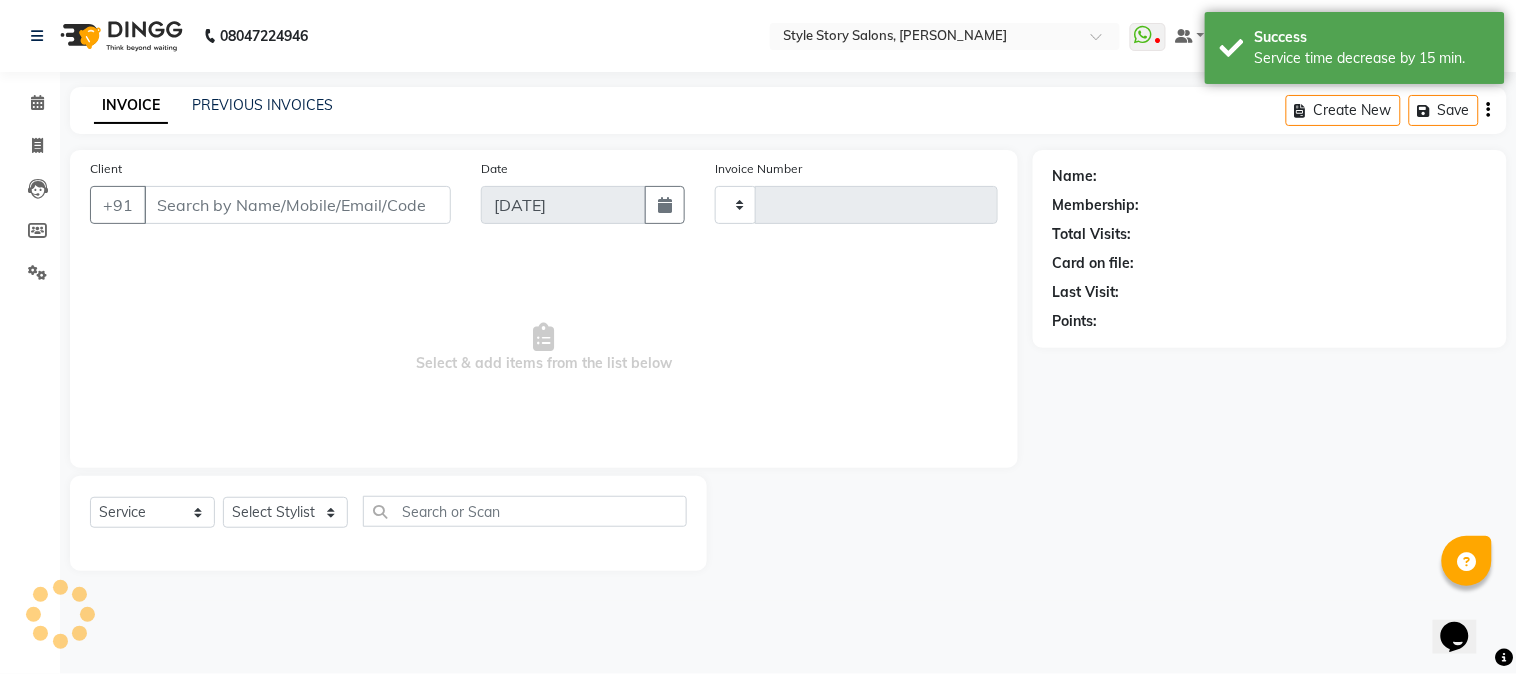 type on "0959" 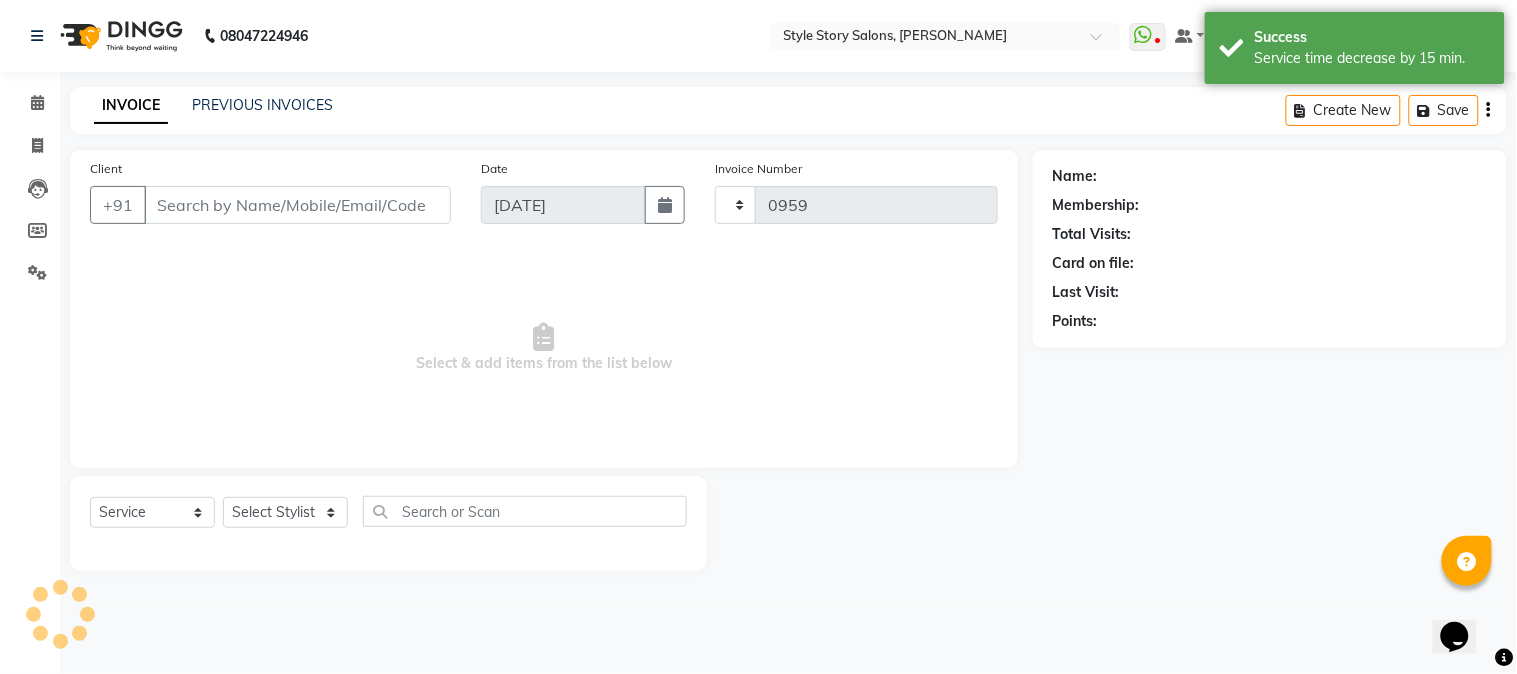 select on "6249" 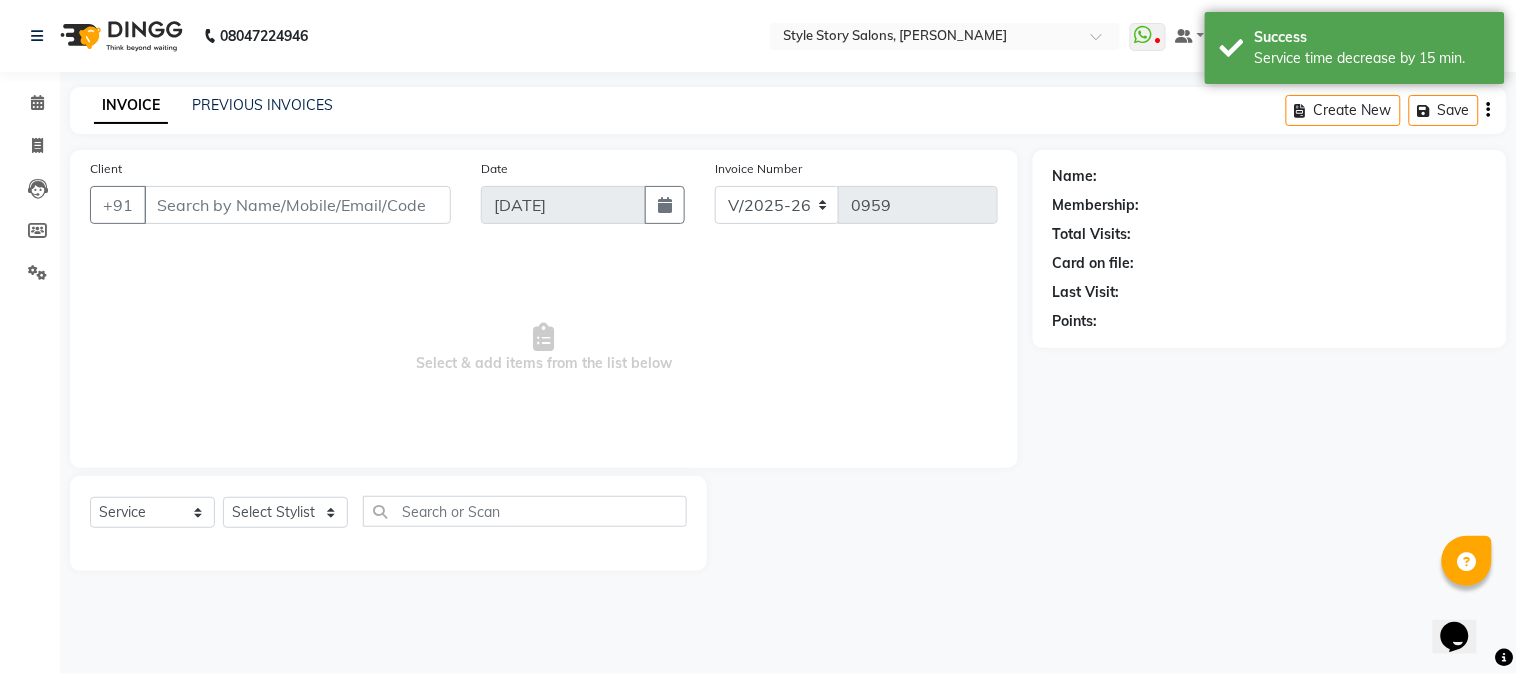 type on "88******90" 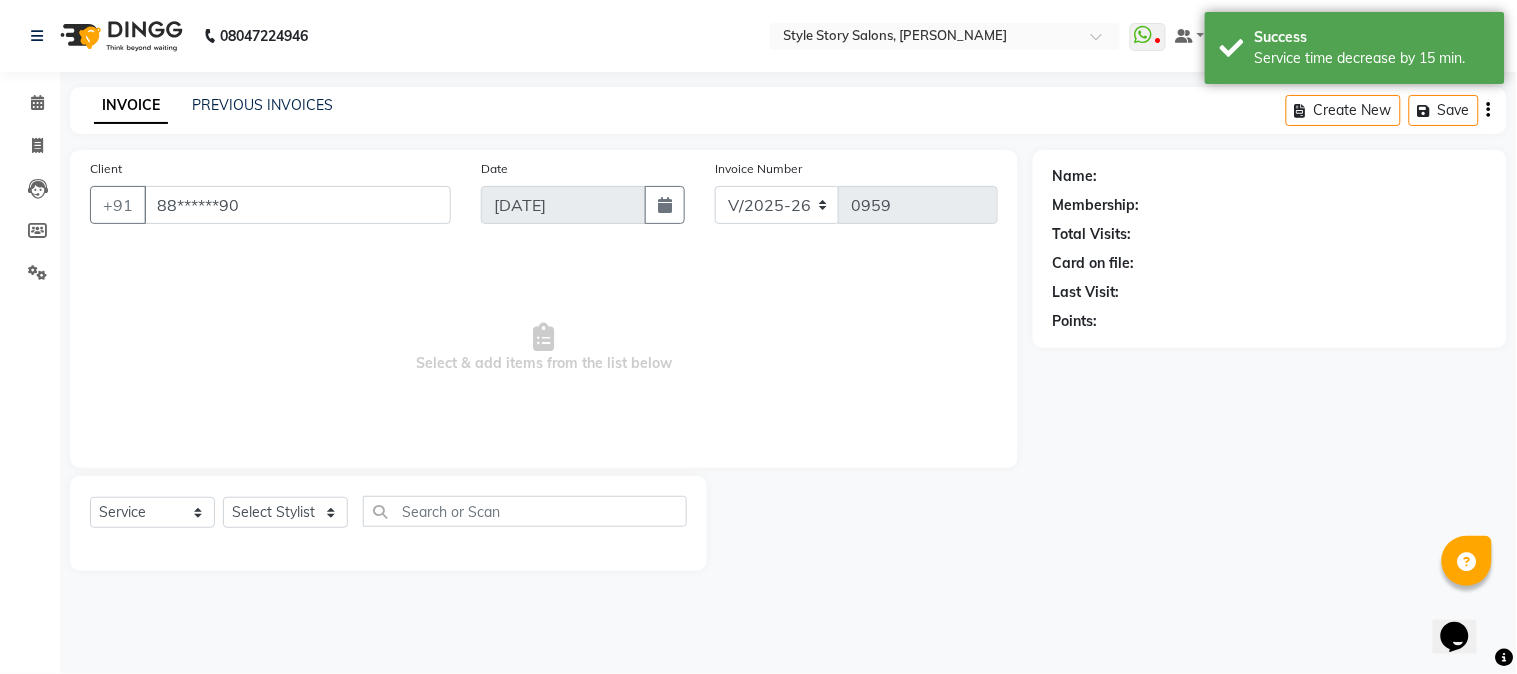 select on "84756" 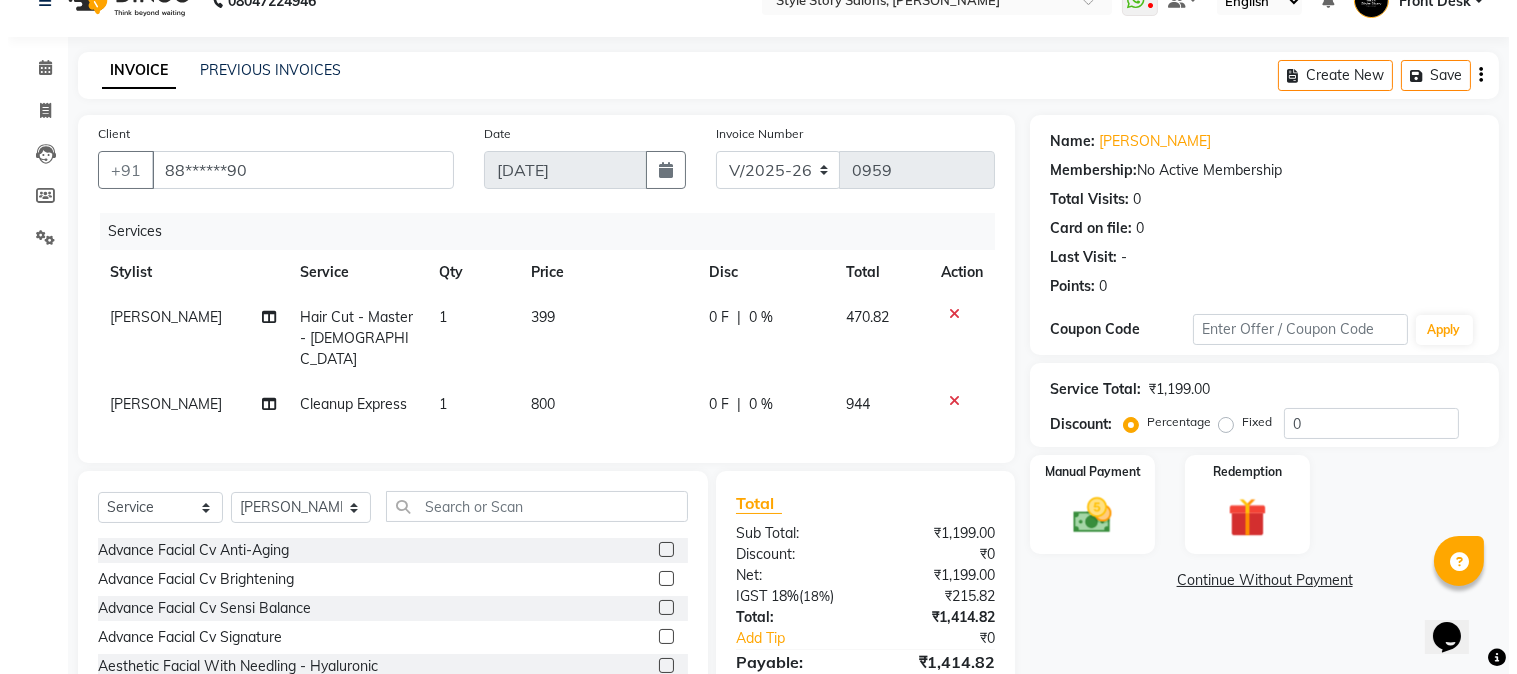 scroll, scrollTop: 0, scrollLeft: 0, axis: both 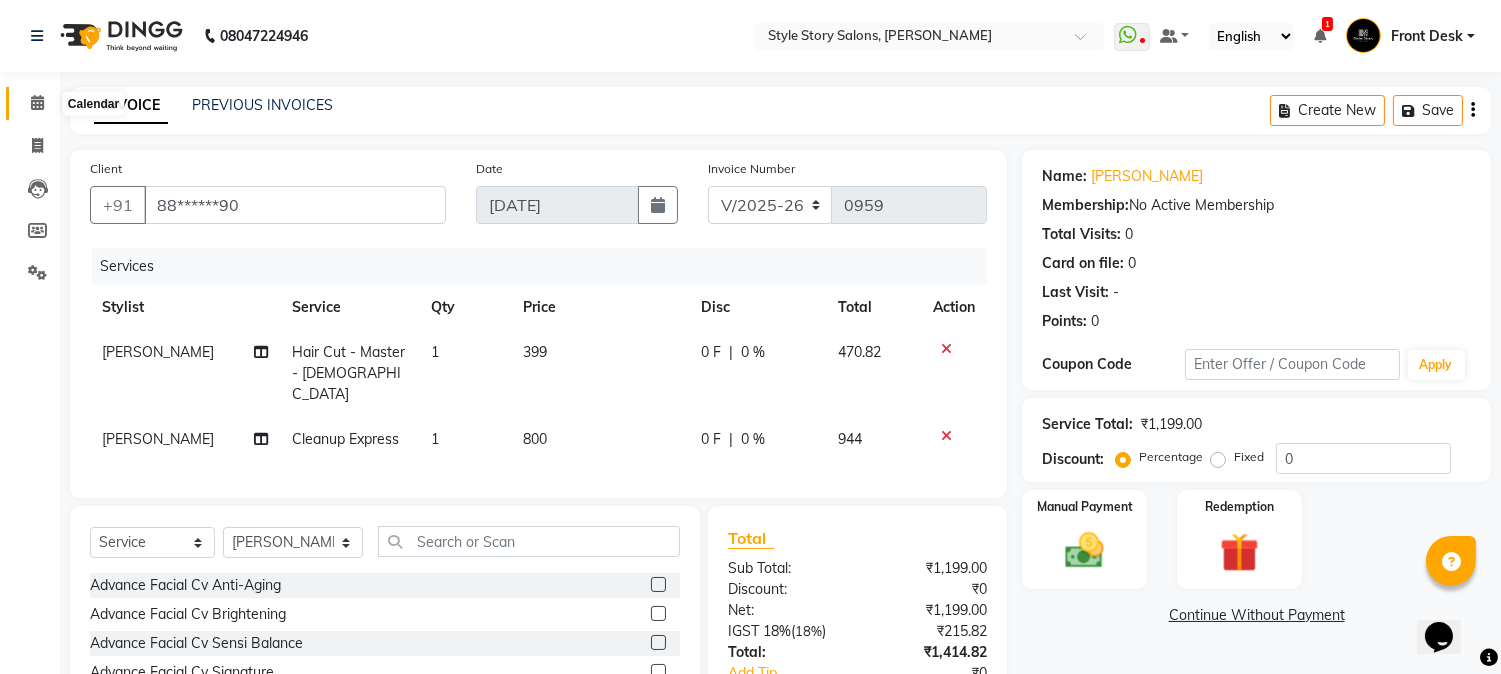 click 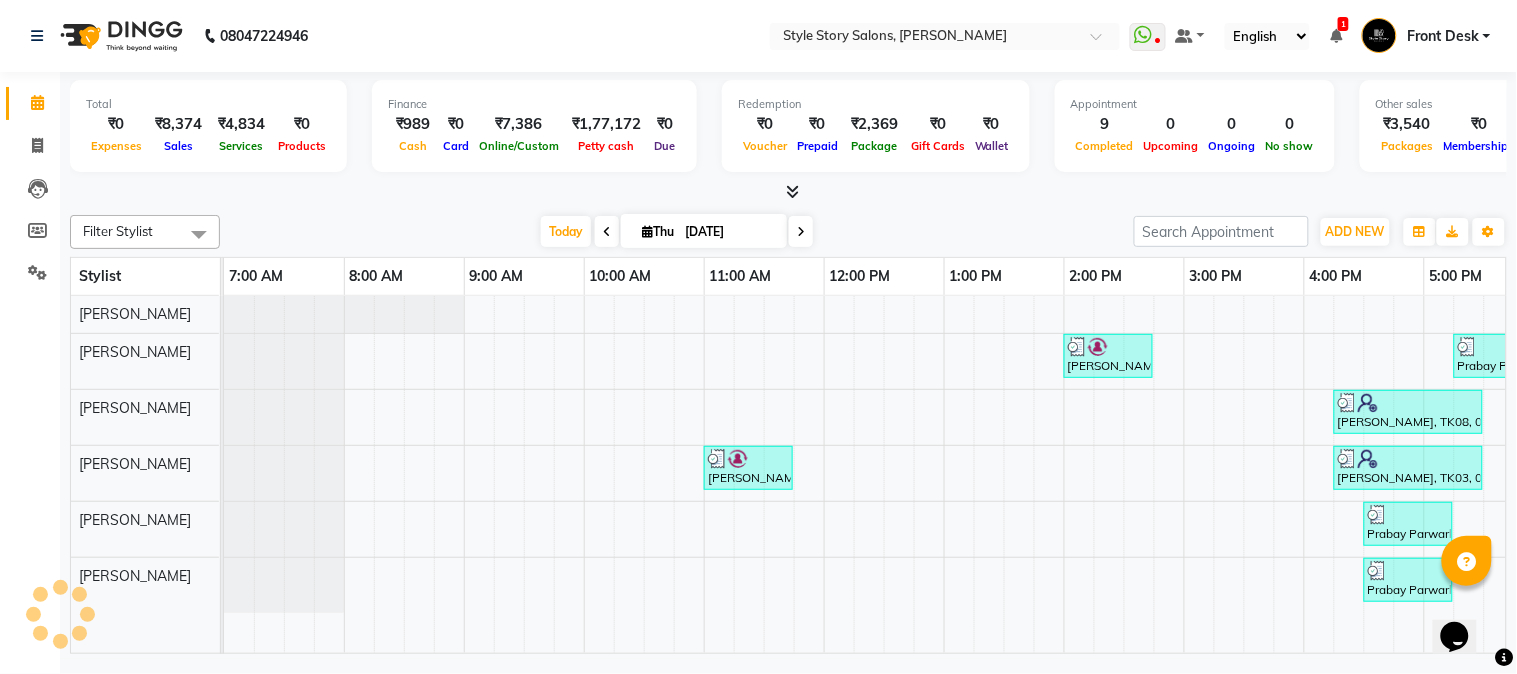 scroll, scrollTop: 0, scrollLeft: 0, axis: both 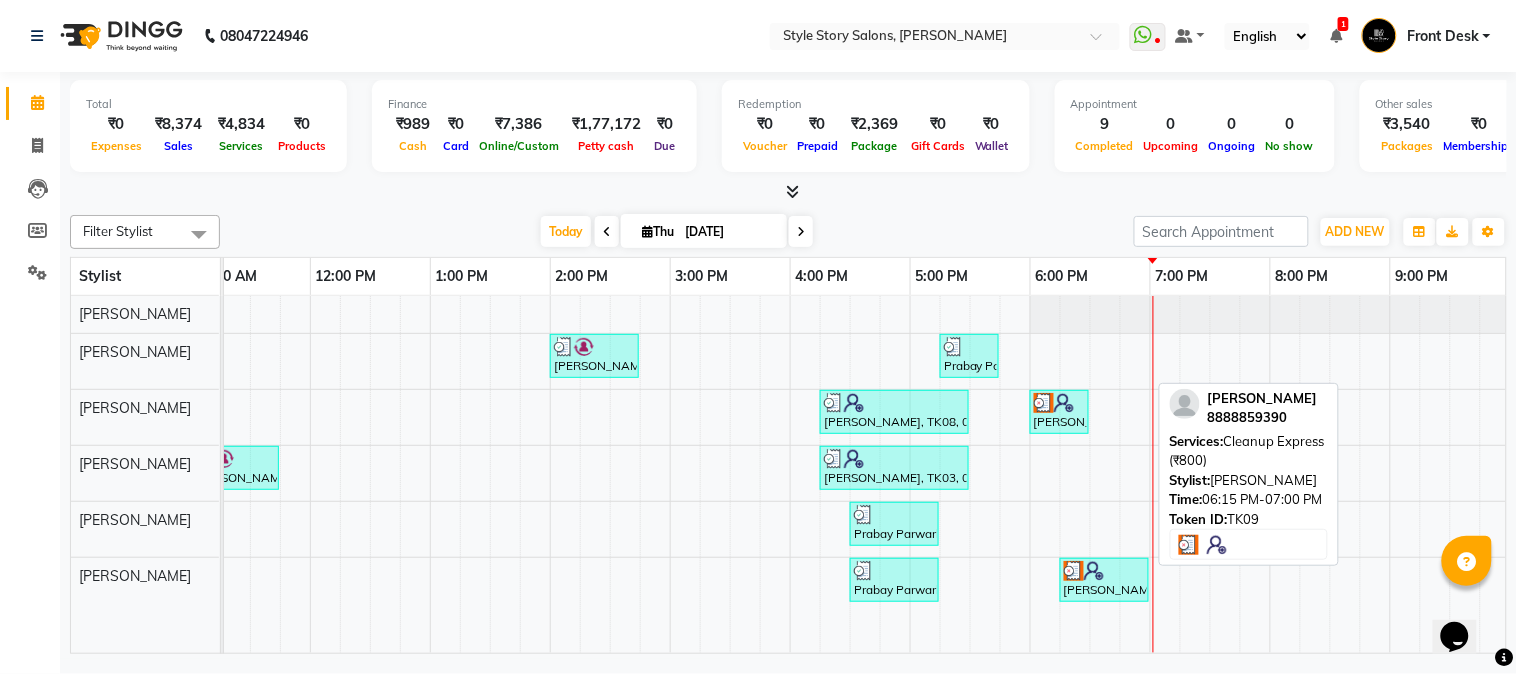 click at bounding box center [1074, 571] 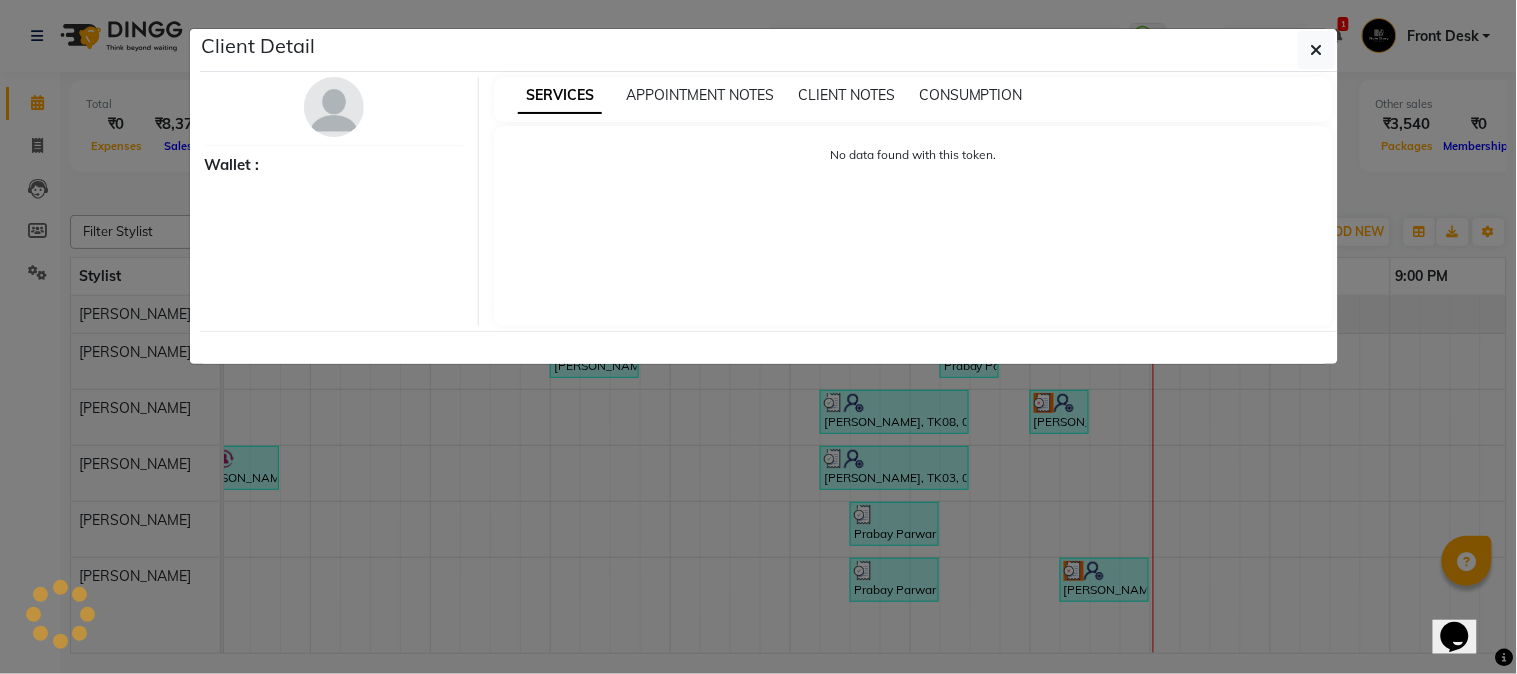 select on "3" 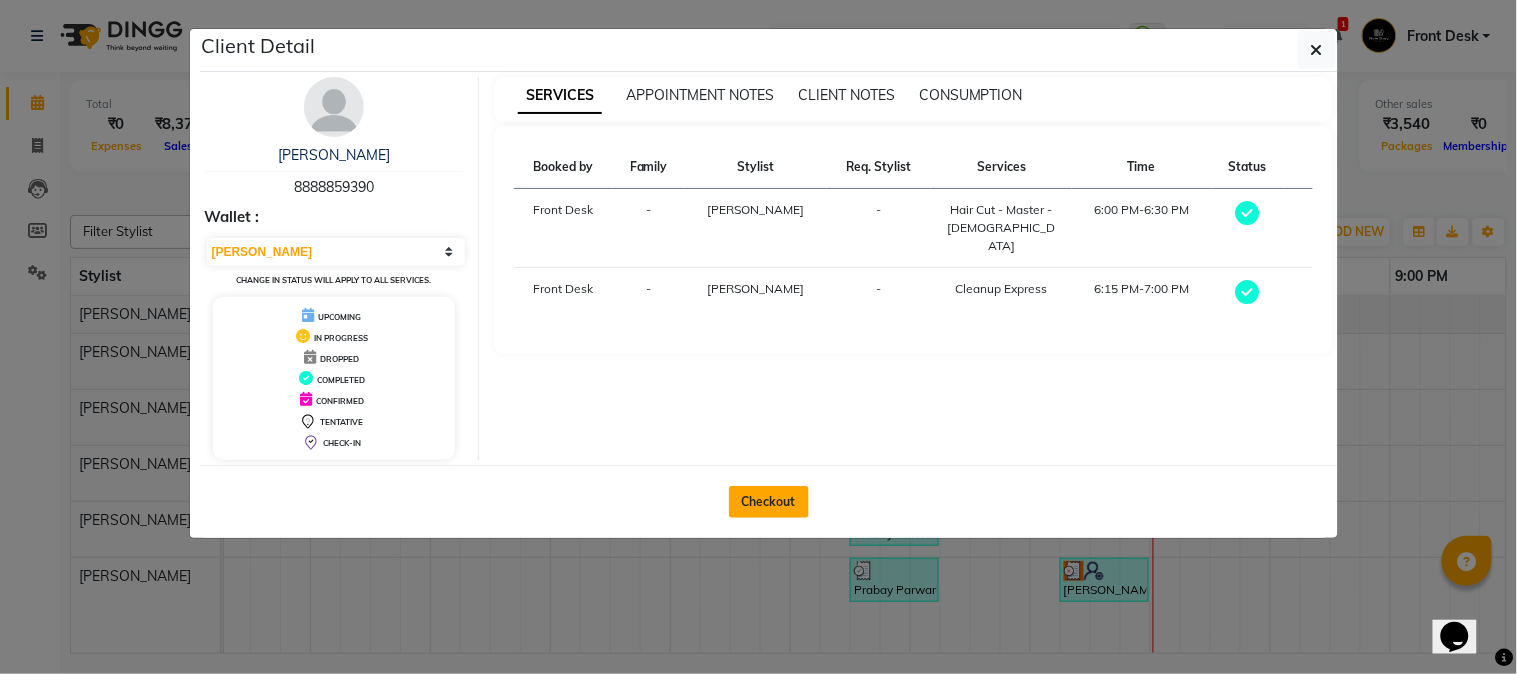 click on "Checkout" 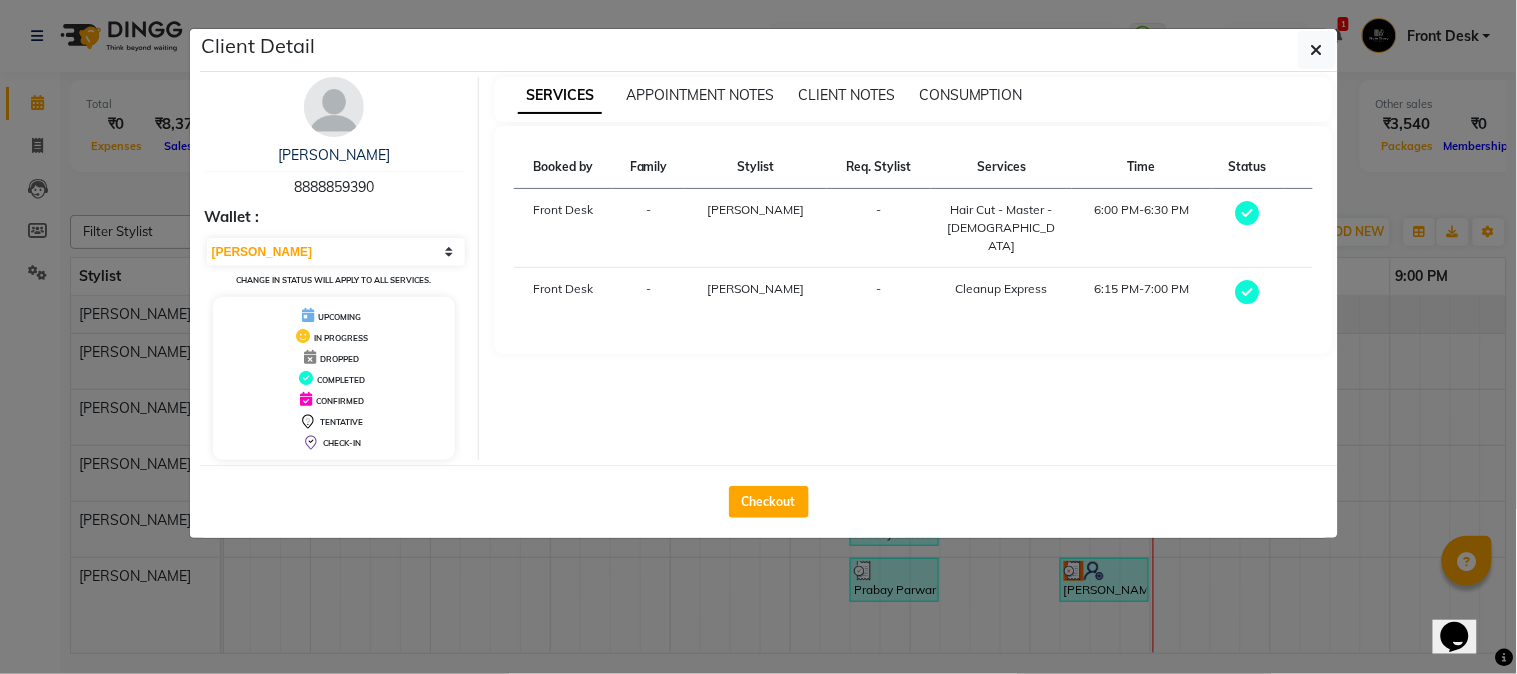 select on "6249" 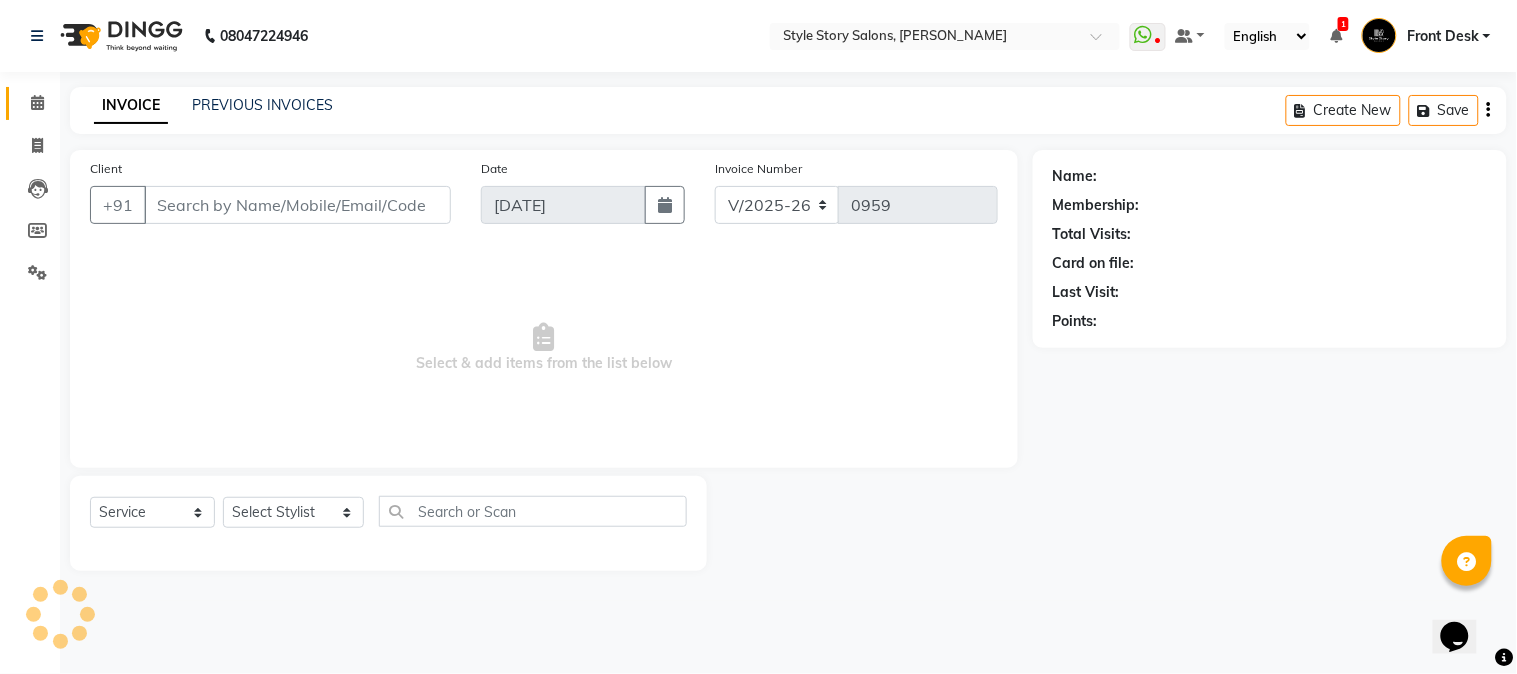 type on "88******90" 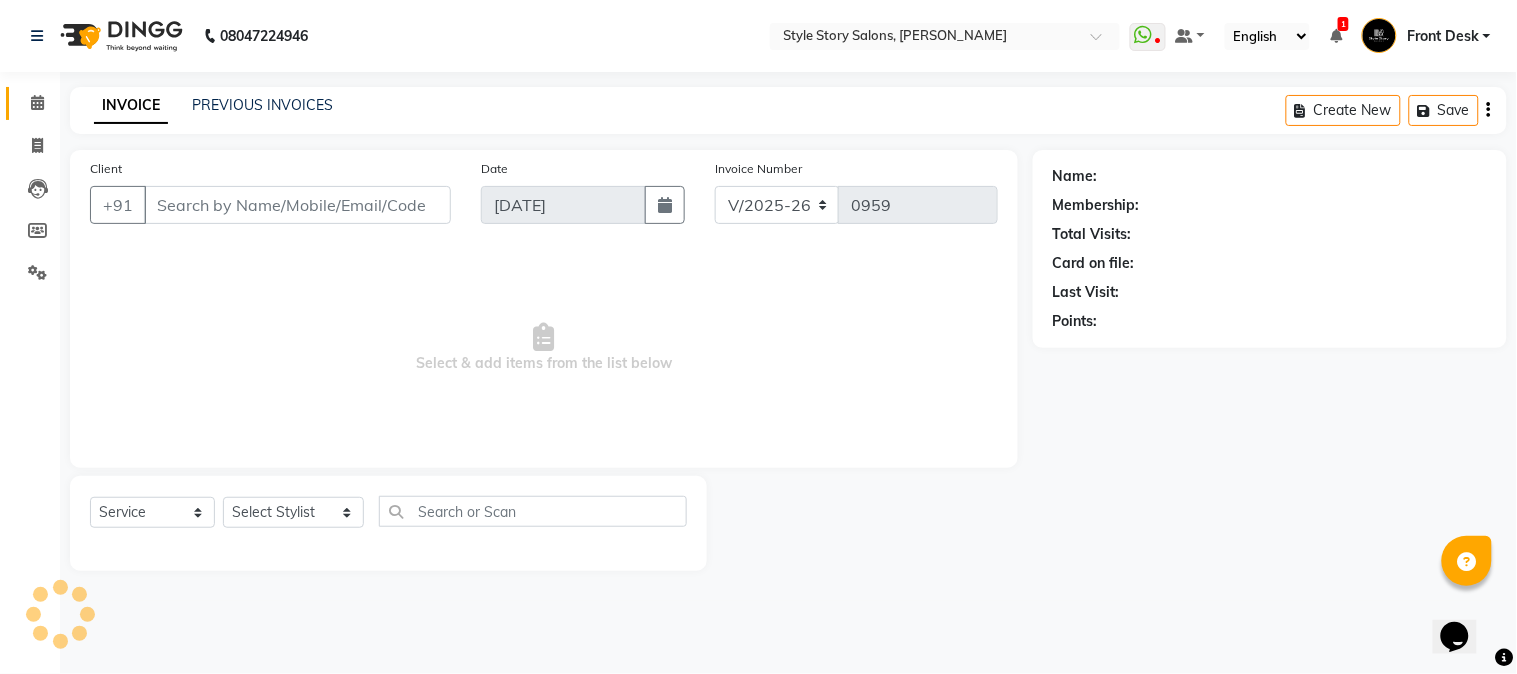 select on "84756" 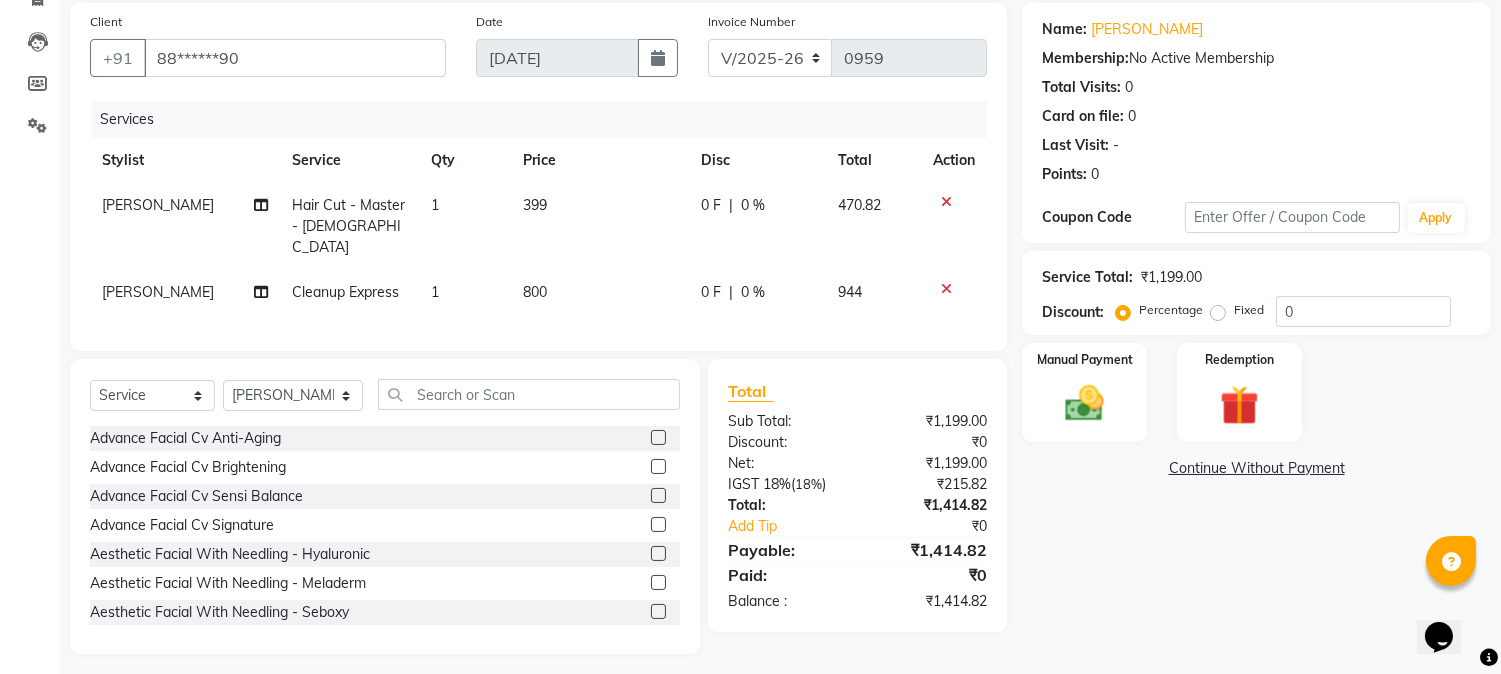scroll, scrollTop: 152, scrollLeft: 0, axis: vertical 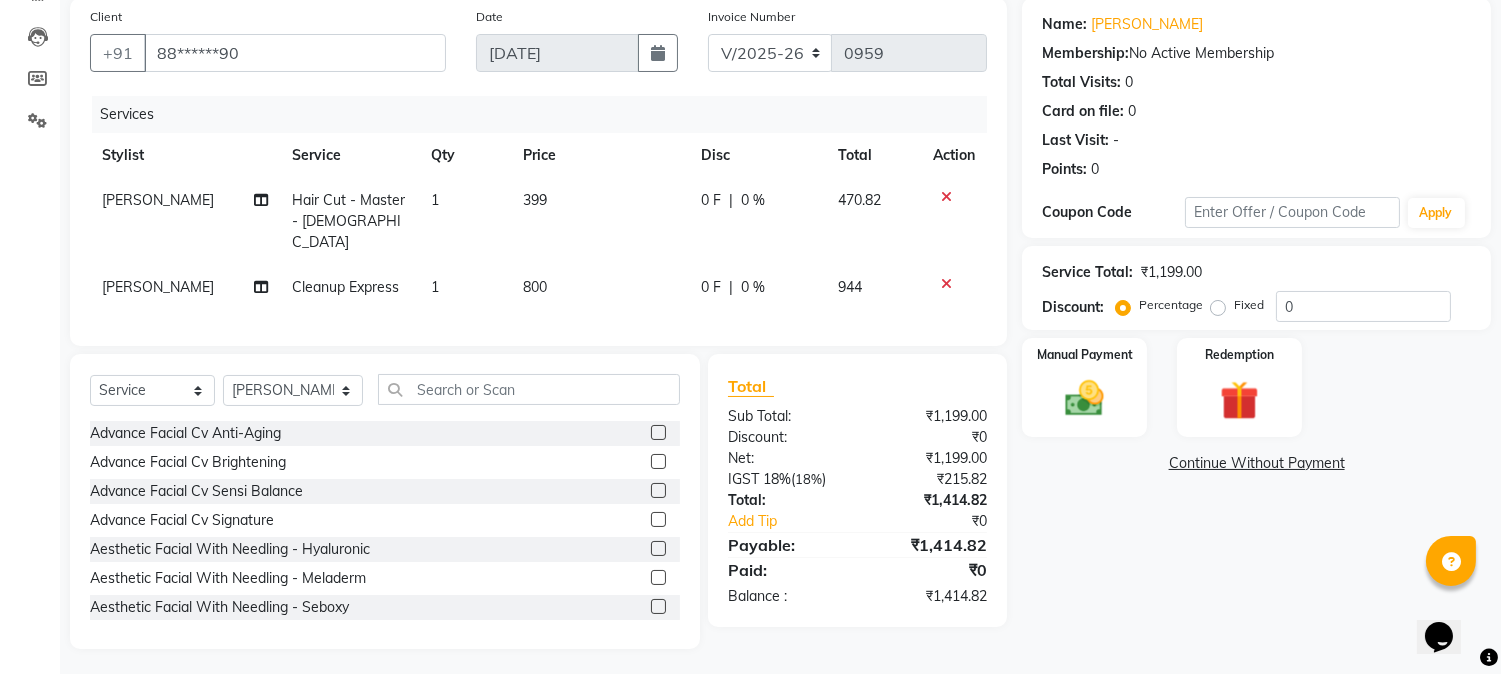 click on "Name: Manish Shrigiriwar Membership:  No Active Membership  Total Visits:  0 Card on file:  0 Last Visit:   - Points:   0  Coupon Code Apply Service Total:  ₹1,199.00  Discount:  Percentage   Fixed  0 Manual Payment Redemption  Continue Without Payment" 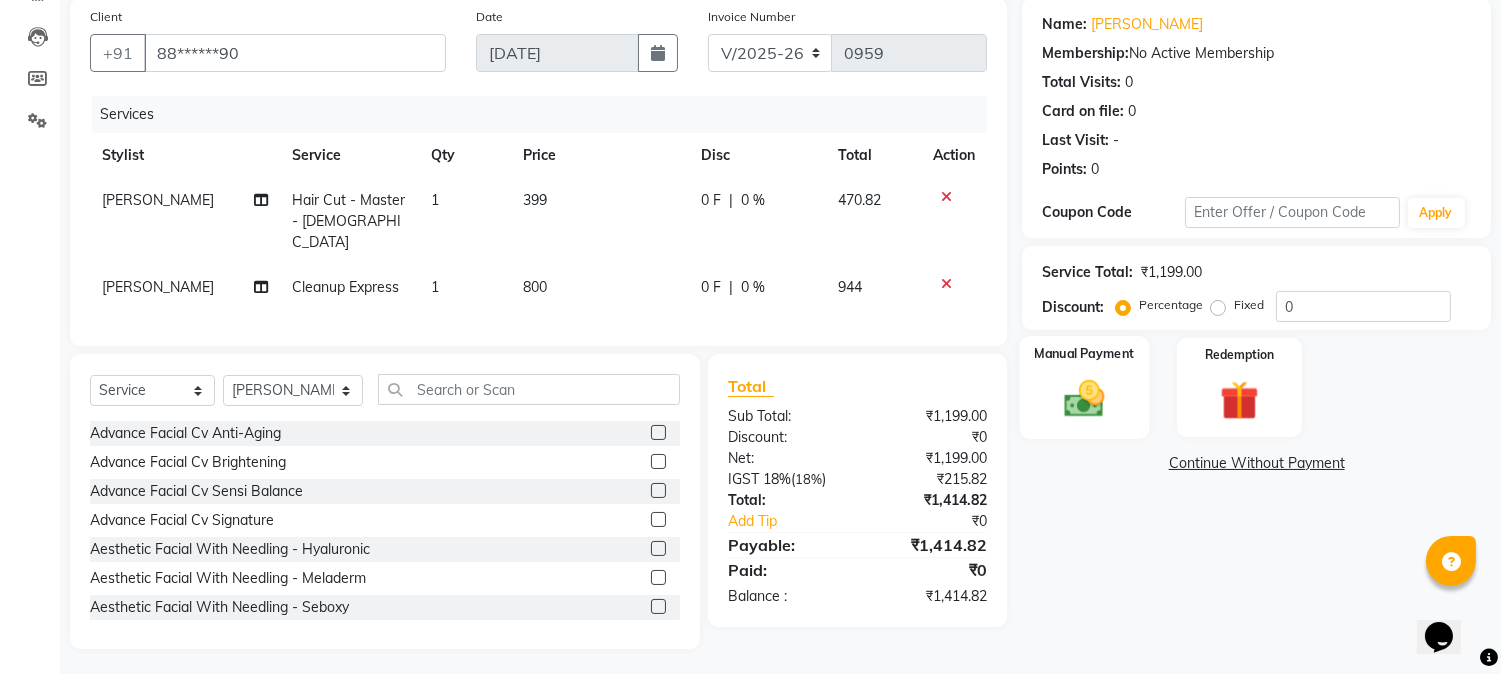 click 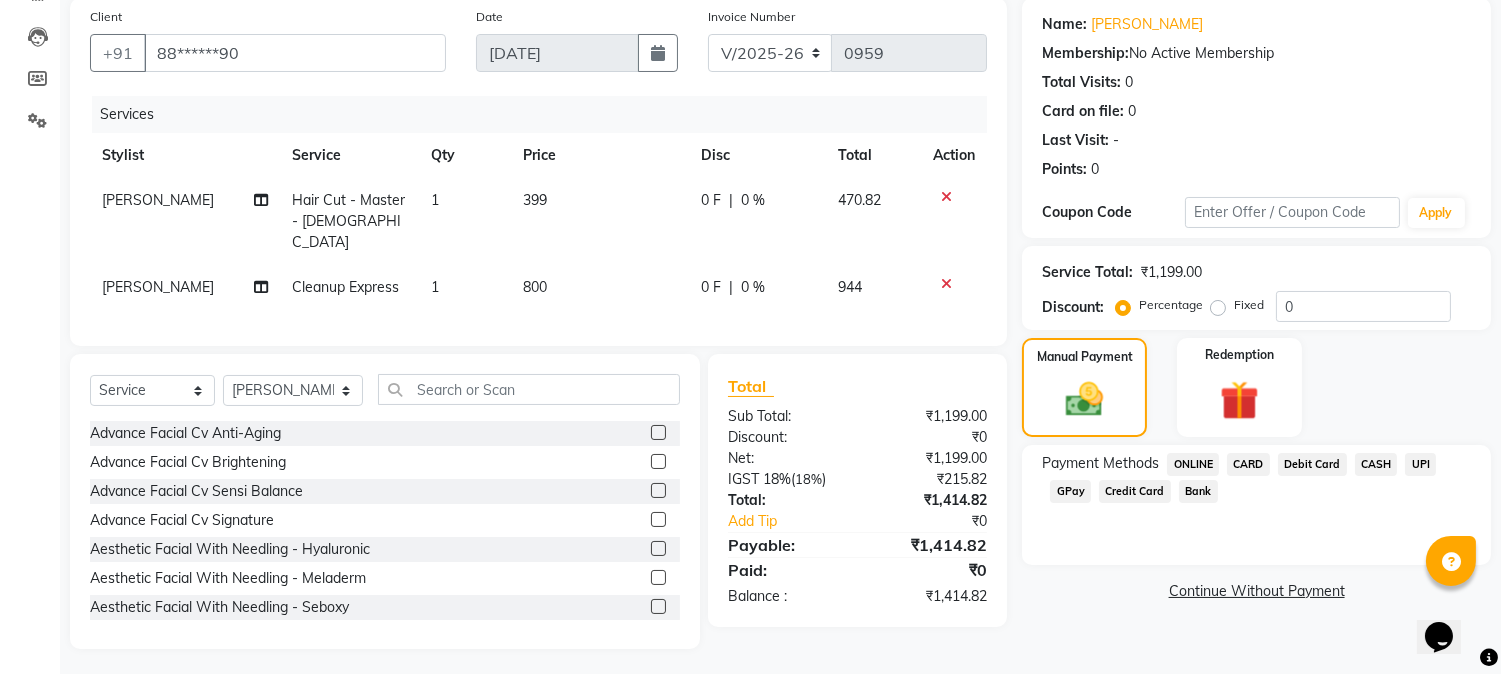 click on "CASH" 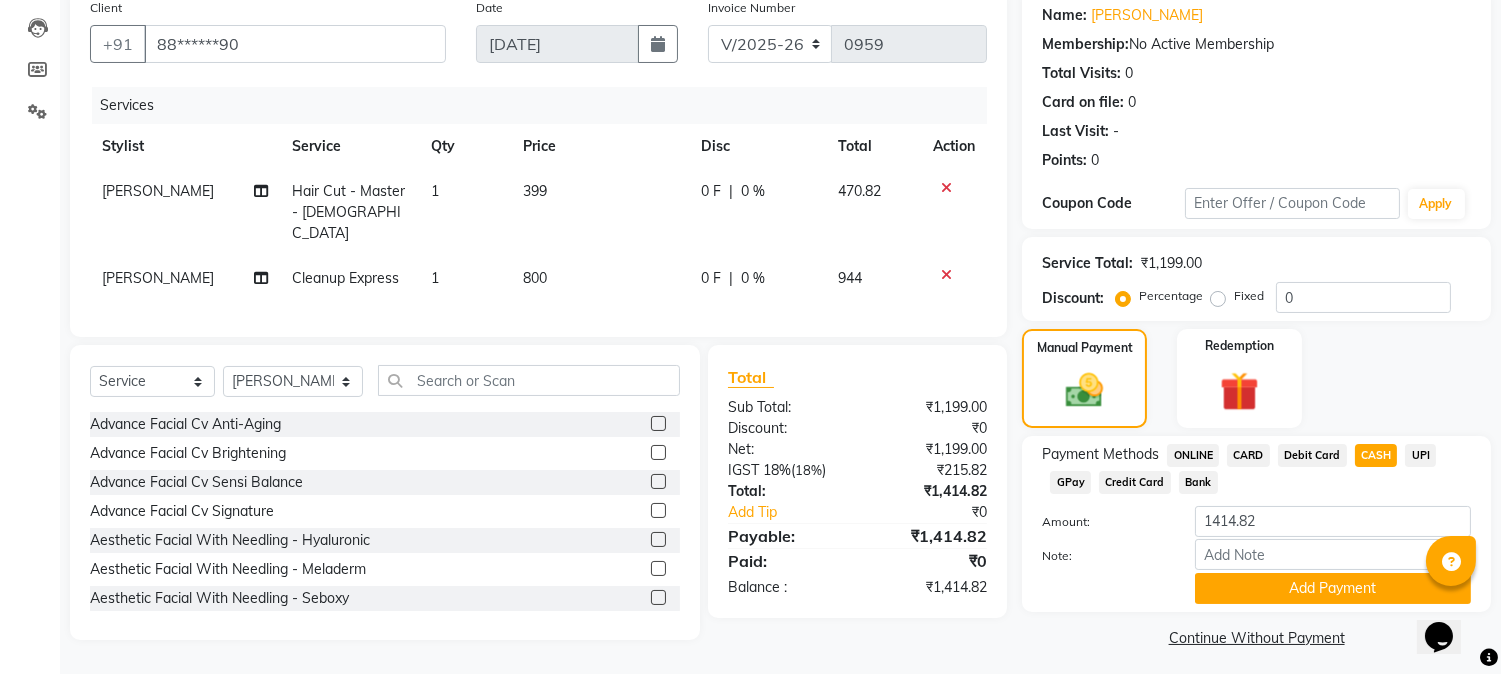 scroll, scrollTop: 170, scrollLeft: 0, axis: vertical 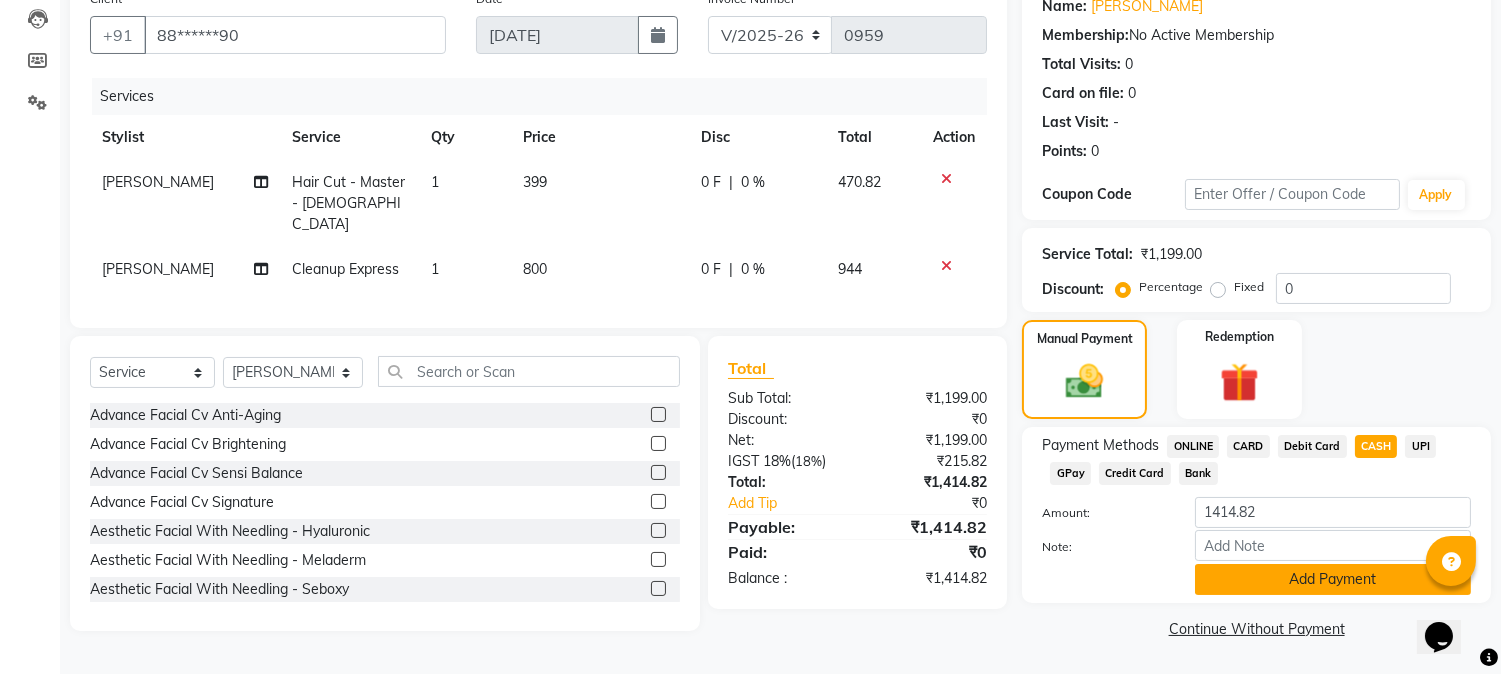 click on "Add Payment" 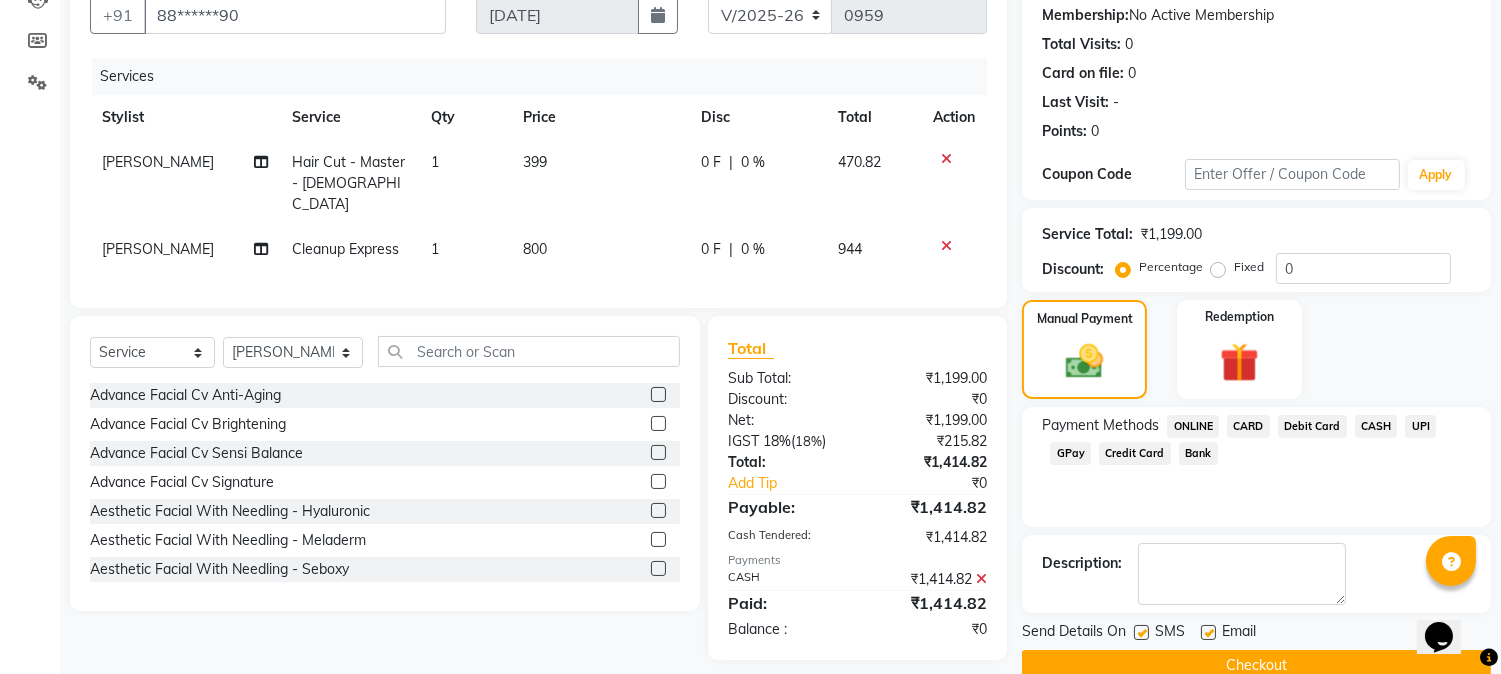 scroll, scrollTop: 225, scrollLeft: 0, axis: vertical 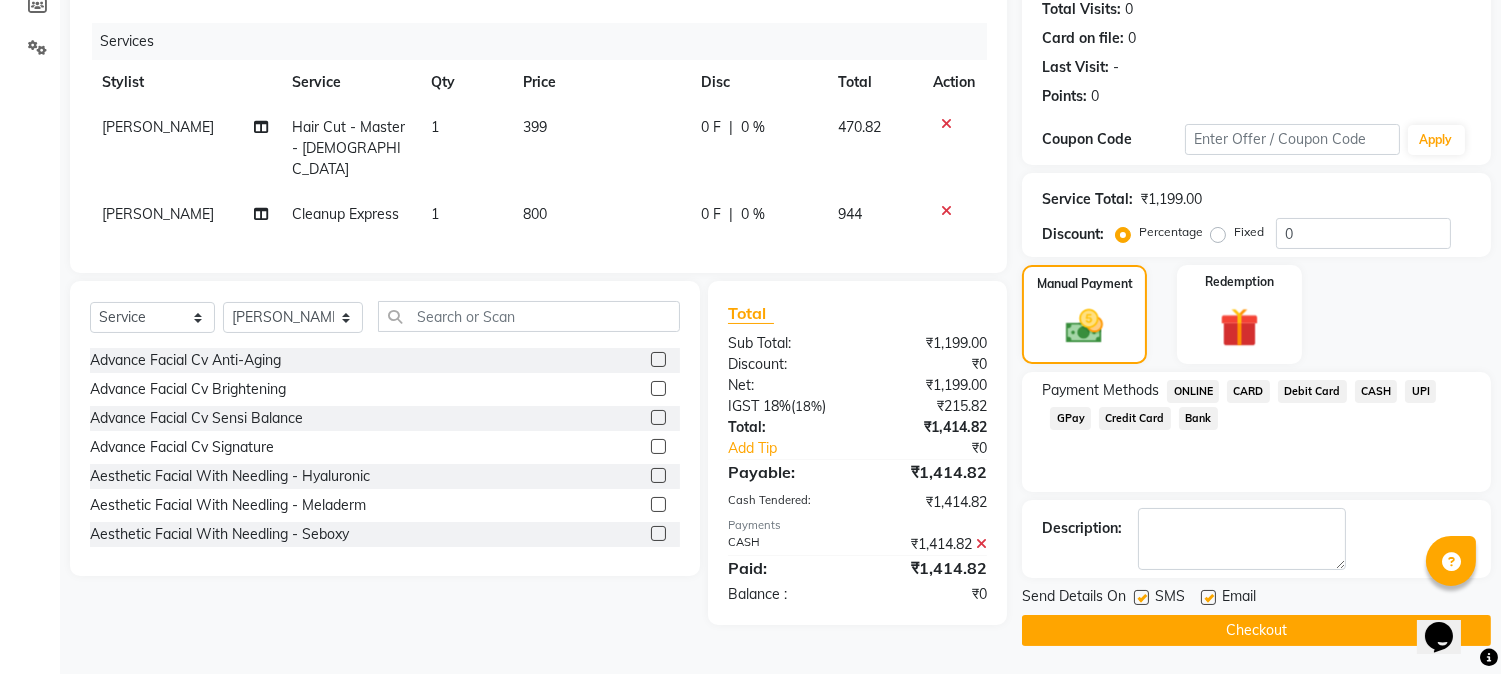 click on "Checkout" 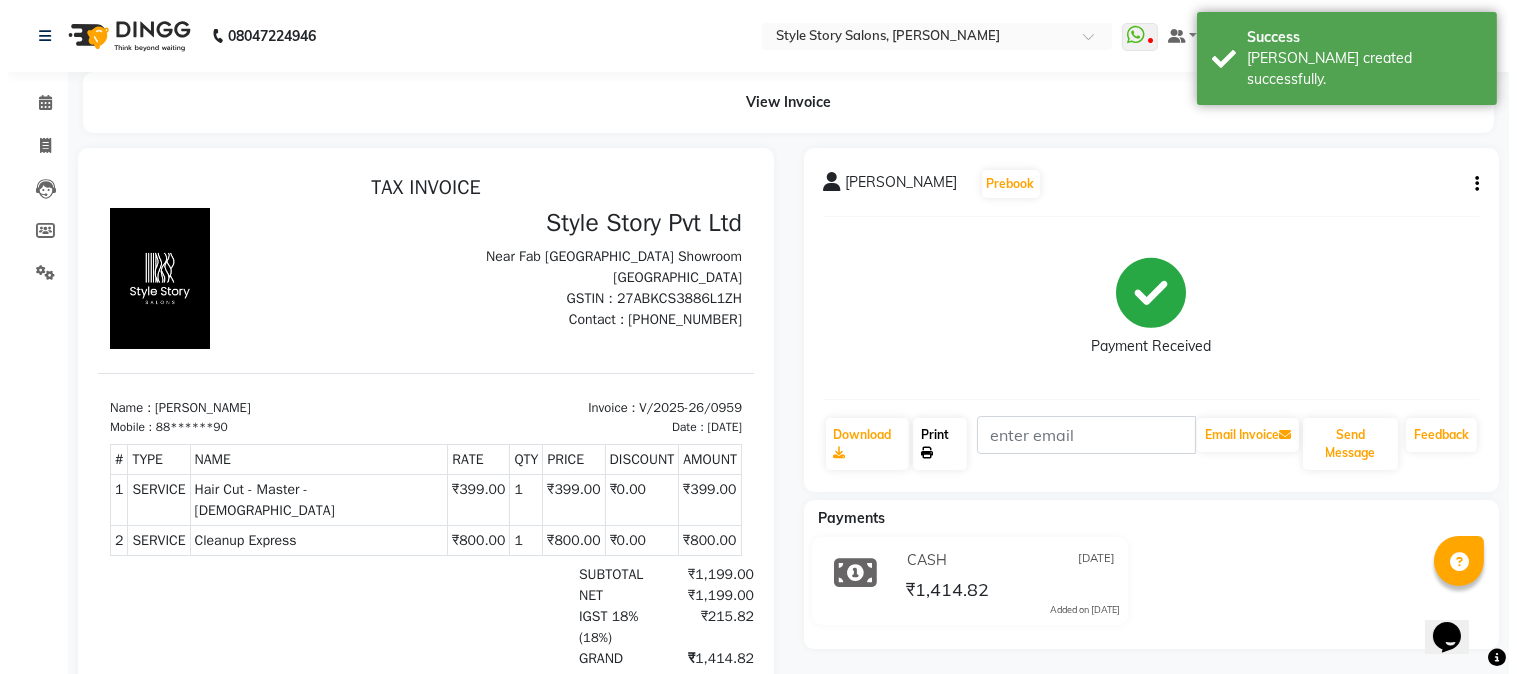 scroll, scrollTop: 0, scrollLeft: 0, axis: both 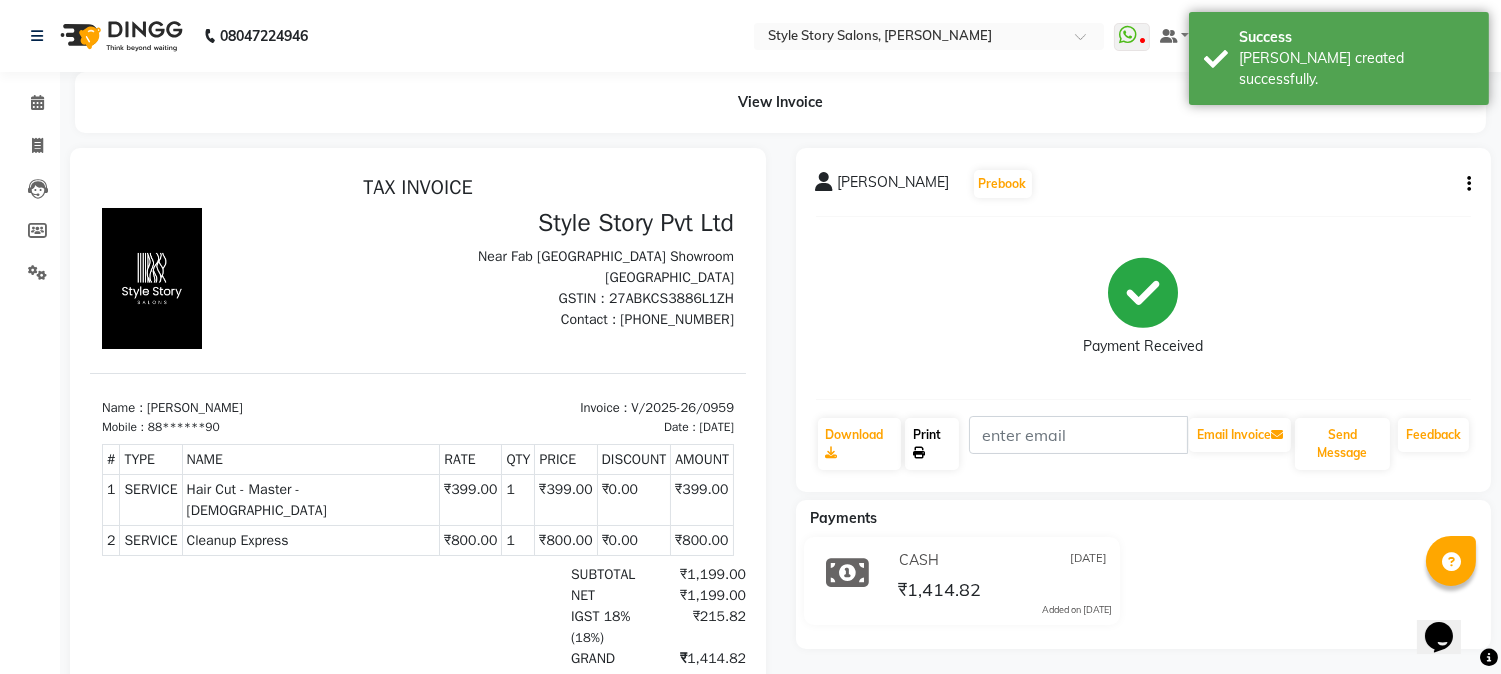 click on "Print" 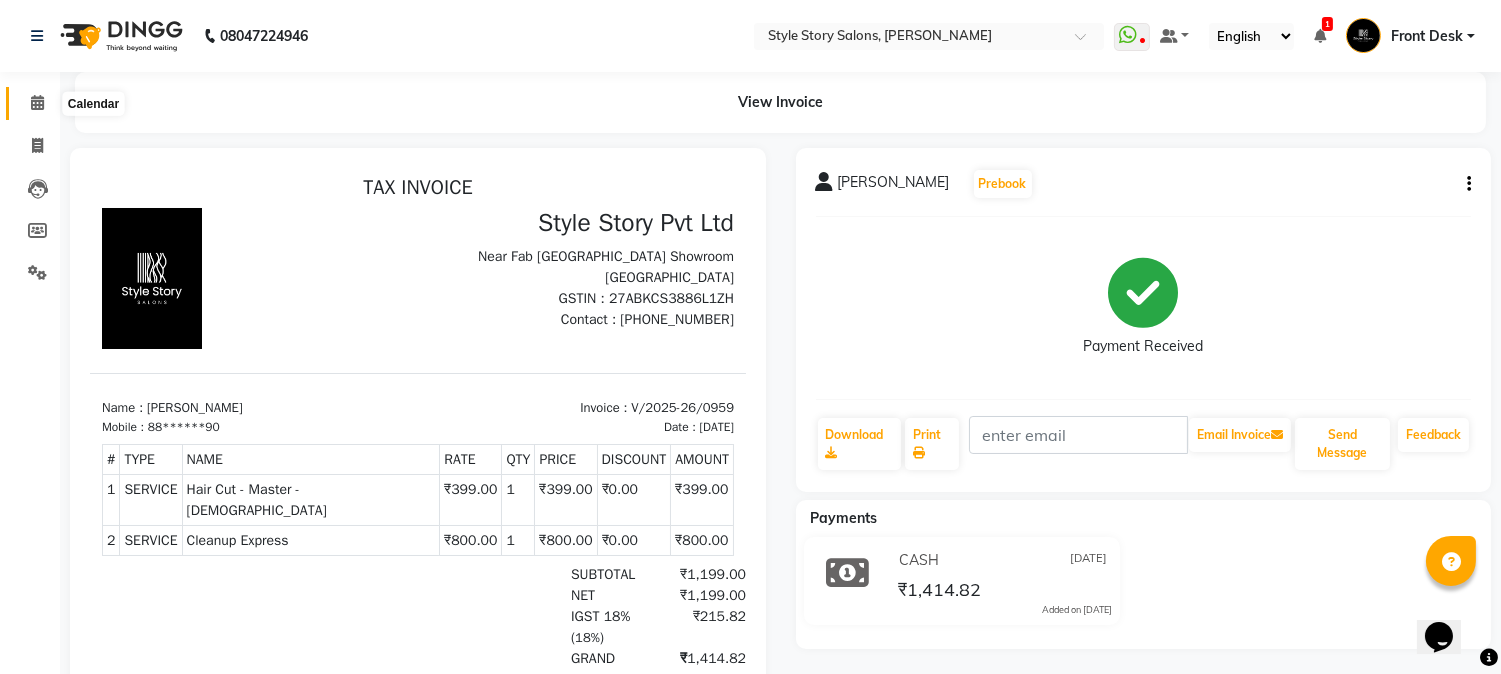 click 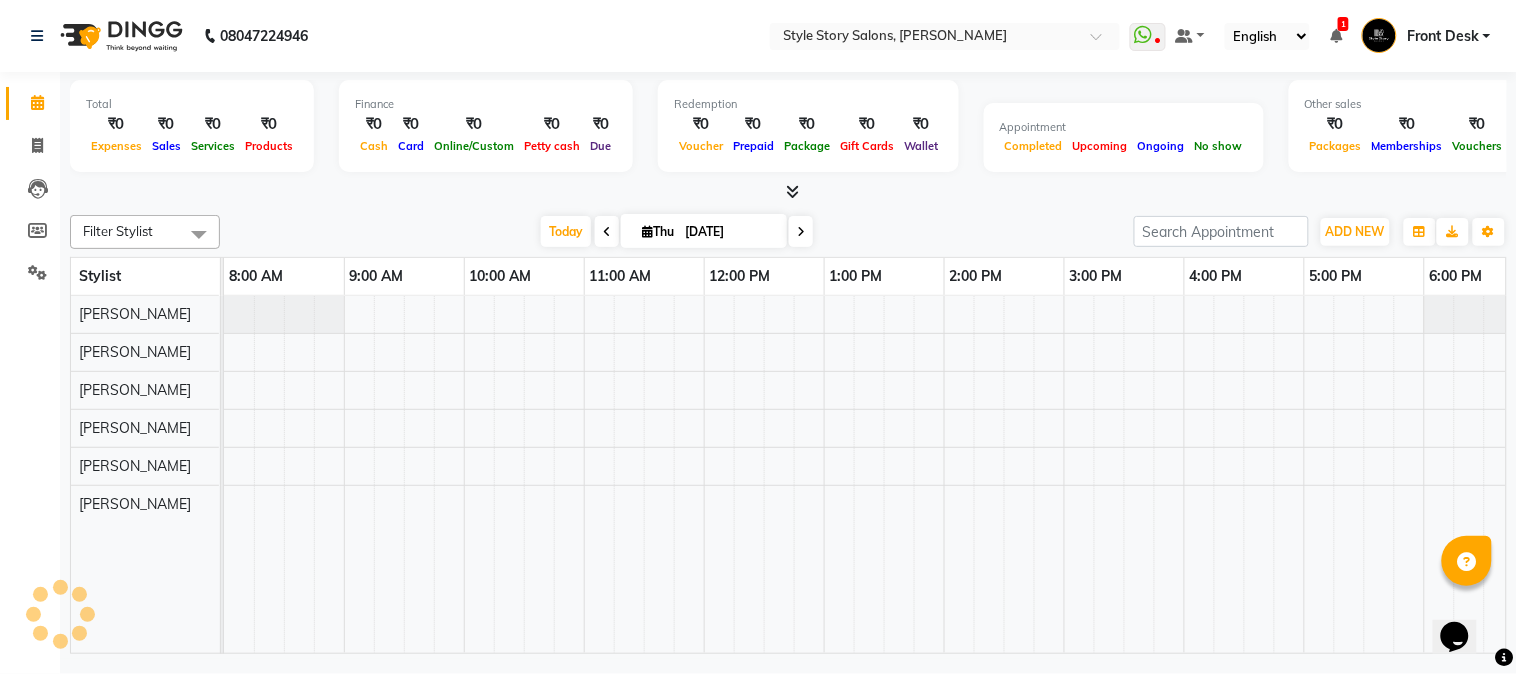 scroll, scrollTop: 0, scrollLeft: 0, axis: both 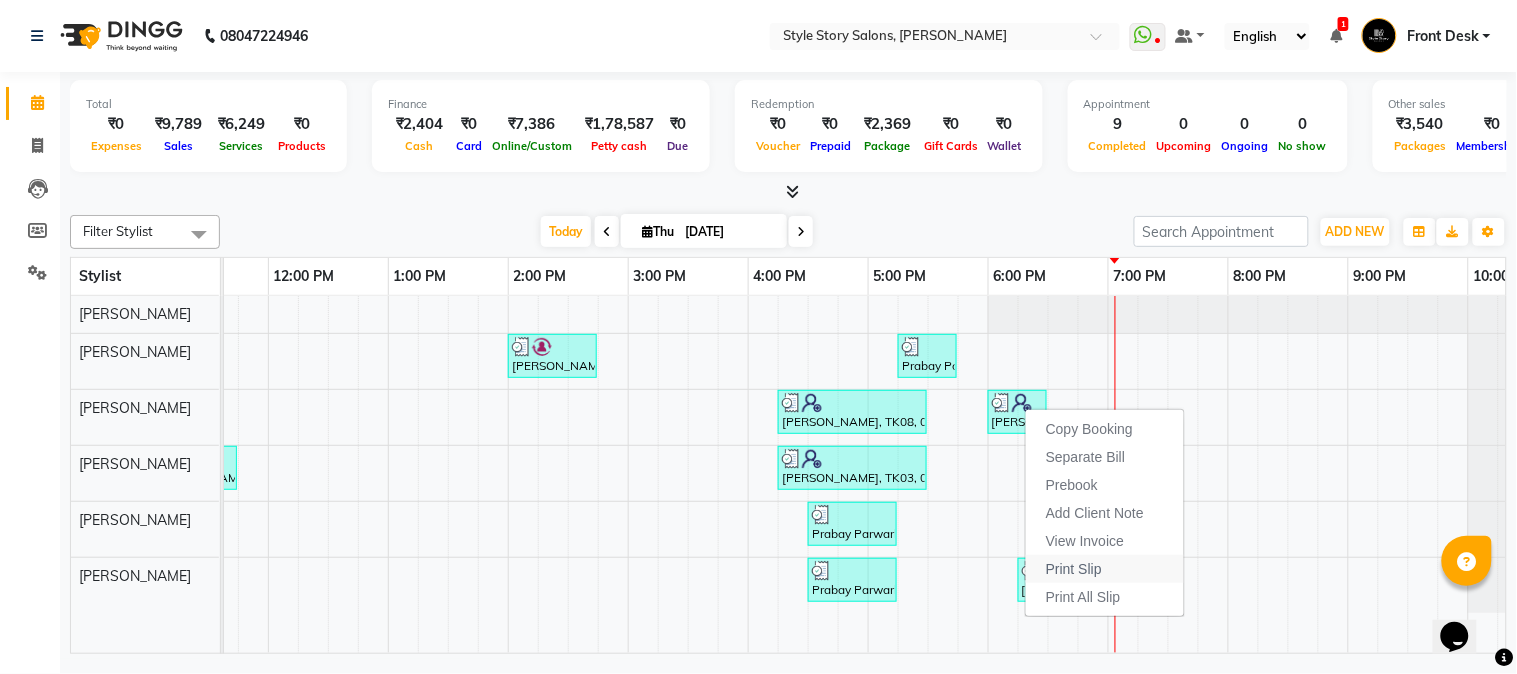 click on "Print Slip" at bounding box center (1074, 569) 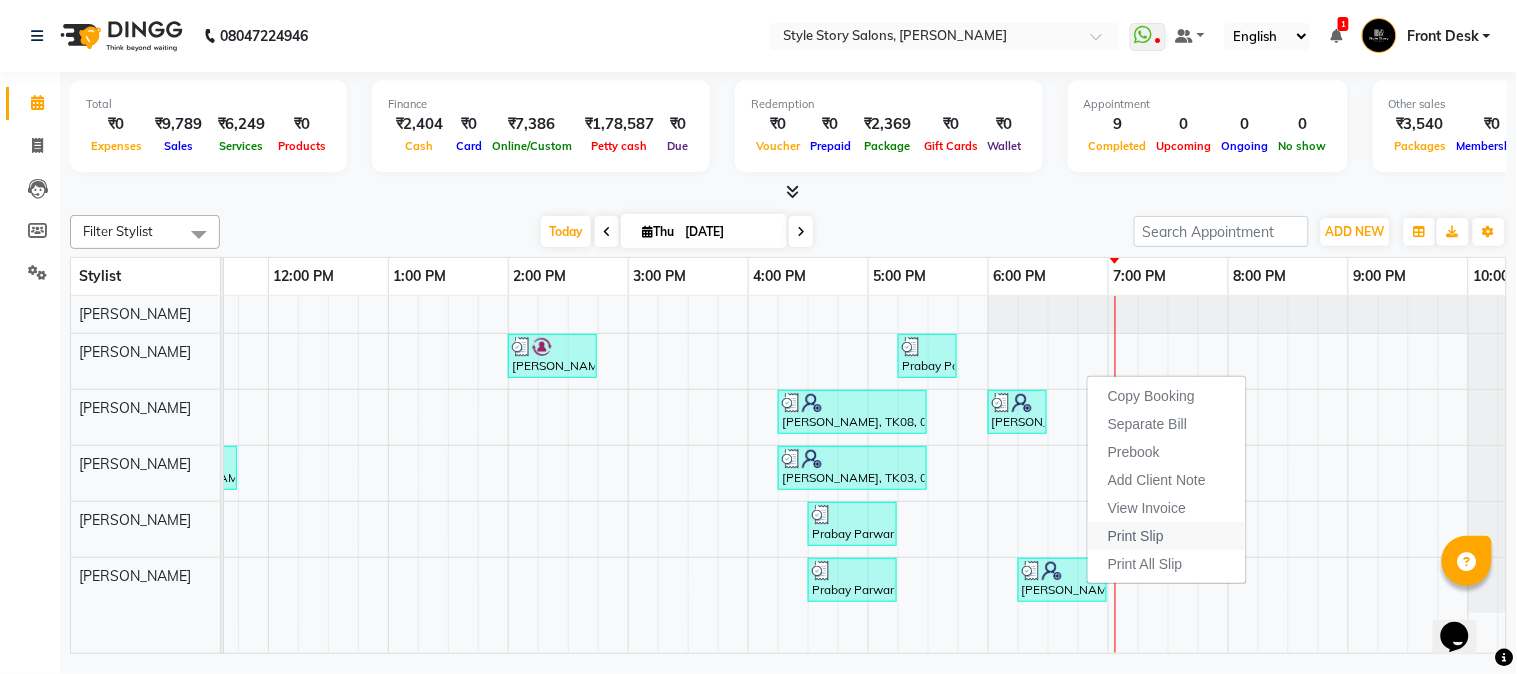 click on "Print Slip" at bounding box center [1136, 536] 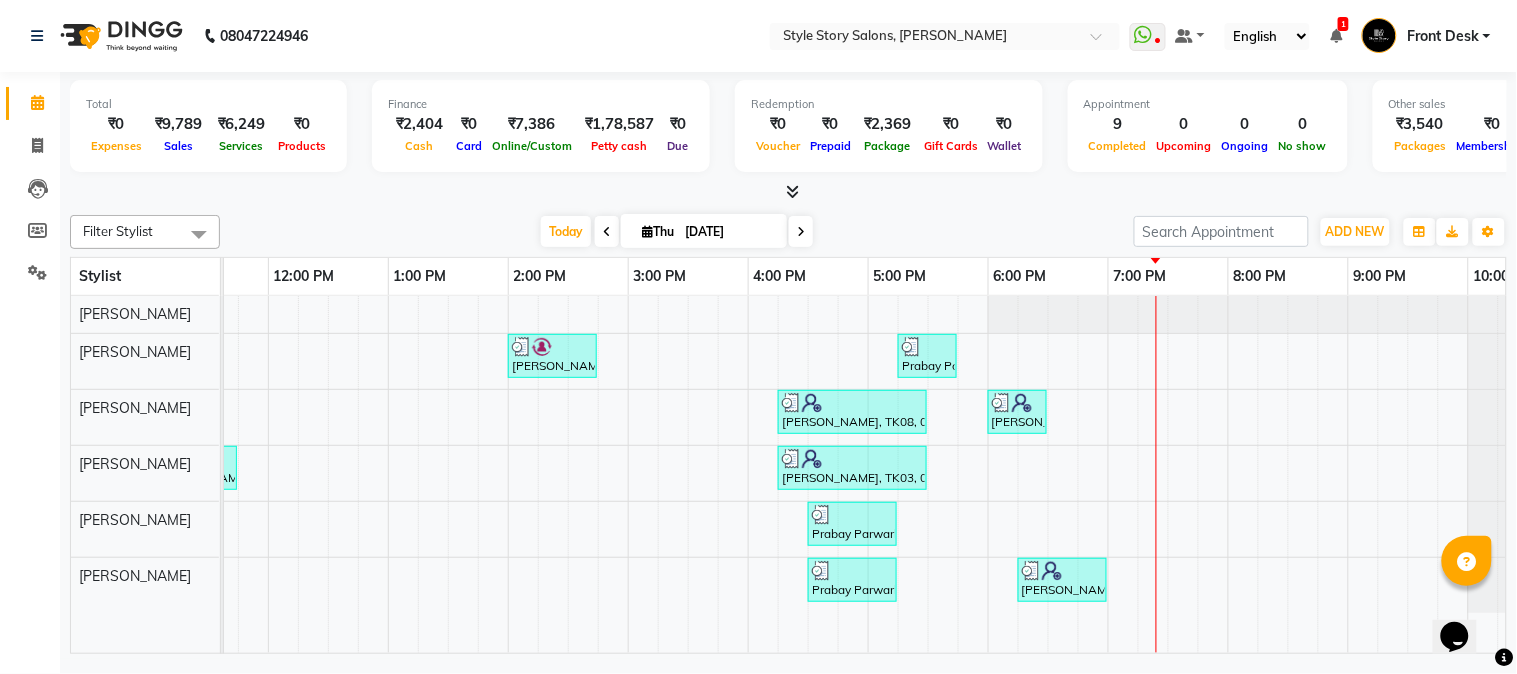 scroll, scrollTop: 0, scrollLeft: 637, axis: horizontal 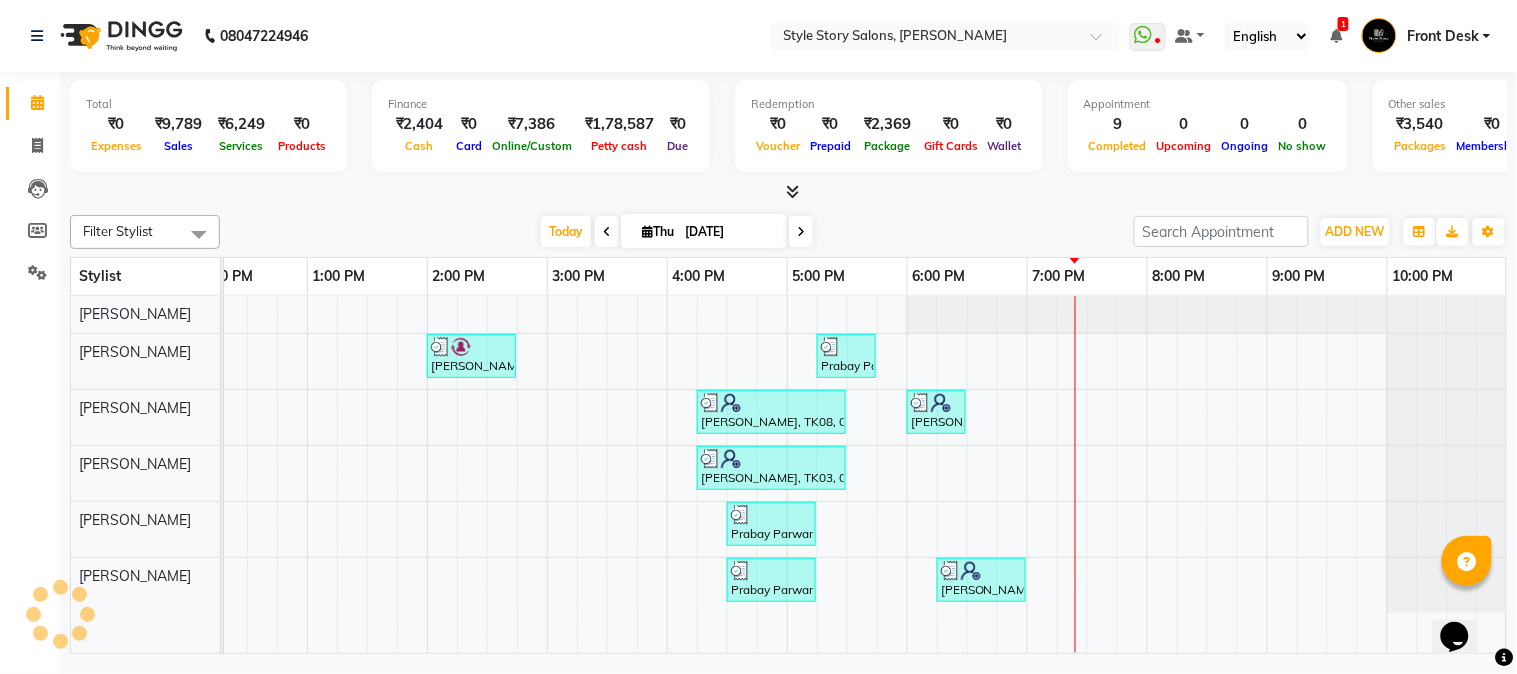 click on "Aditya Vardhan, TK02, 02:00 PM-02:45 PM, Hair Cut - Master - Male     Prabay Parwarkar, TK05, 05:15 PM-05:45 PM, Shampoo & Styling Male (₹199)     Deepika Thakar, TK08, 04:15 PM-05:30 PM, M_S MMD Nourishing Therapy Booster Spa     Manish Shrigiriwar, TK09, 06:00 PM-06:30 PM, Hair Cut - Master - Male     Tiya Sethi, TK01, 11:00 AM-11:45 AM, Blow Dry Regular     Deepika Thakar, TK03, 04:15 PM-05:30 PM, M_S MMD Nourishing Therapy Booster Spa     Prabay Parwarkar, TK05, 04:30 PM-05:15 PM, Cleanup Royal     Prabay Parwarkar, TK05, 04:30 PM-05:15 PM, Cleanup Royal (₹1500)     Manish Shrigiriwar, TK09, 06:15 PM-07:00 PM, Cleanup Express (₹800)" at bounding box center [547, 475] 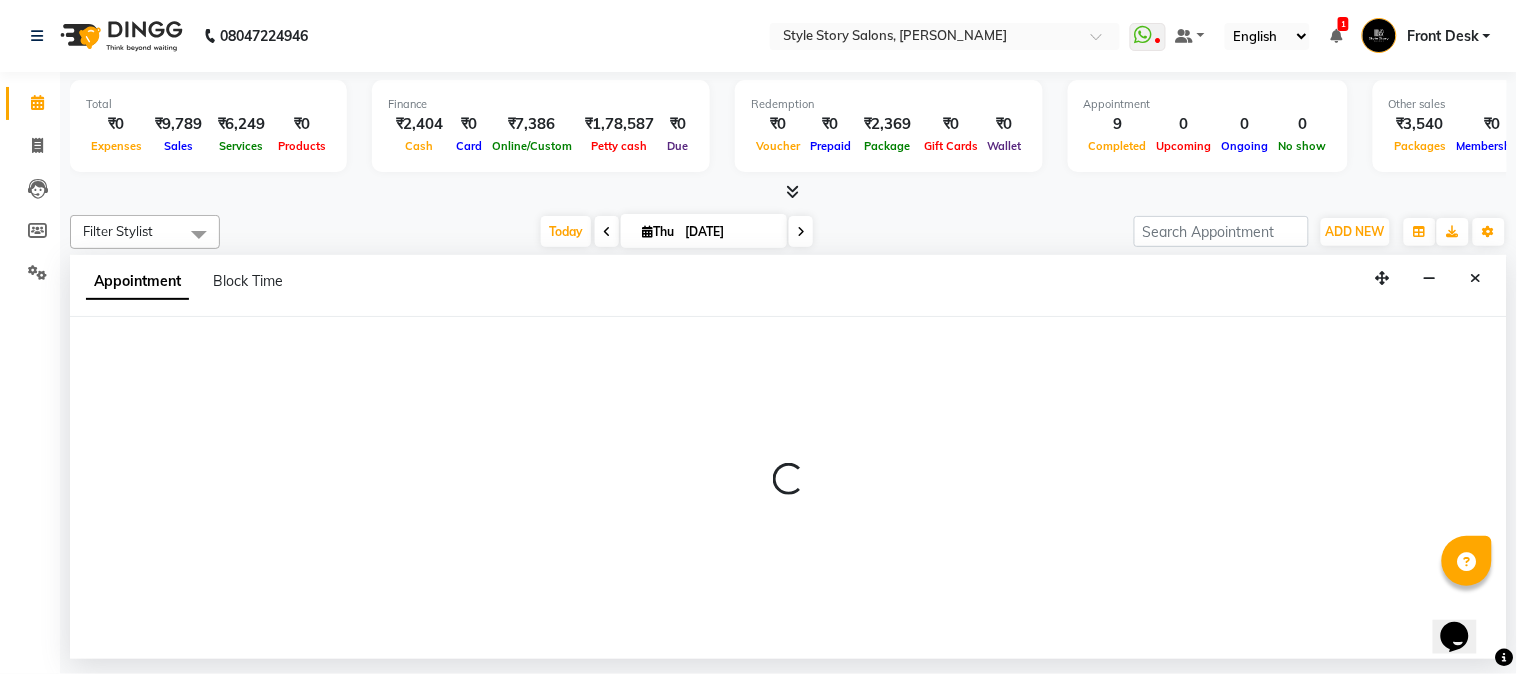 select on "84756" 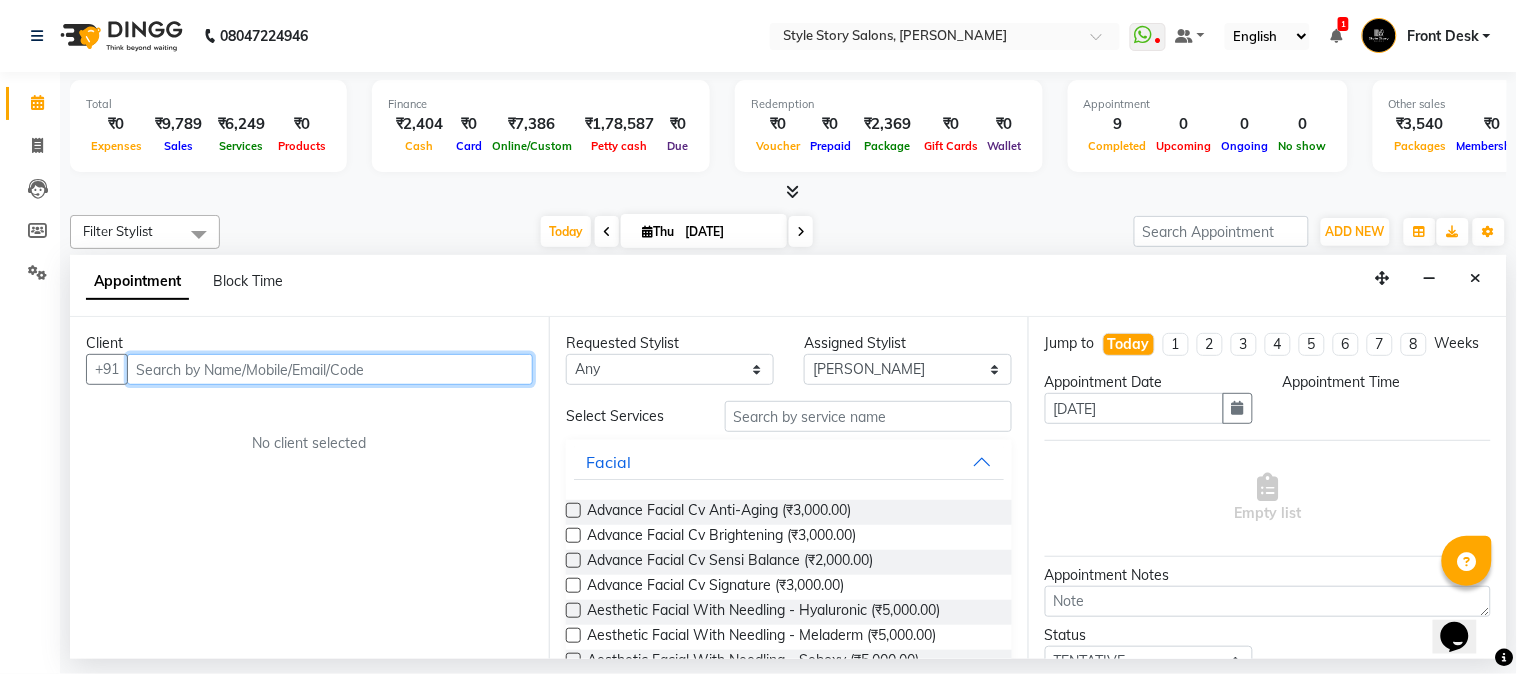 select on "1170" 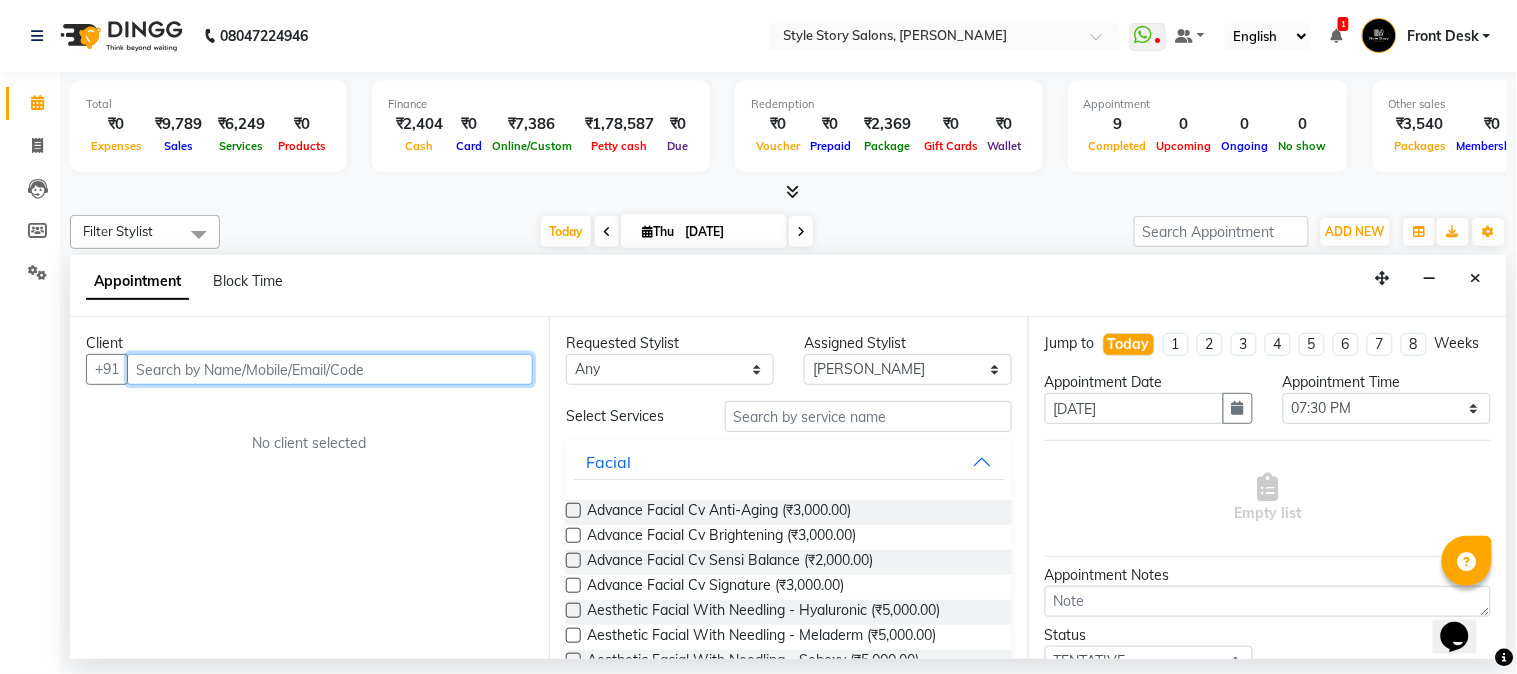 click at bounding box center (330, 369) 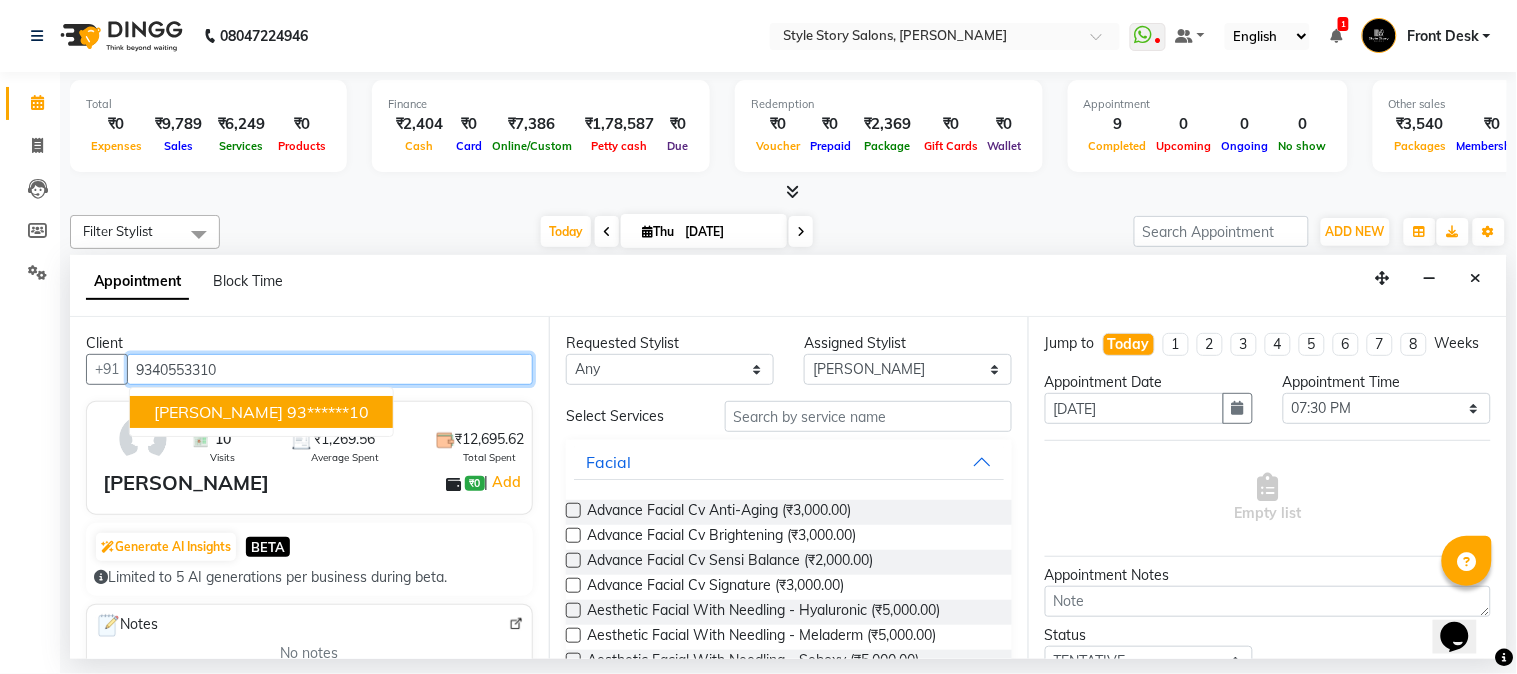 click on "Shubhi Sharma" at bounding box center (218, 412) 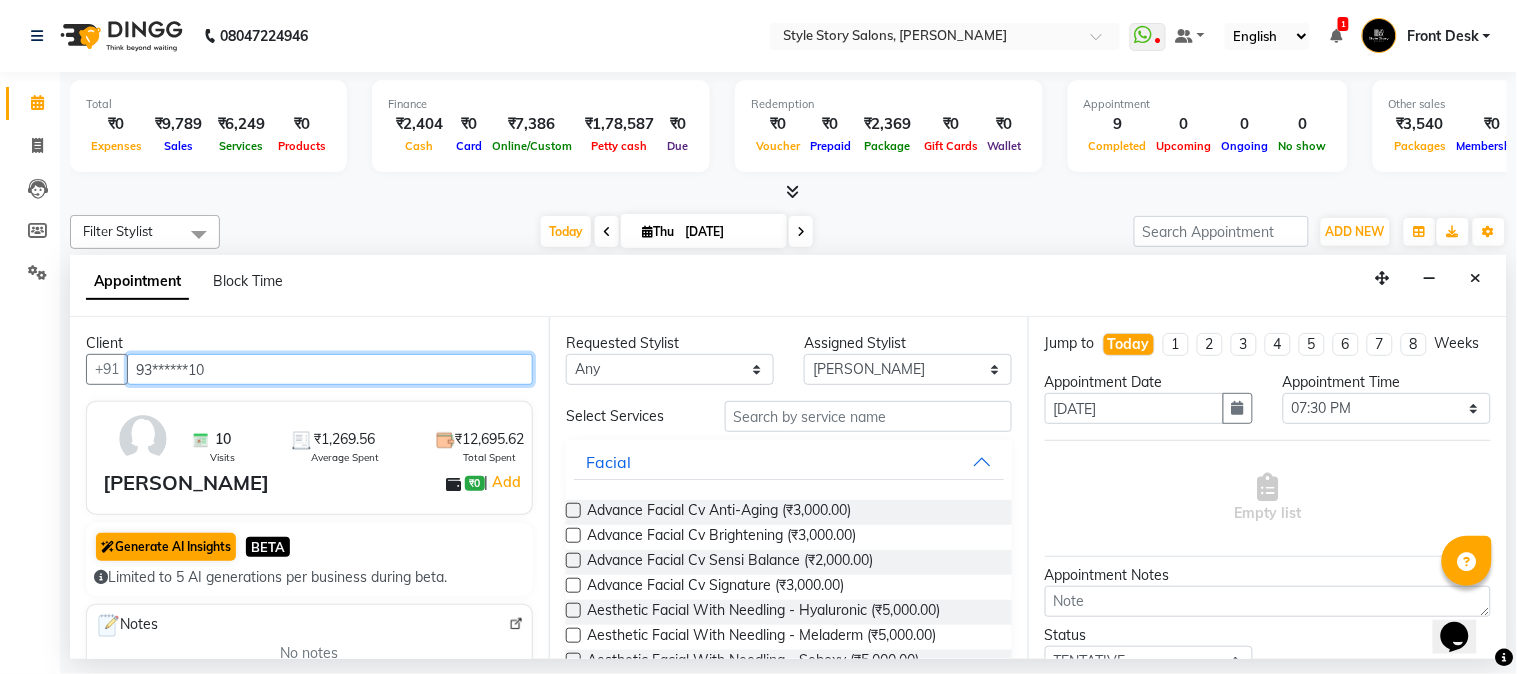 scroll, scrollTop: 333, scrollLeft: 0, axis: vertical 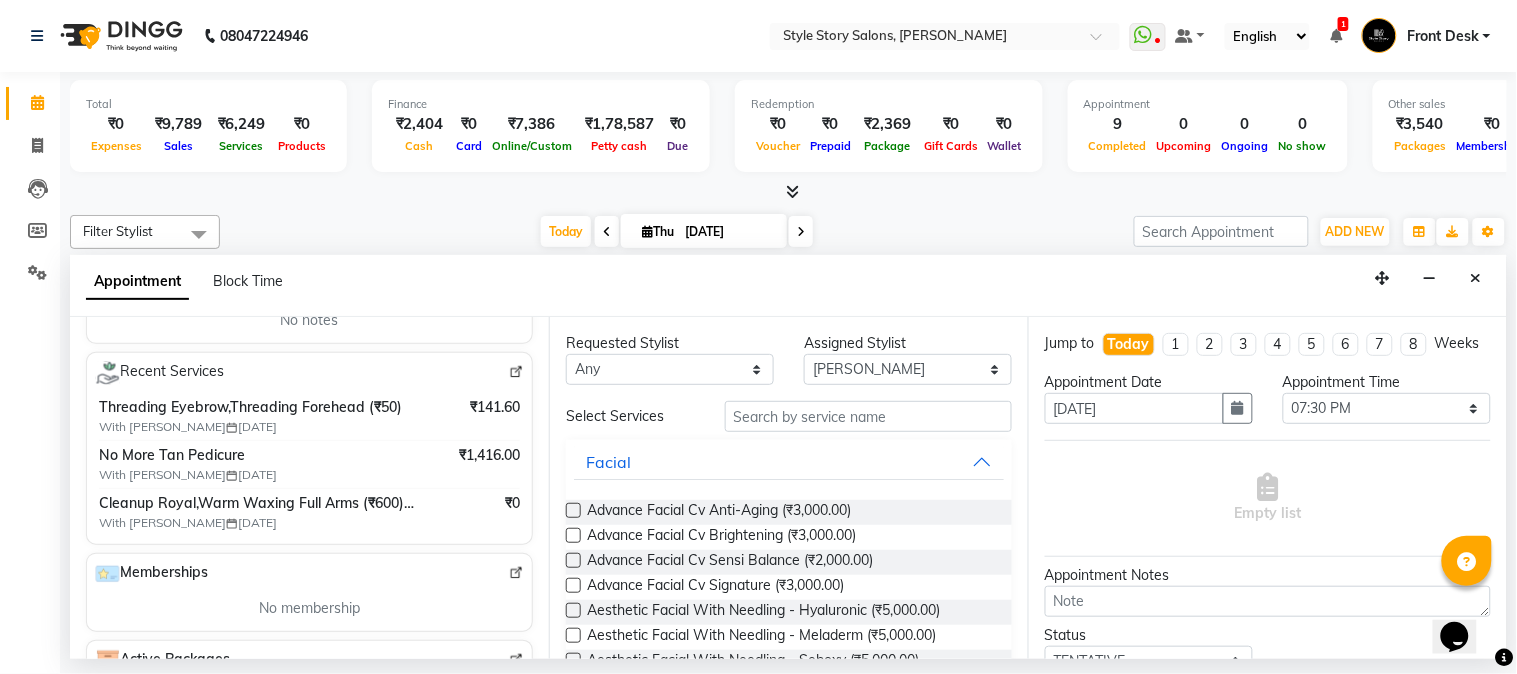 type on "93******10" 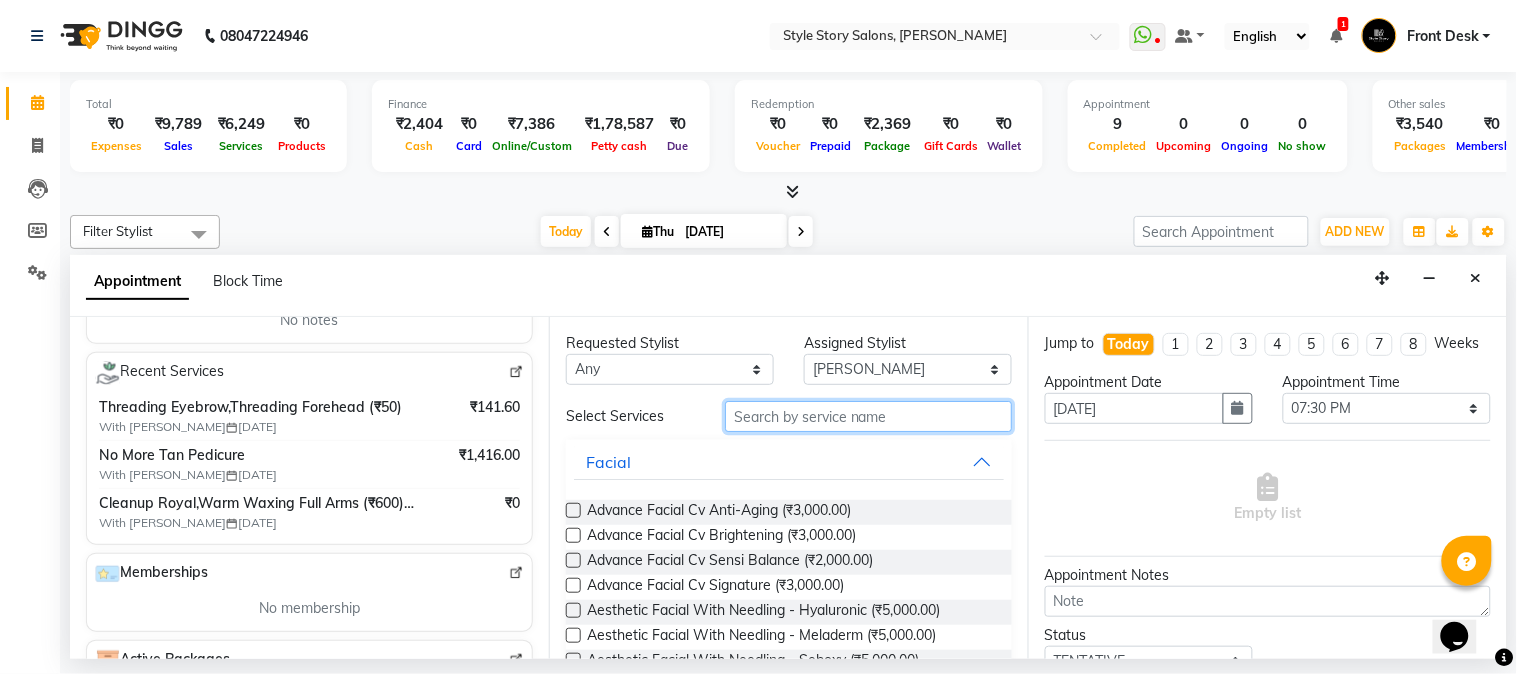 click at bounding box center [868, 416] 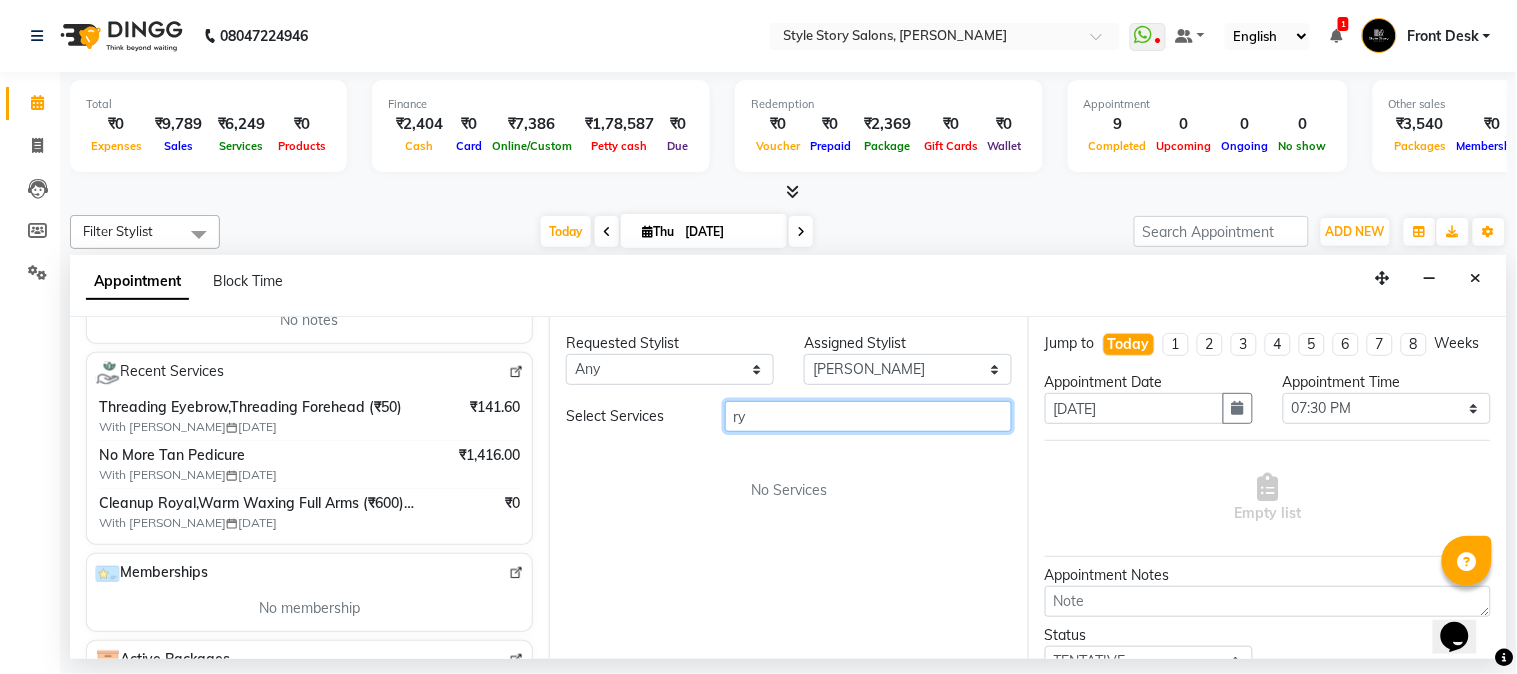 type on "r" 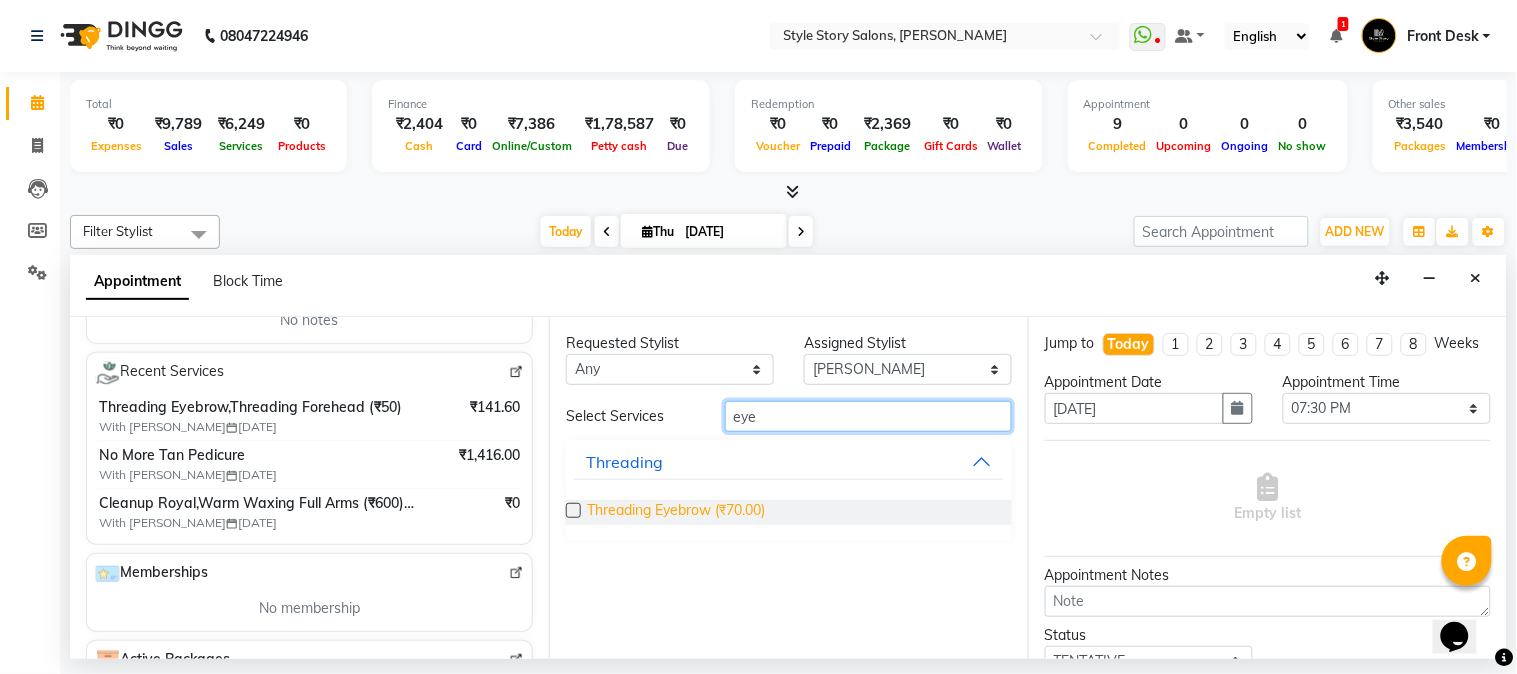 type on "eye" 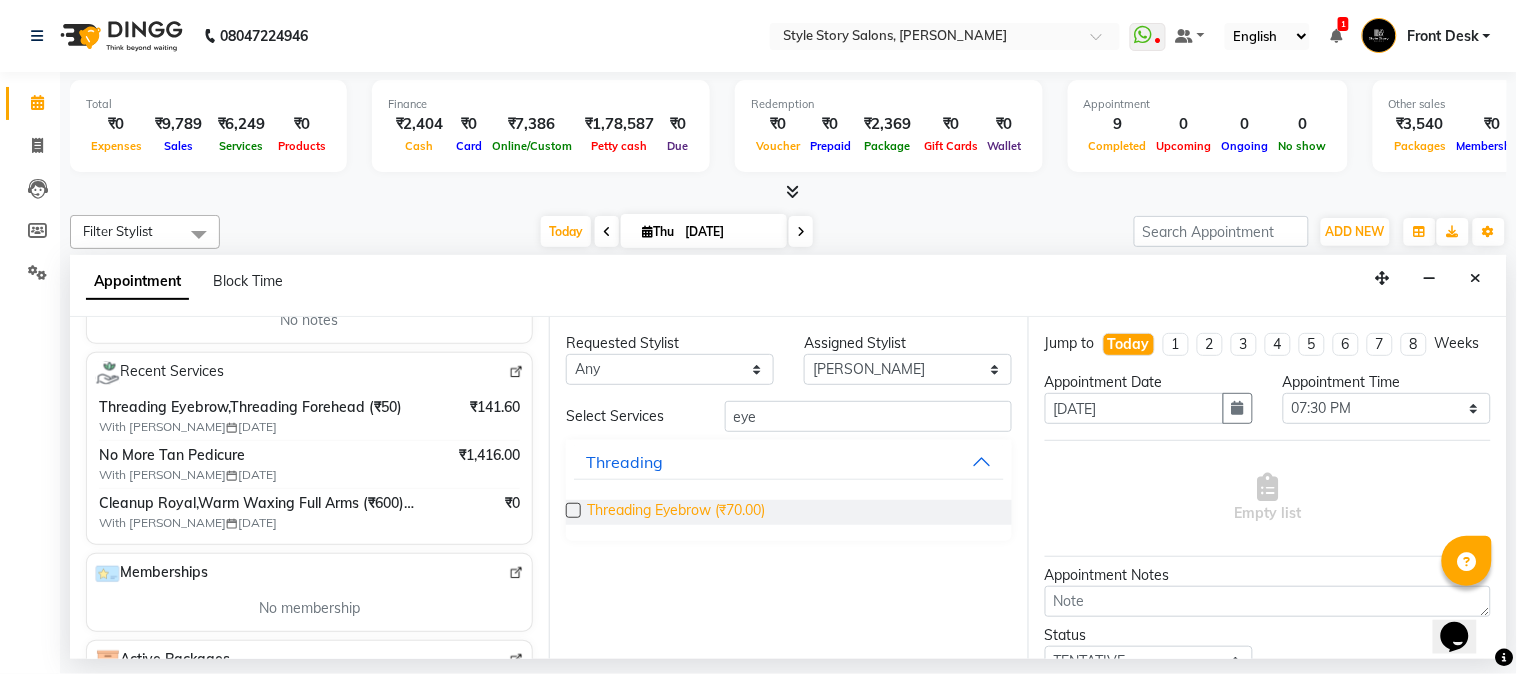 click on "Threading Eyebrow (₹70.00)" at bounding box center (676, 512) 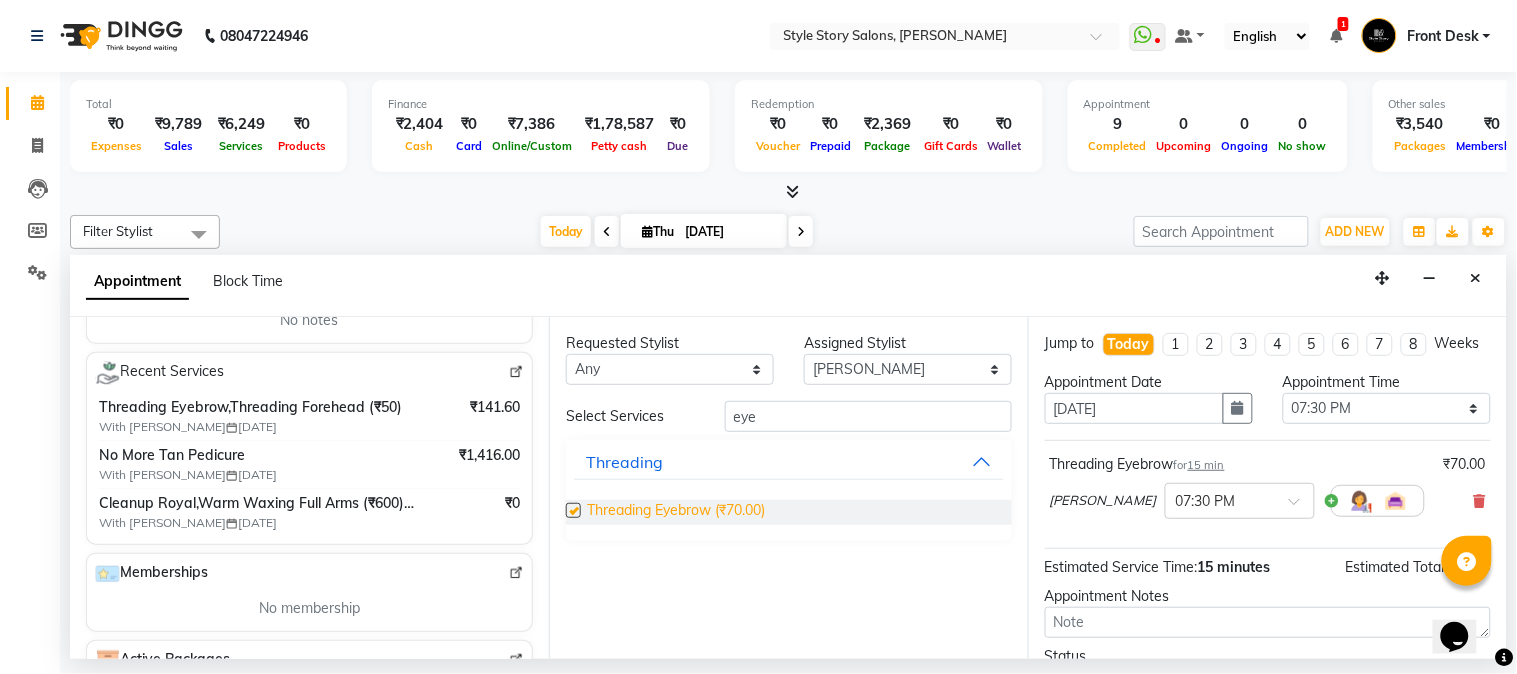 checkbox on "false" 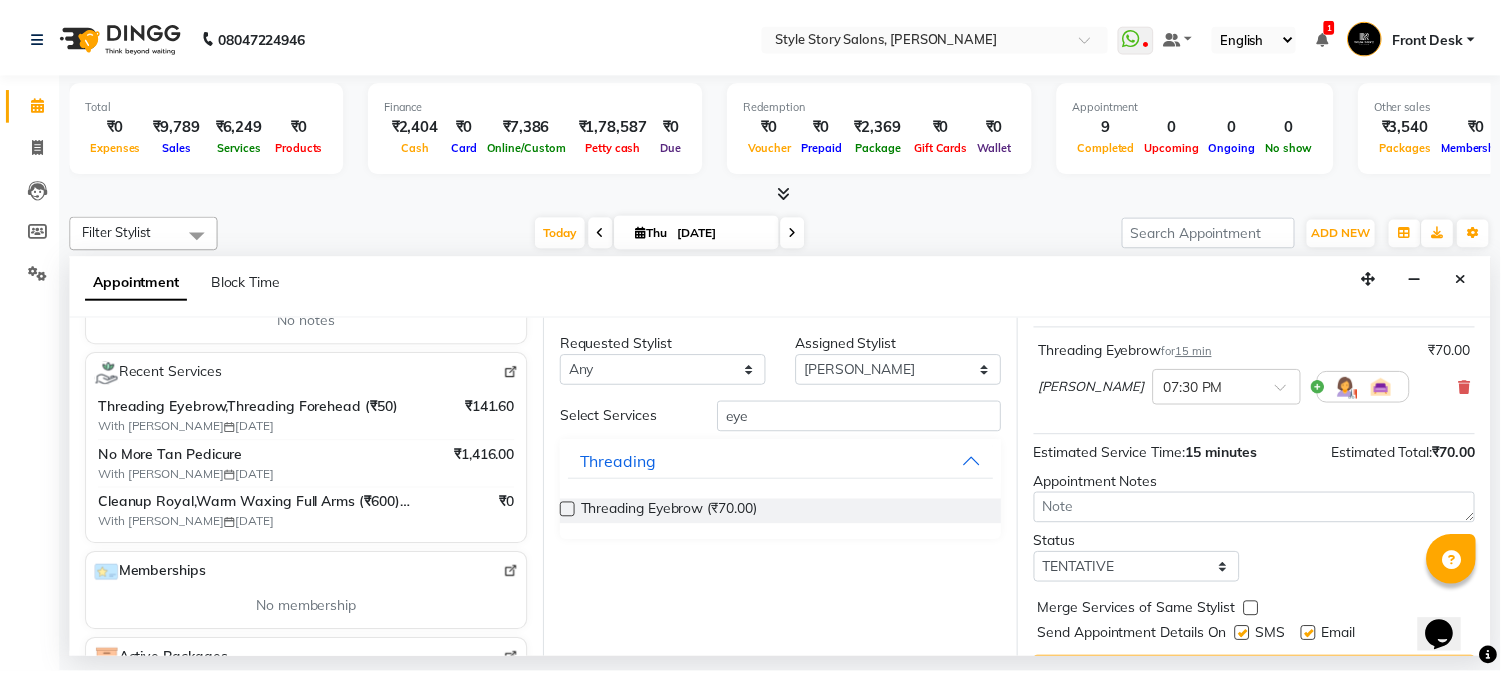scroll, scrollTop: 183, scrollLeft: 0, axis: vertical 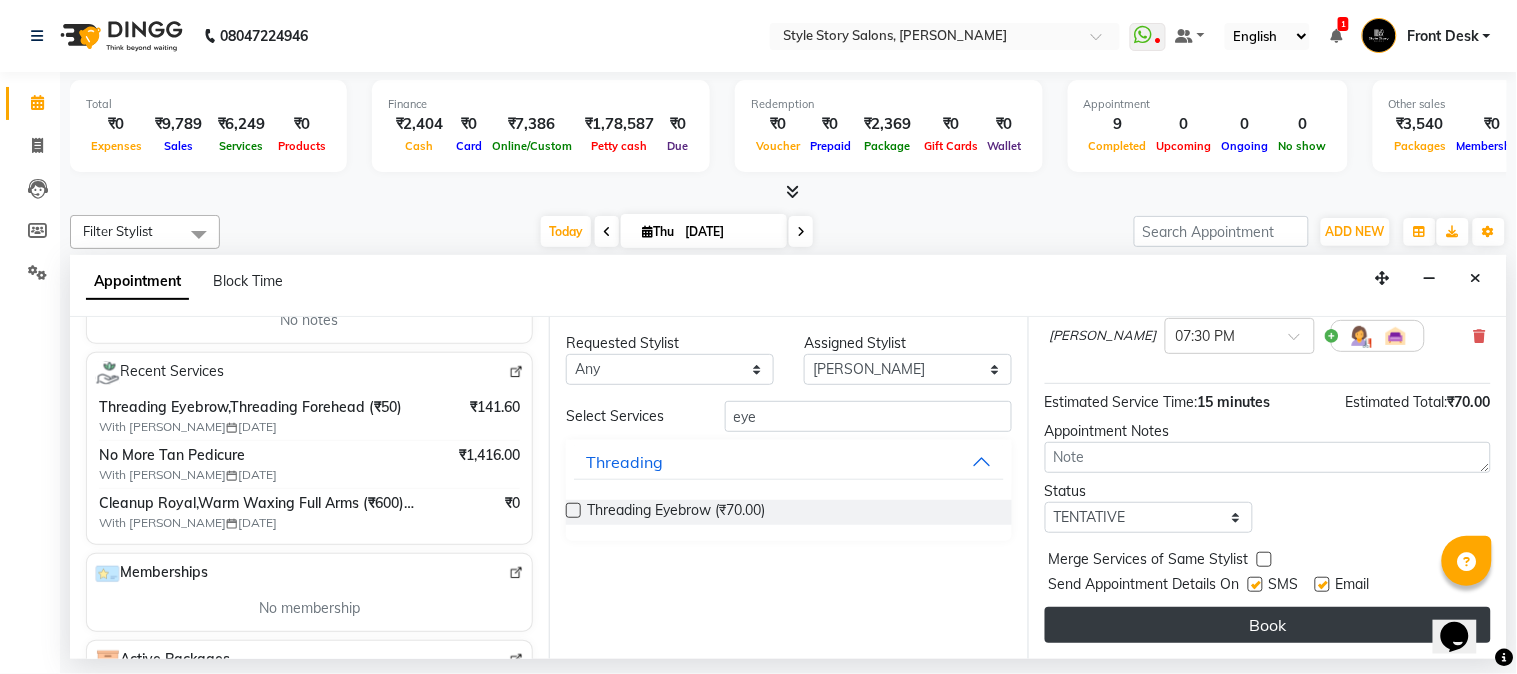 click on "Book" at bounding box center [1268, 625] 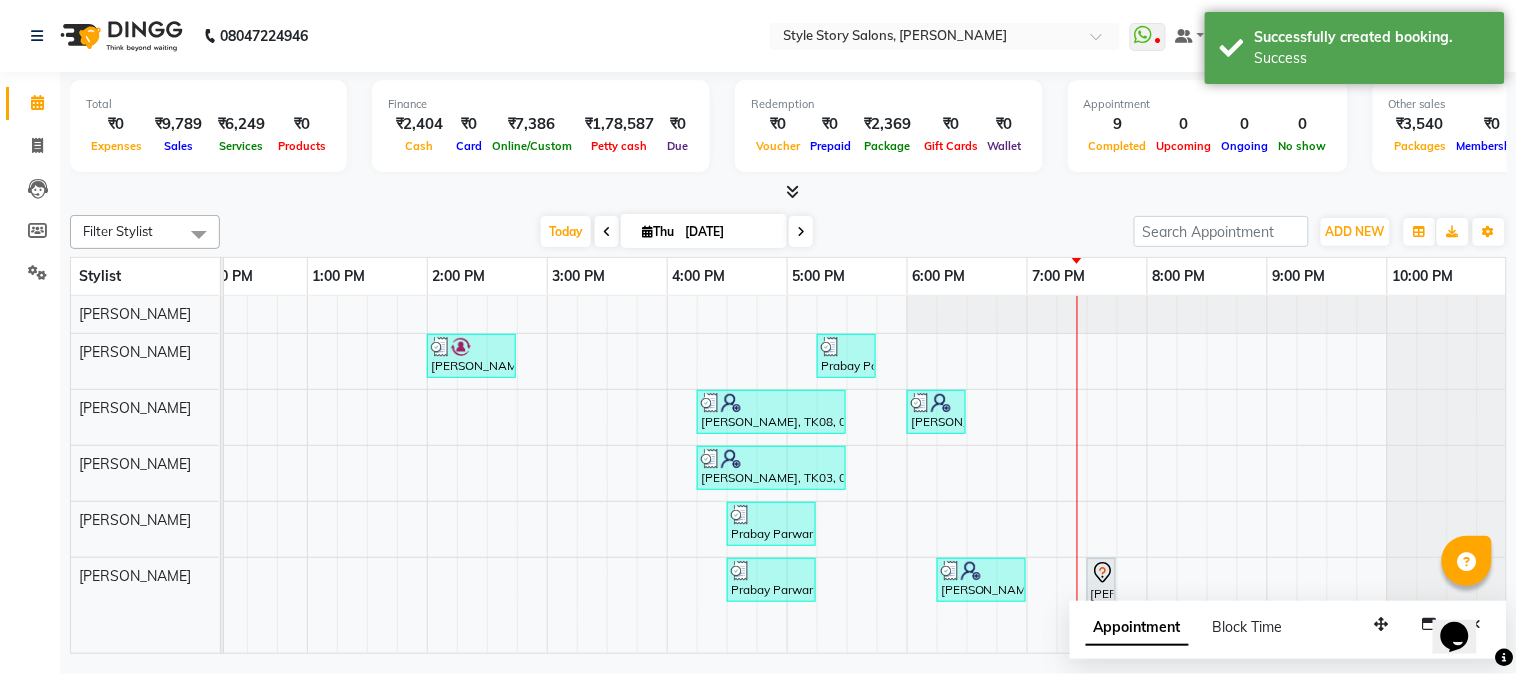 click on "Appointment" at bounding box center [1137, 628] 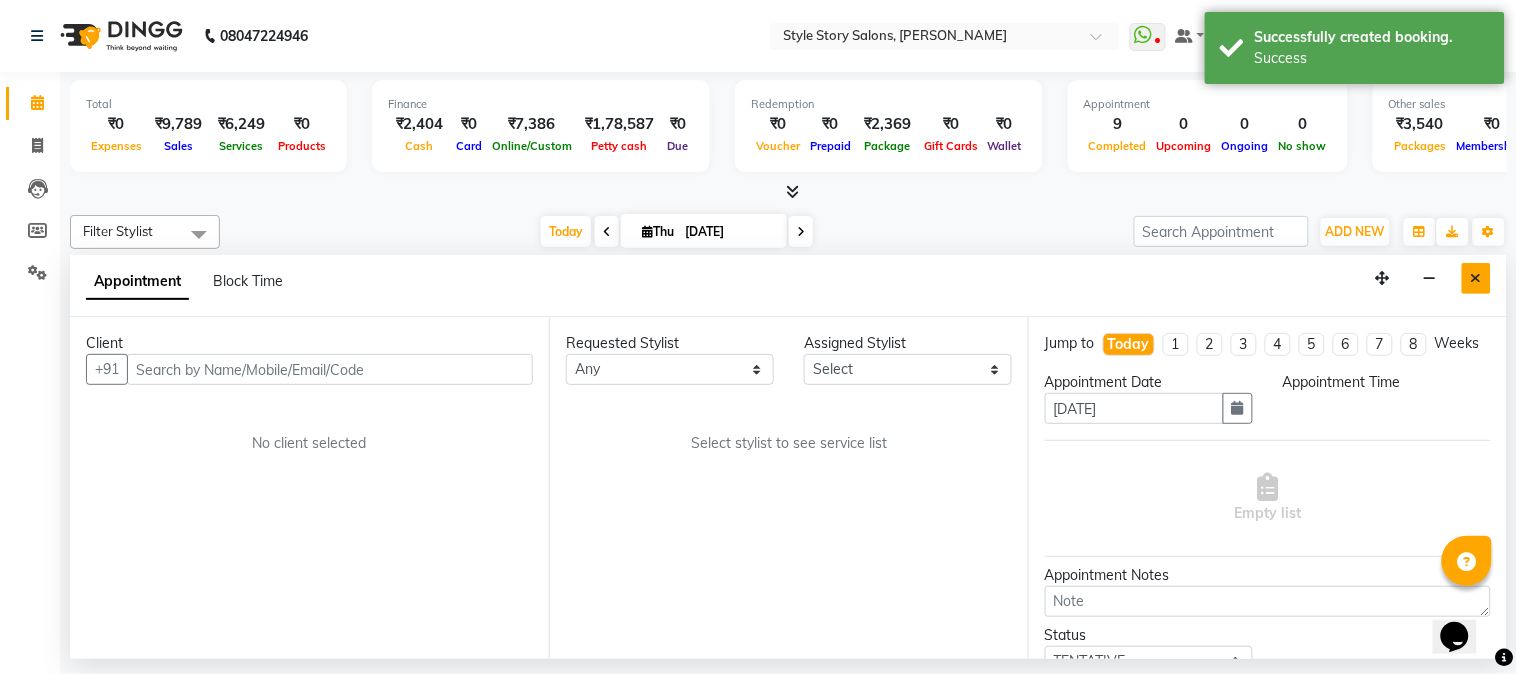 click at bounding box center (1476, 278) 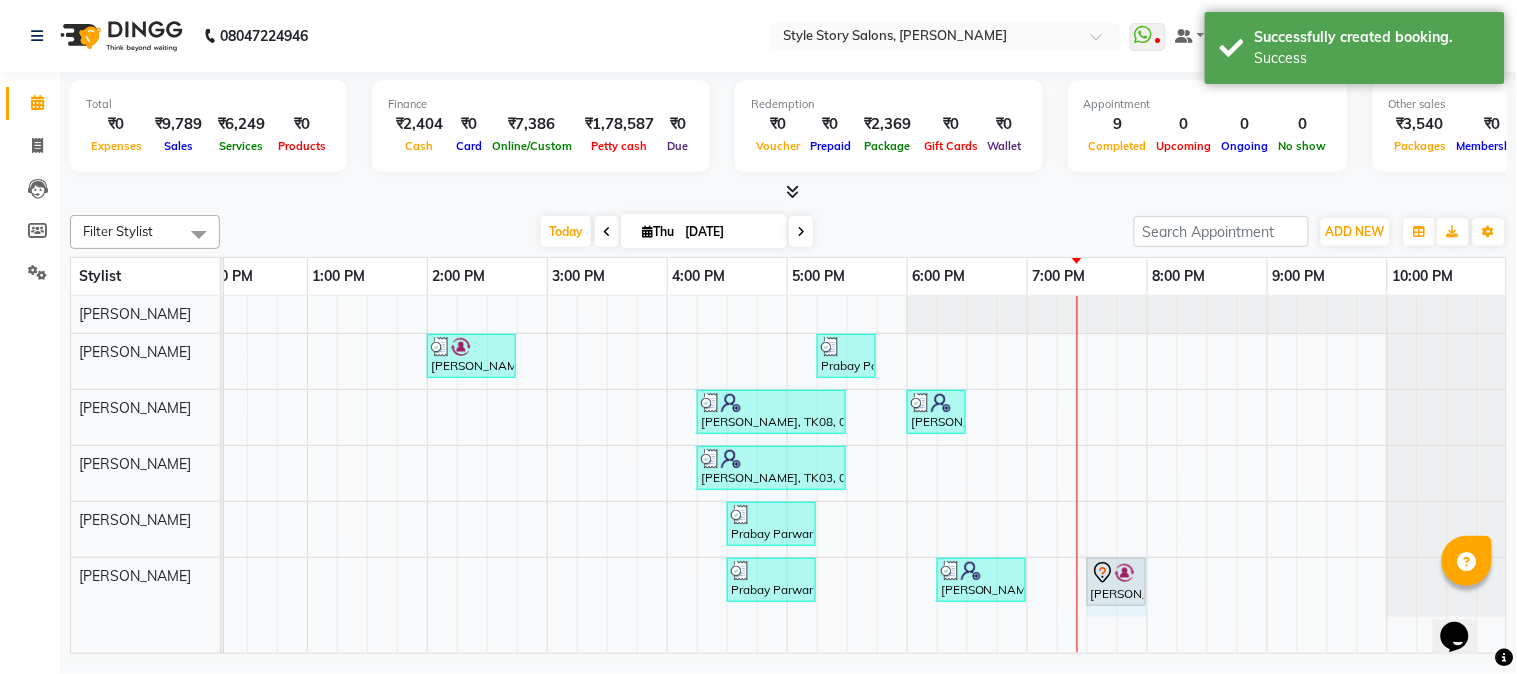 click on "Prabay Parwarkar, TK05, 04:30 PM-05:15 PM, Cleanup Royal (₹1500)     Manish Shrigiriwar, TK09, 06:15 PM-07:00 PM, Cleanup Express (₹800)             Shubhi Sharma, TK10, 07:30 PM-07:45 PM, Threading Eyebrow             Shubhi Sharma, TK10, 07:30 PM-07:45 PM, Threading Eyebrow" at bounding box center [-413, 587] 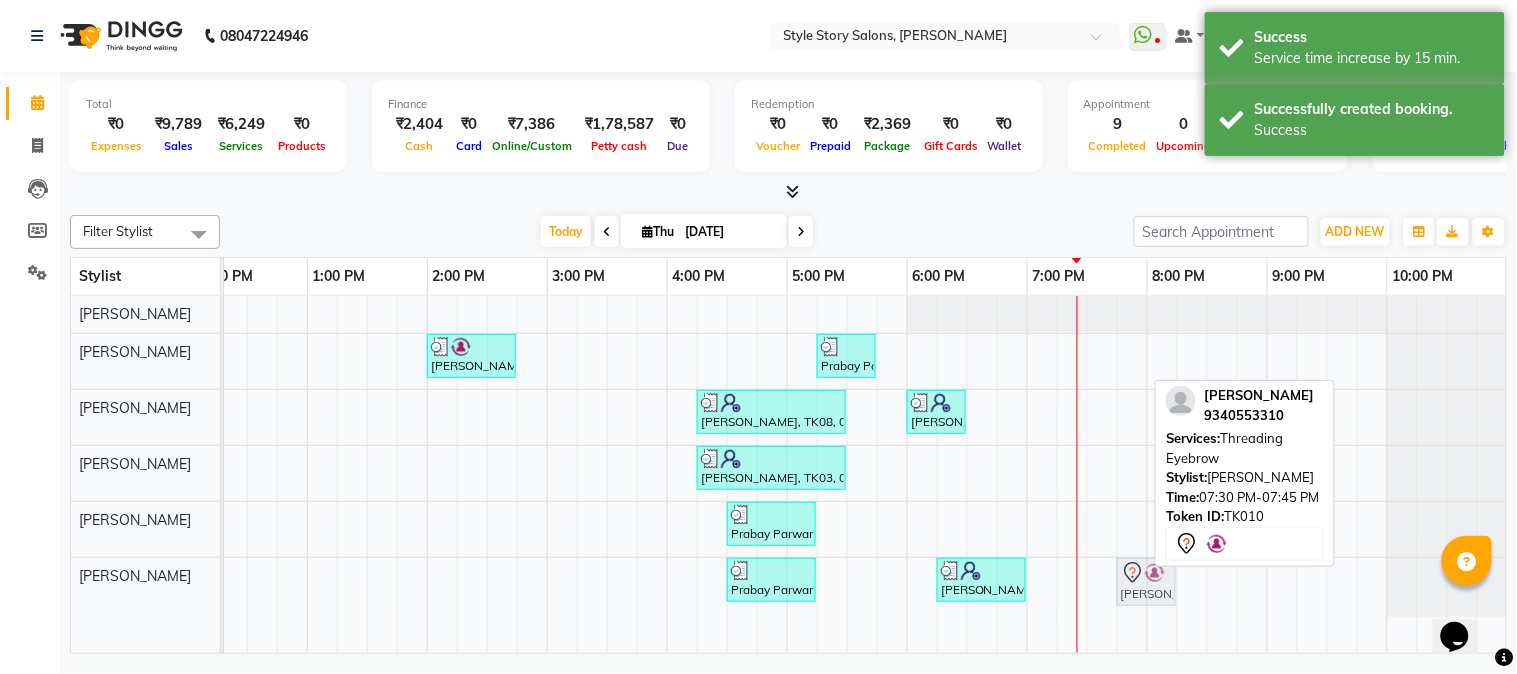 drag, startPoint x: 1101, startPoint y: 578, endPoint x: 1117, endPoint y: 576, distance: 16.124516 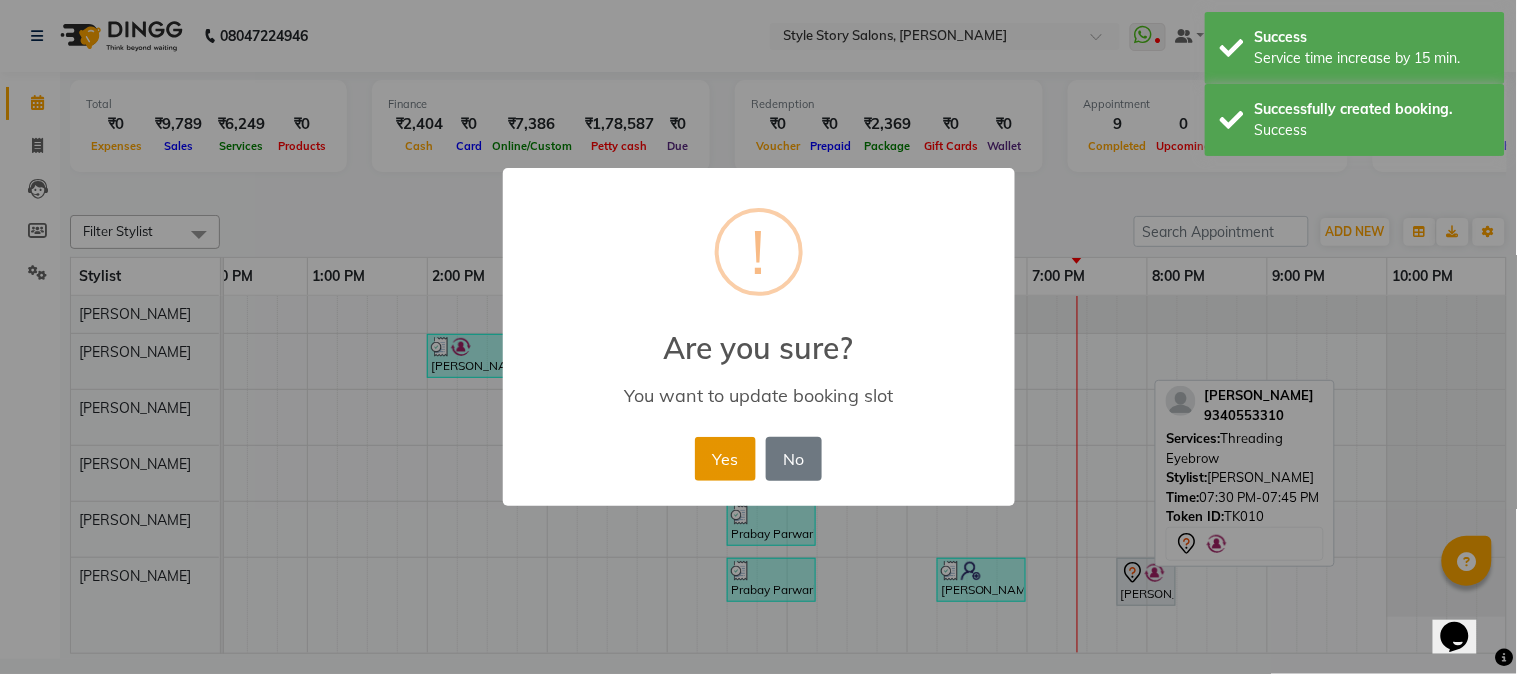 click on "Yes" at bounding box center (725, 459) 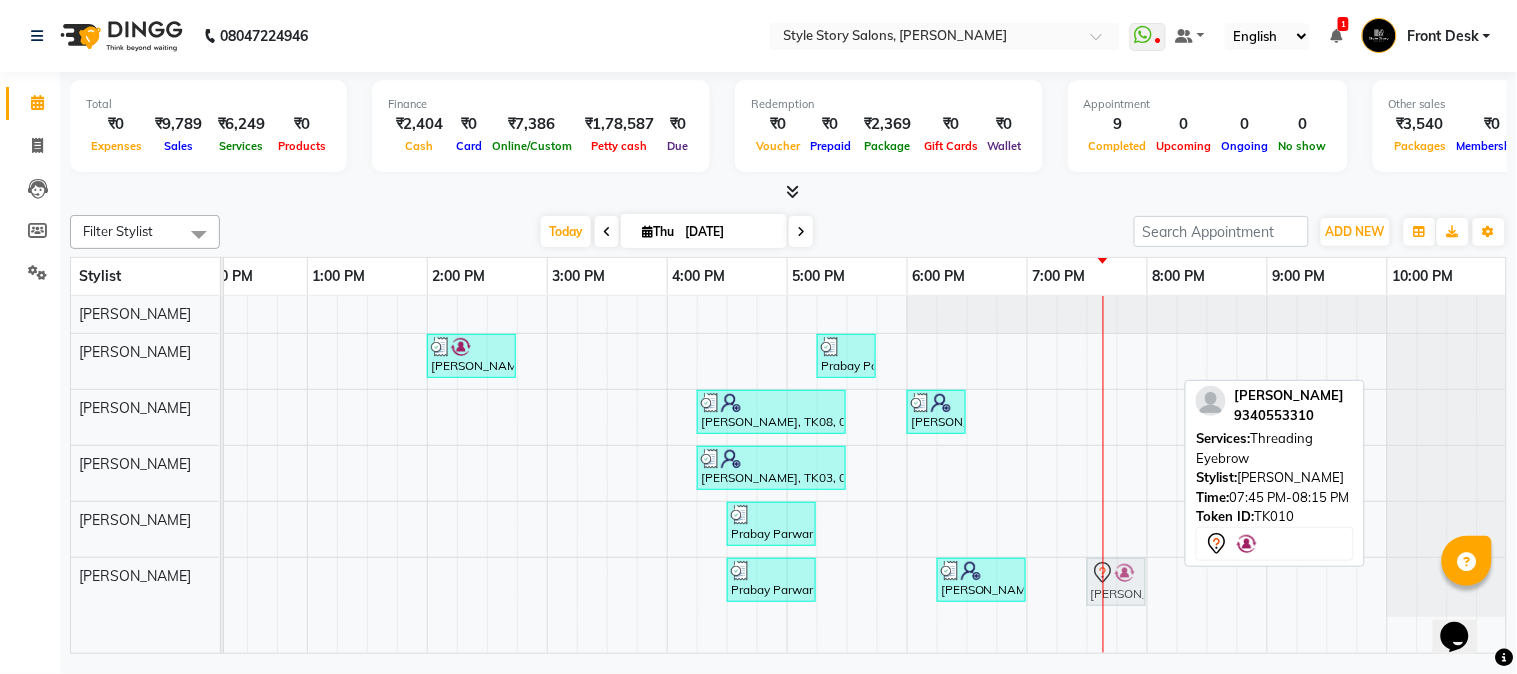 drag, startPoint x: 1153, startPoint y: 566, endPoint x: 1138, endPoint y: 570, distance: 15.524175 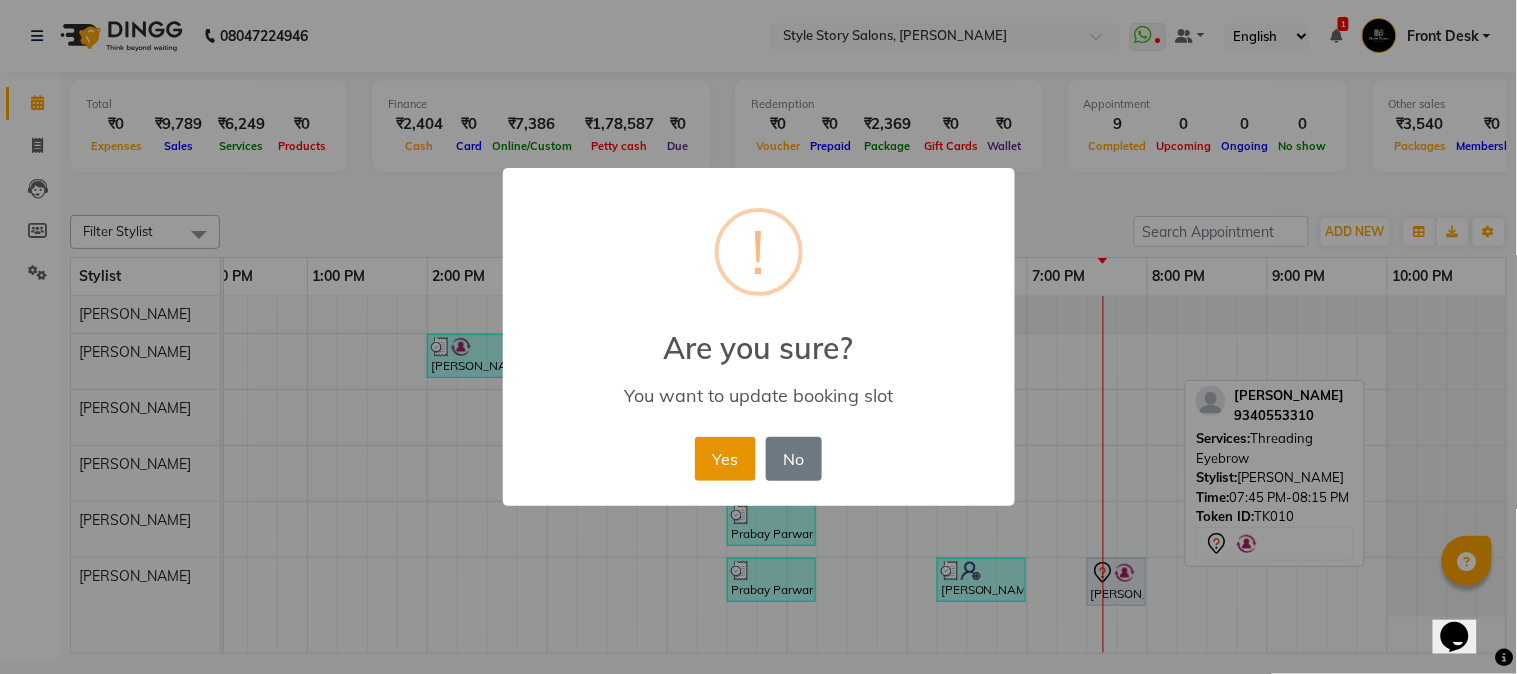 click on "Yes" at bounding box center [725, 459] 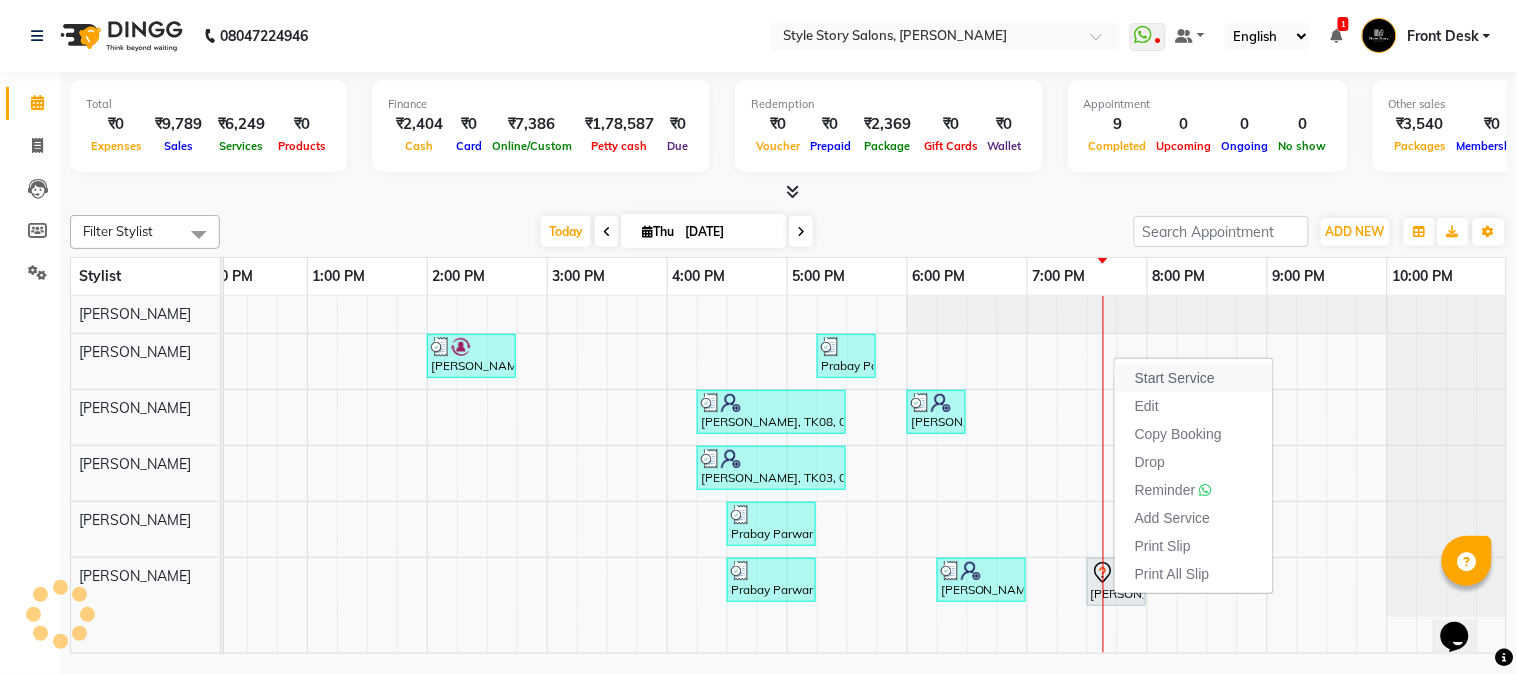click on "Start Service" at bounding box center [1175, 378] 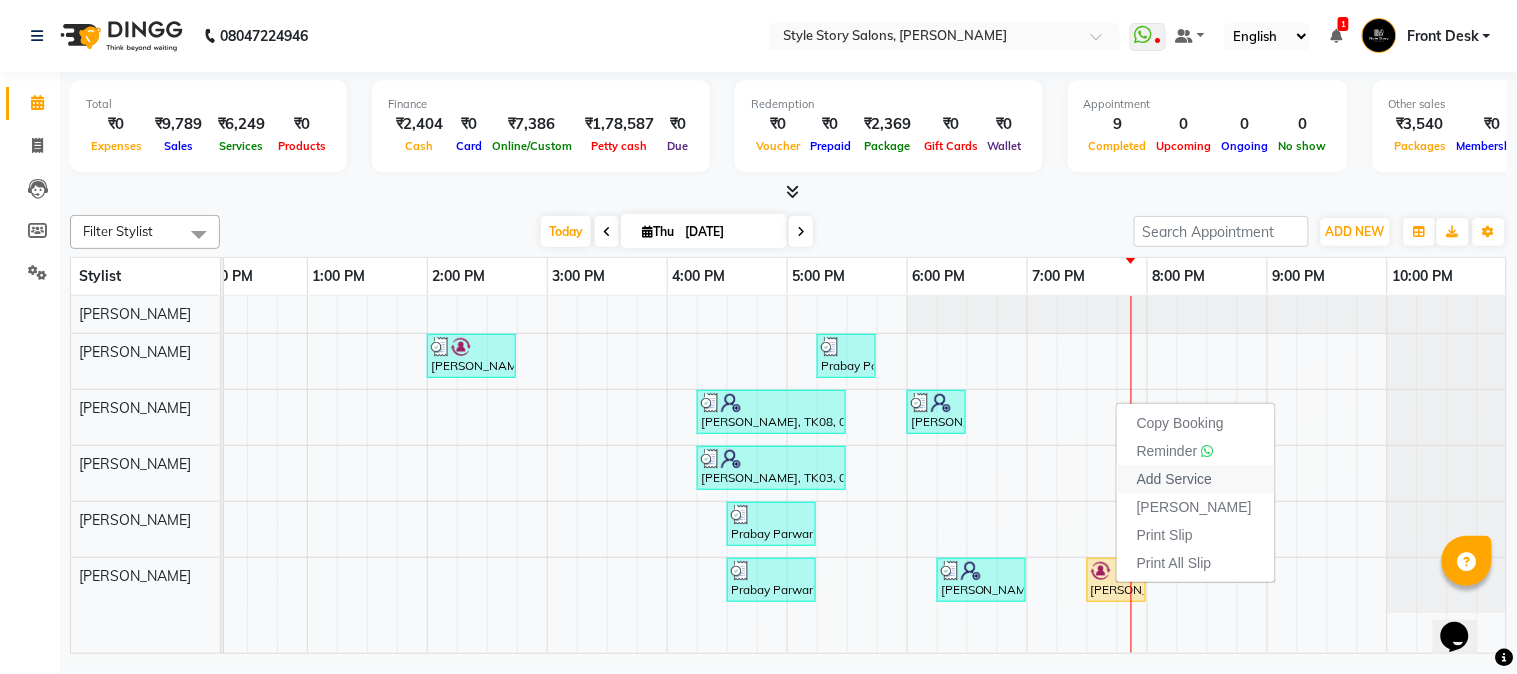 click on "Add Service" at bounding box center [1174, 479] 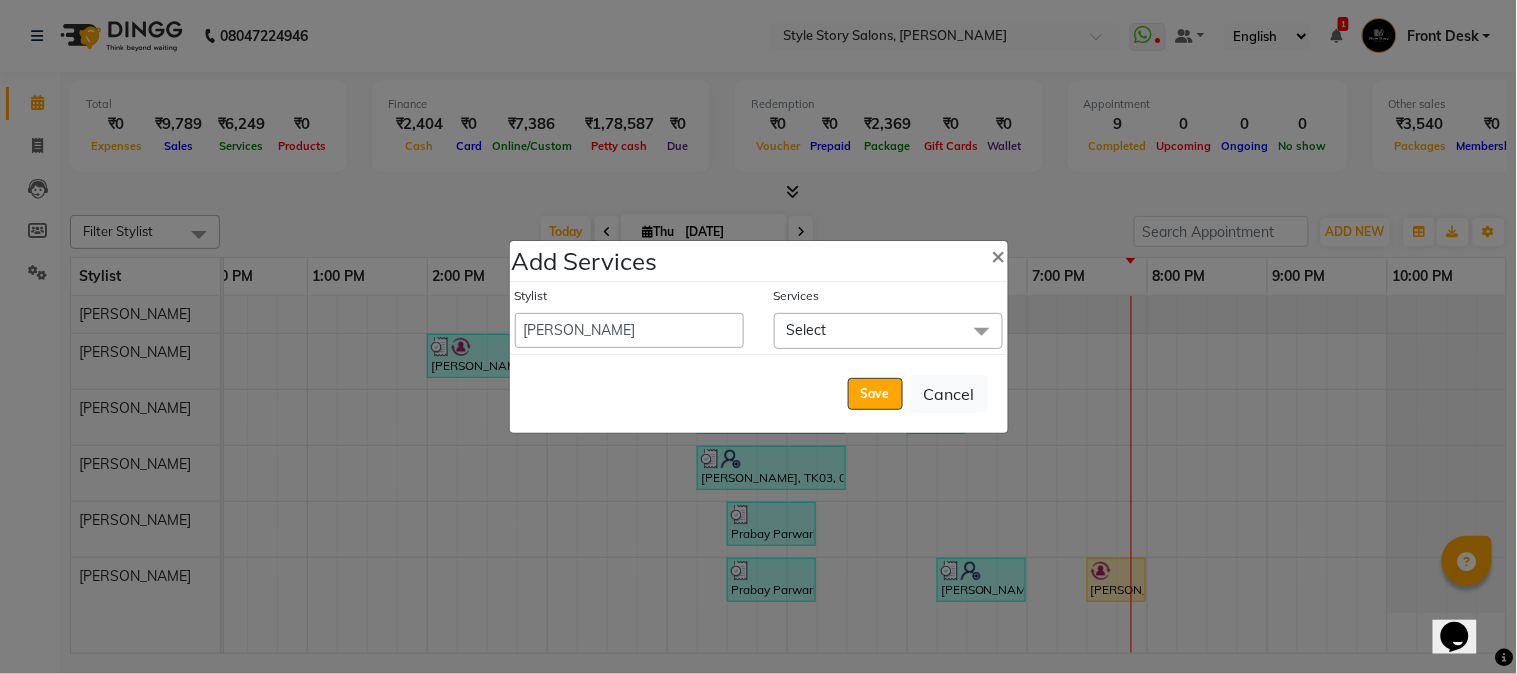 click on "Select" 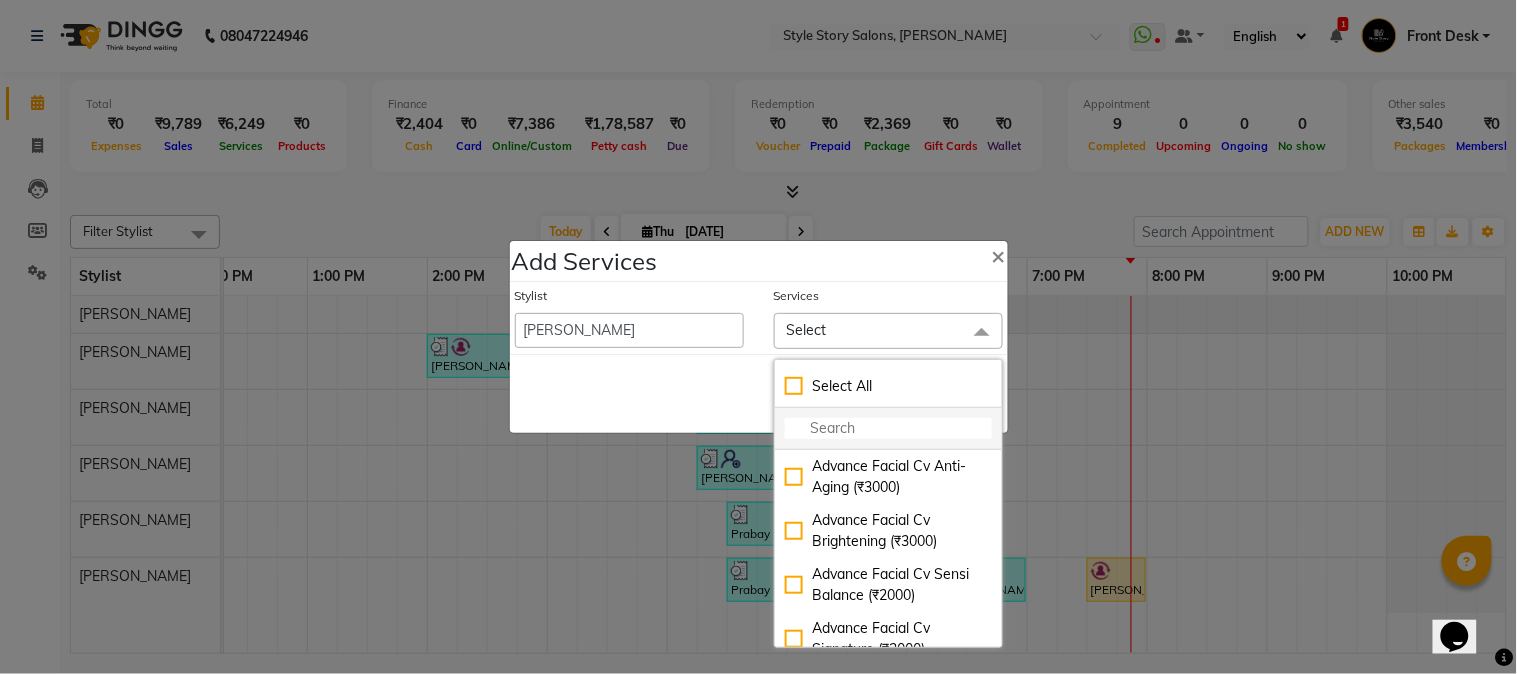 click 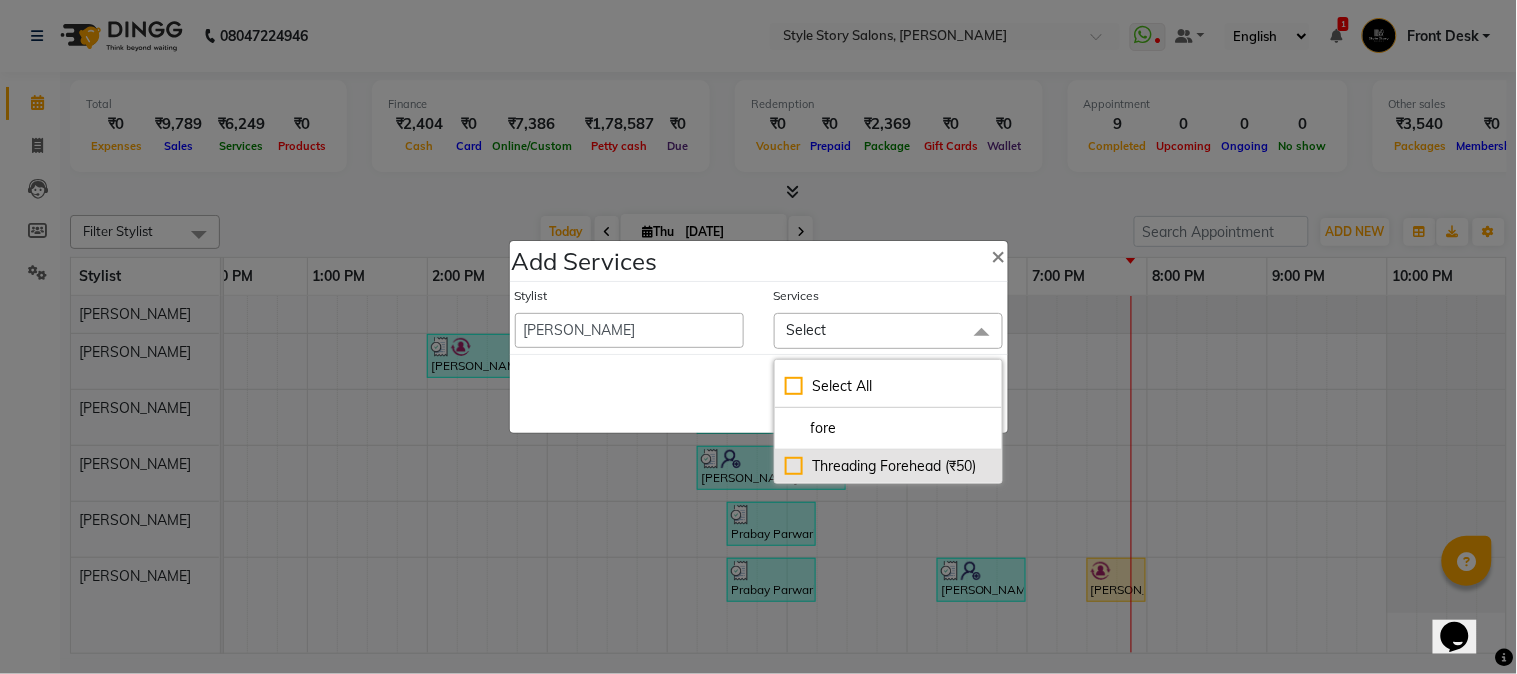 type on "fore" 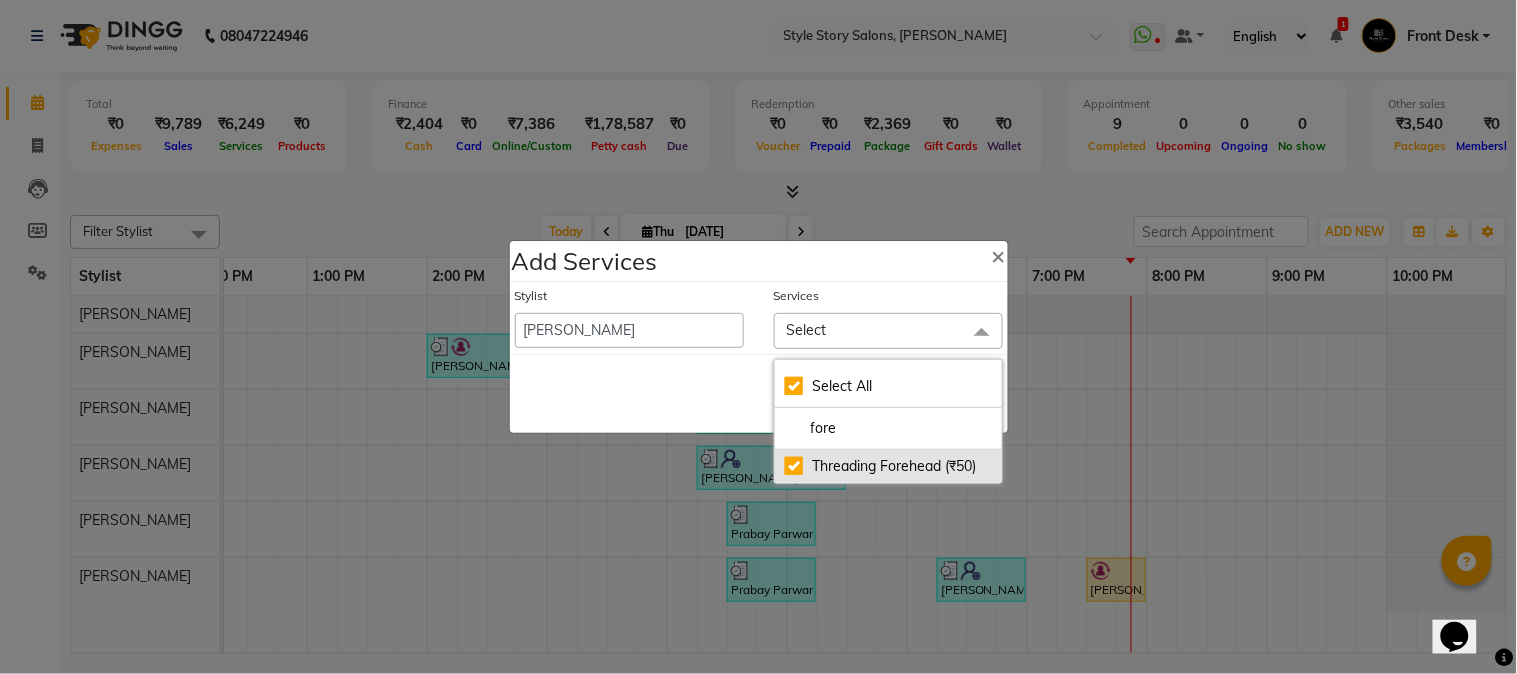 checkbox on "true" 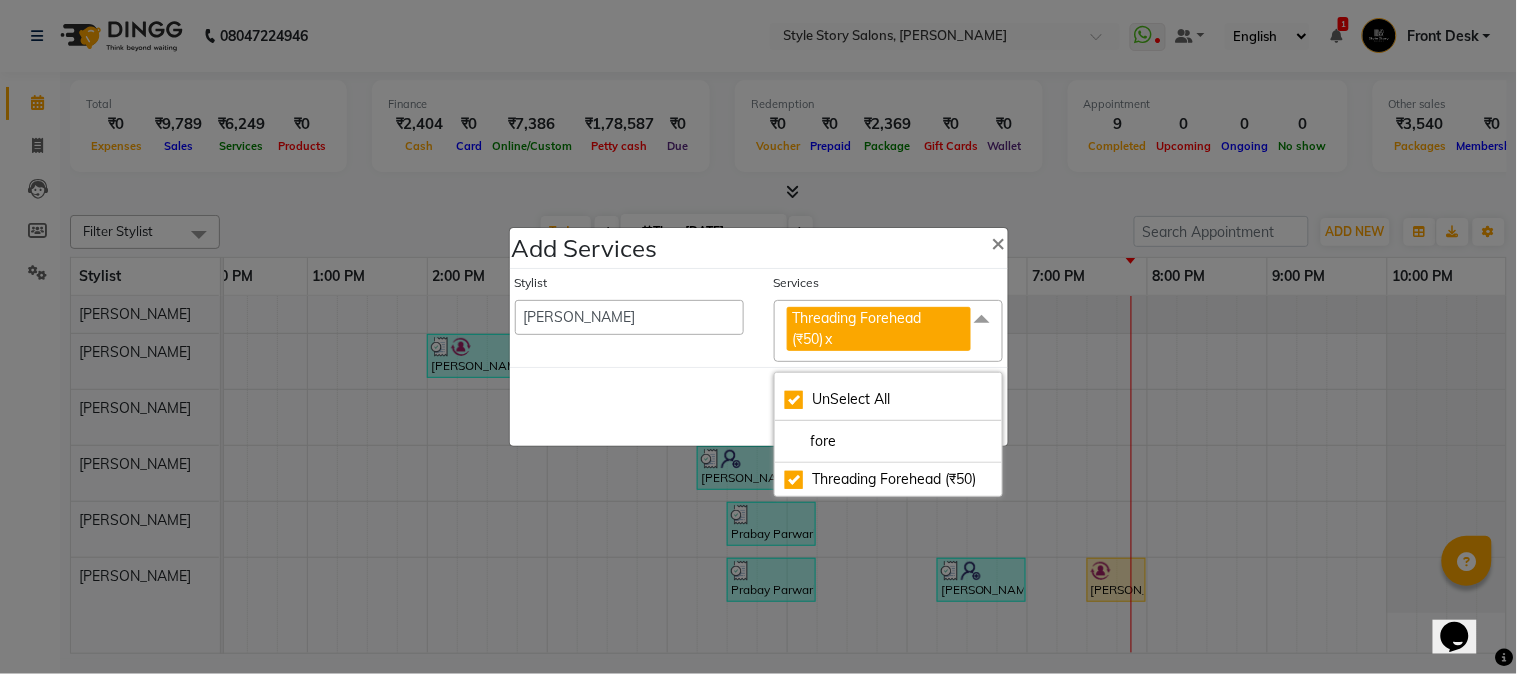 click on "Save   Cancel" 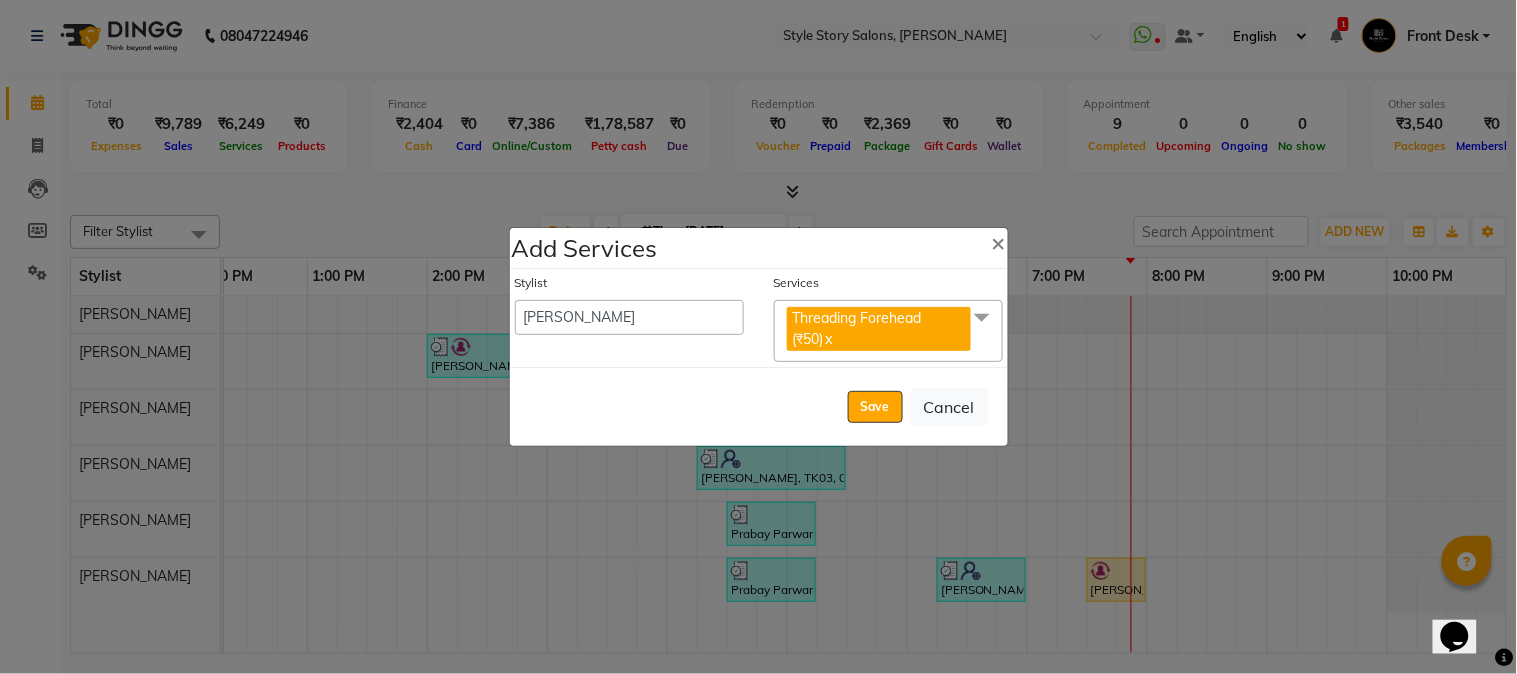 click on "Threading Forehead (₹50)  x" 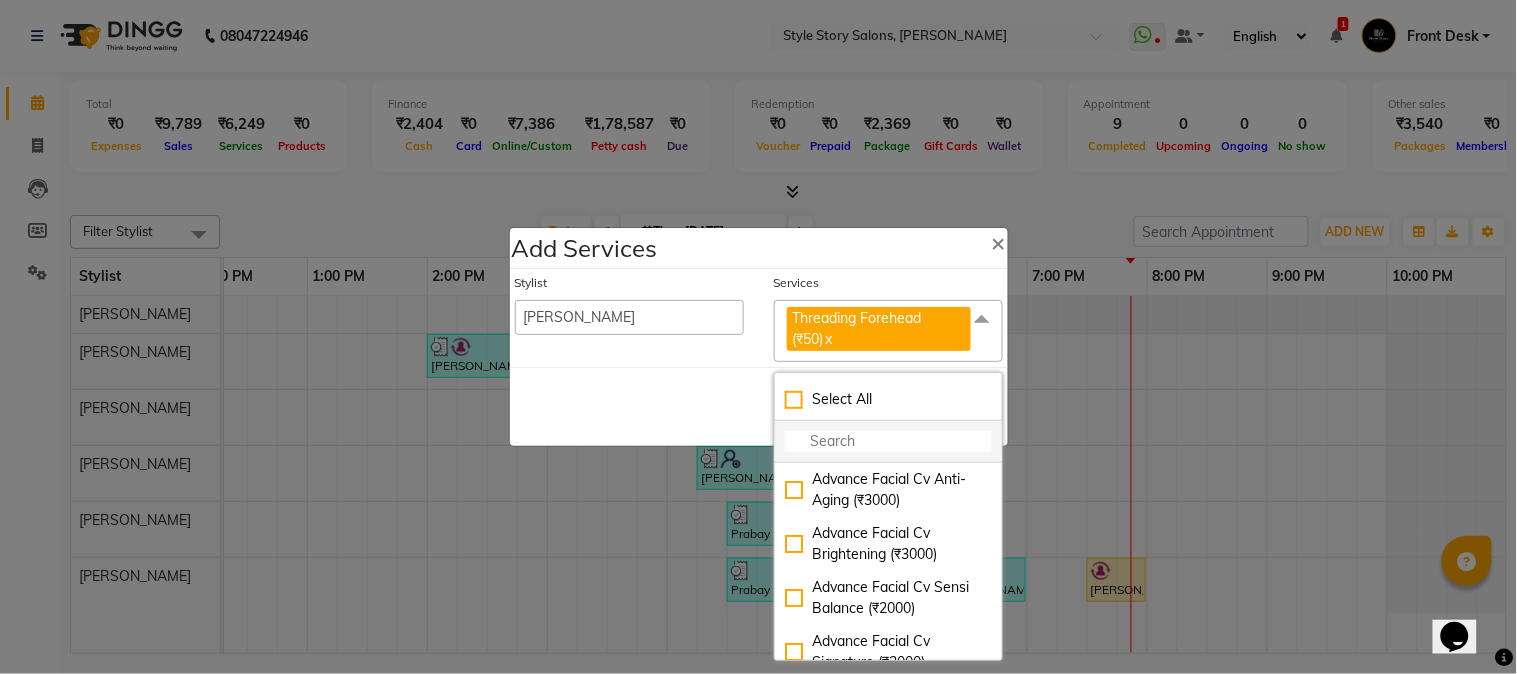 click 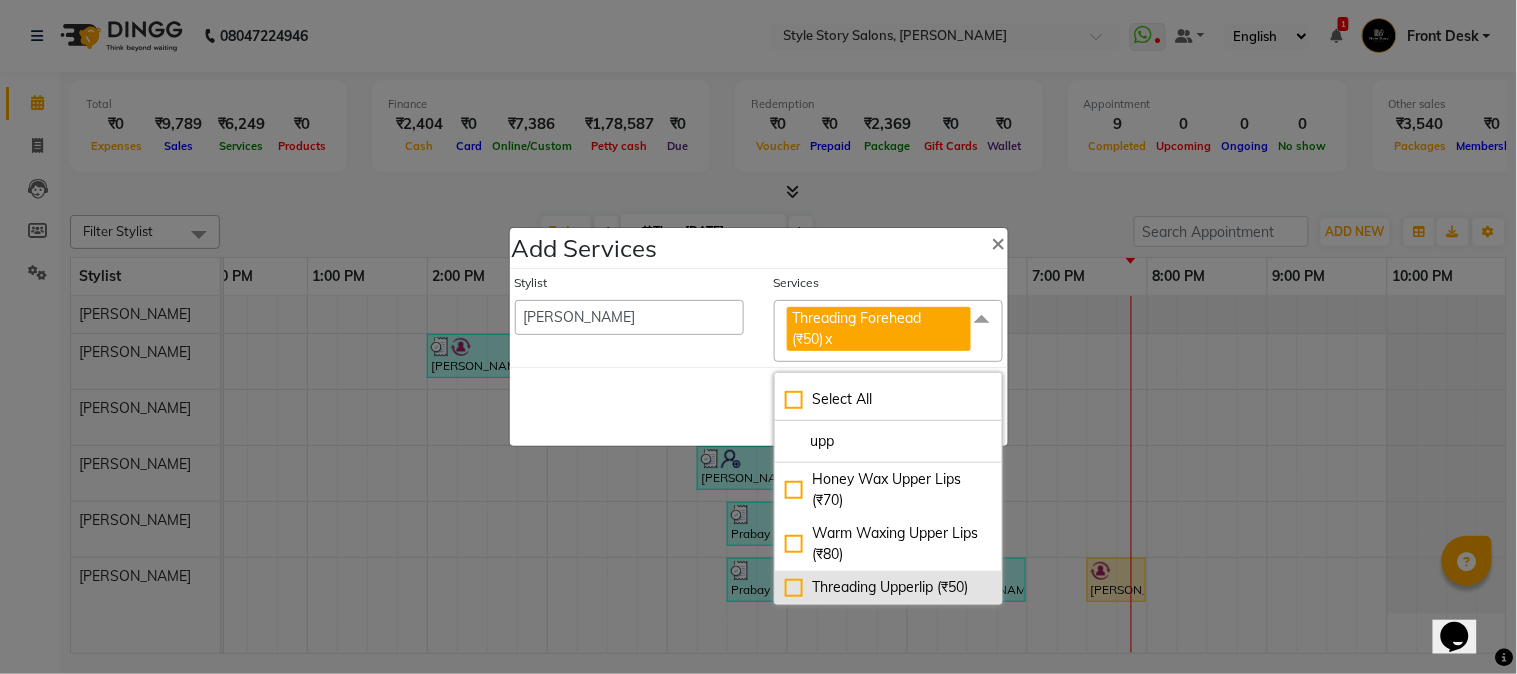 type on "upp" 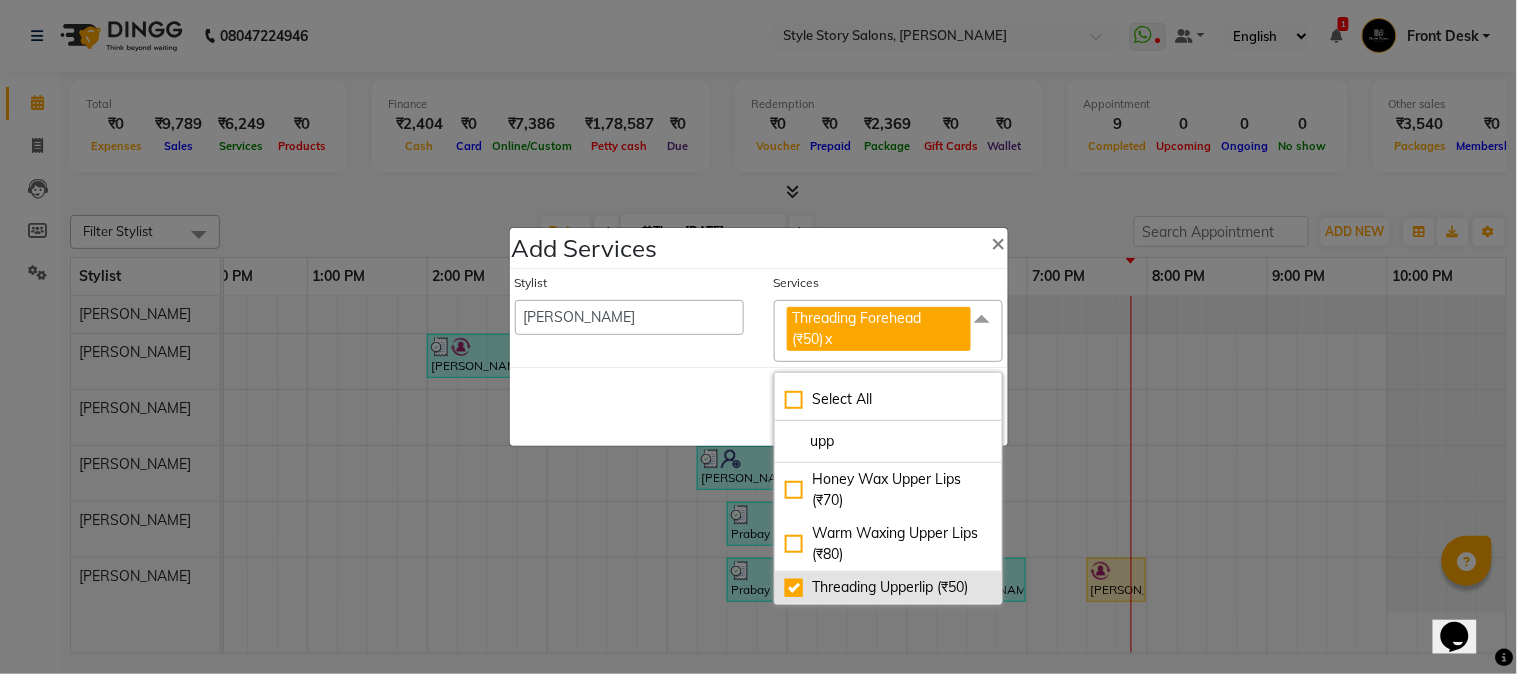 checkbox on "true" 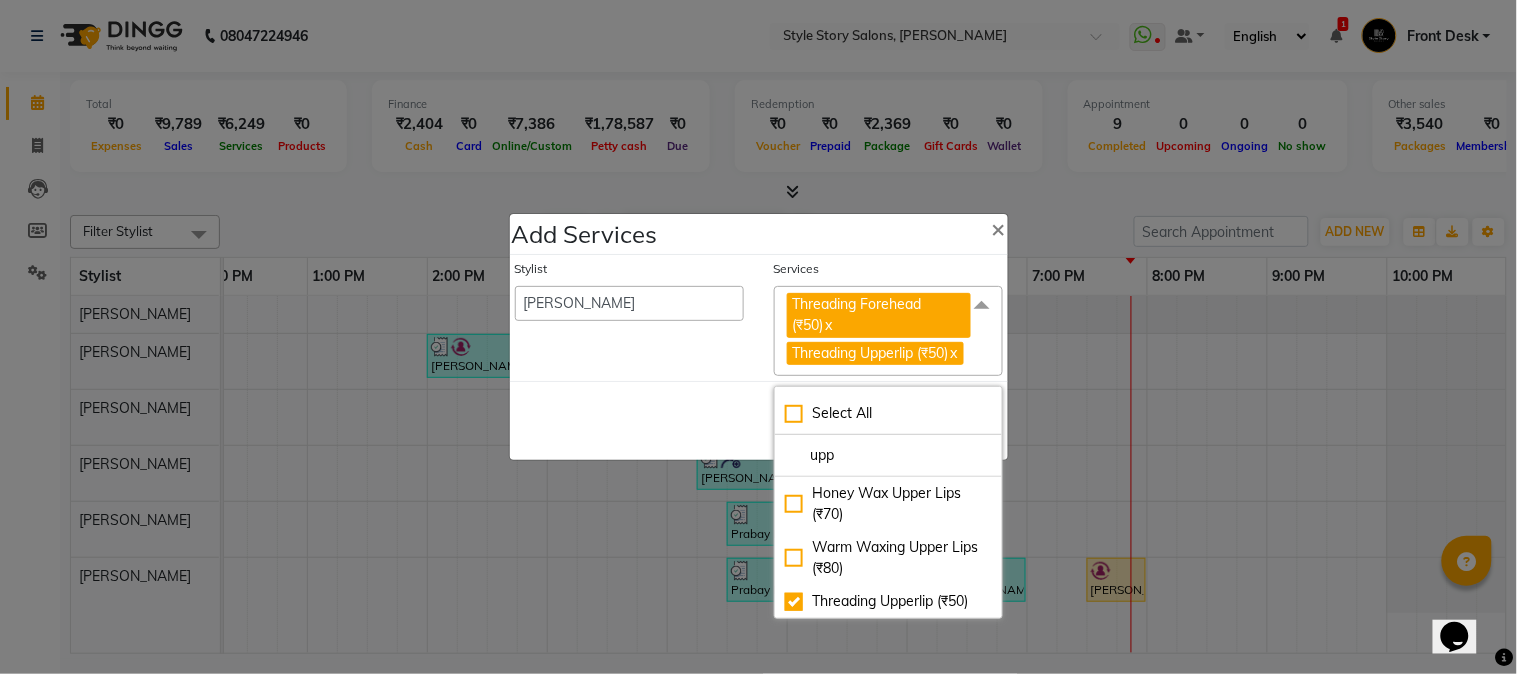 click on "Stylist  Aayushi Dahat   Adesh khadse   Ambika Dhadse Front Desk   Arshad Ansari   Diksha Thakur   Durga Gawai   Front Desk   Kajal Thapa Front Desk   Kartik Balpande    Khushal Bhoyar Senior Accountant   Komal Thakur   Neelam Nag   Nikhil Pillay Inventory Manager   Nilofar Ali (HR Admin)   Prathm Chaudhari (Hair Artist)   Priyanshi Meshram   Ram Thakur    Ritesh Pande   Ritesh Shrivas   Shabnam Ansari    Shruti Raut   Sonali Sarode   Sonam Nashine HR Manager   Suchita Mankar (Tina Beautician)   Tanuja Junghare   Tushar Pandey   Vikas Kumar   Vinod Pandit   Vishal Gajbhiye Accountant" 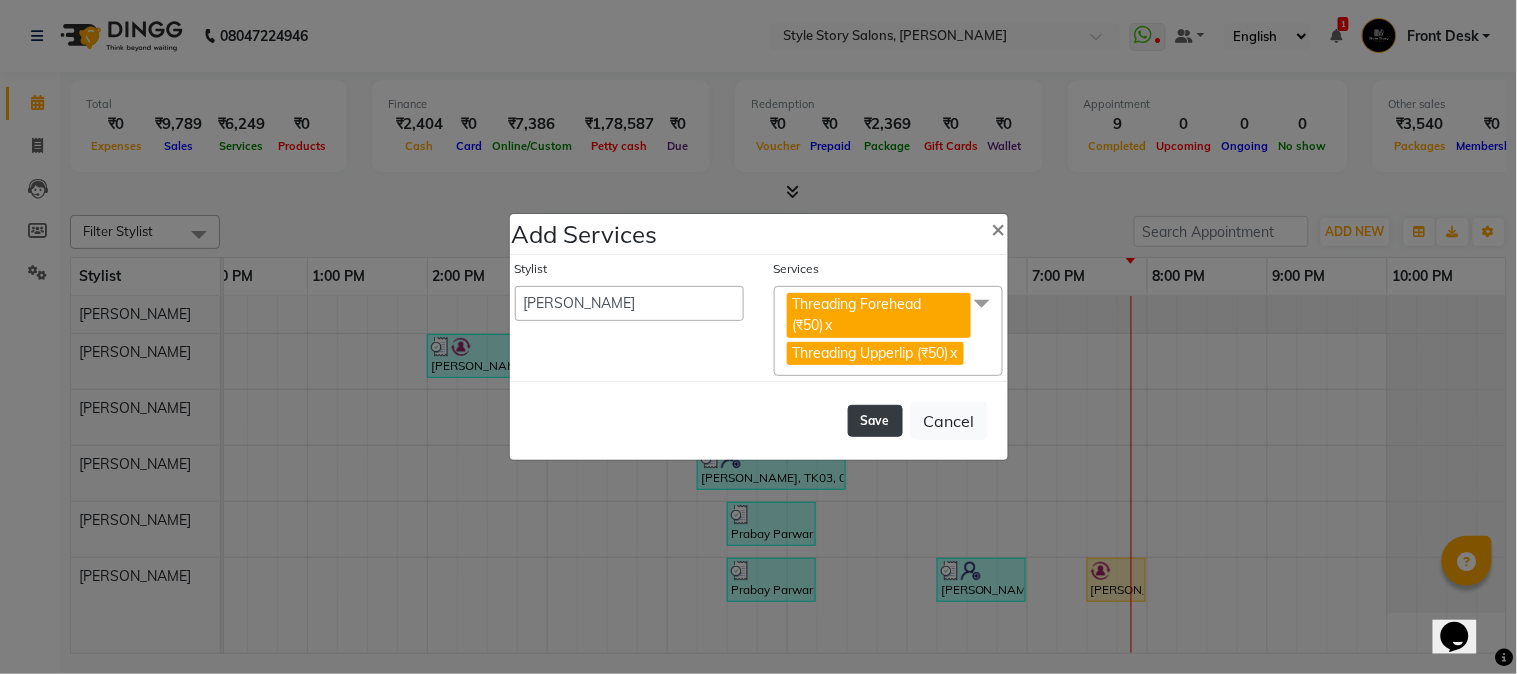 click on "Save" 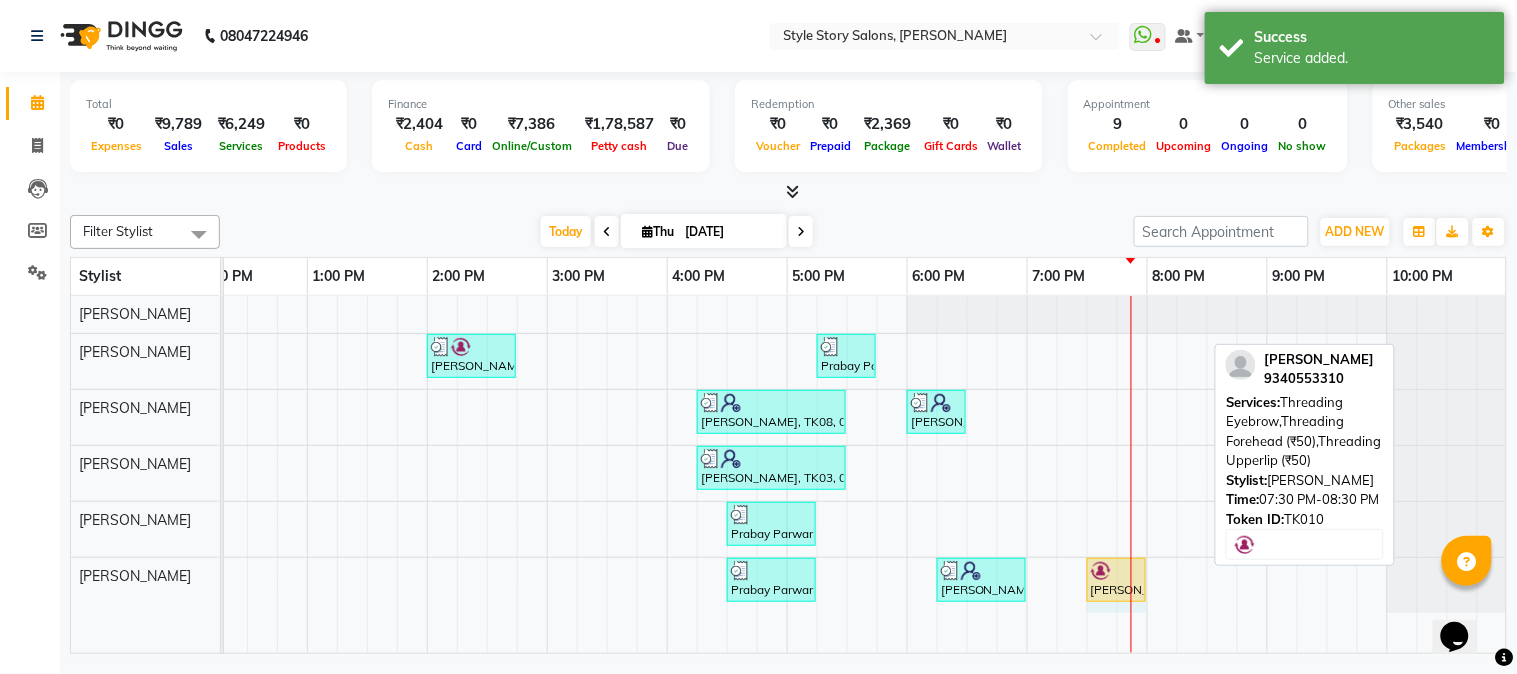 drag, startPoint x: 1201, startPoint y: 576, endPoint x: 1133, endPoint y: 581, distance: 68.18358 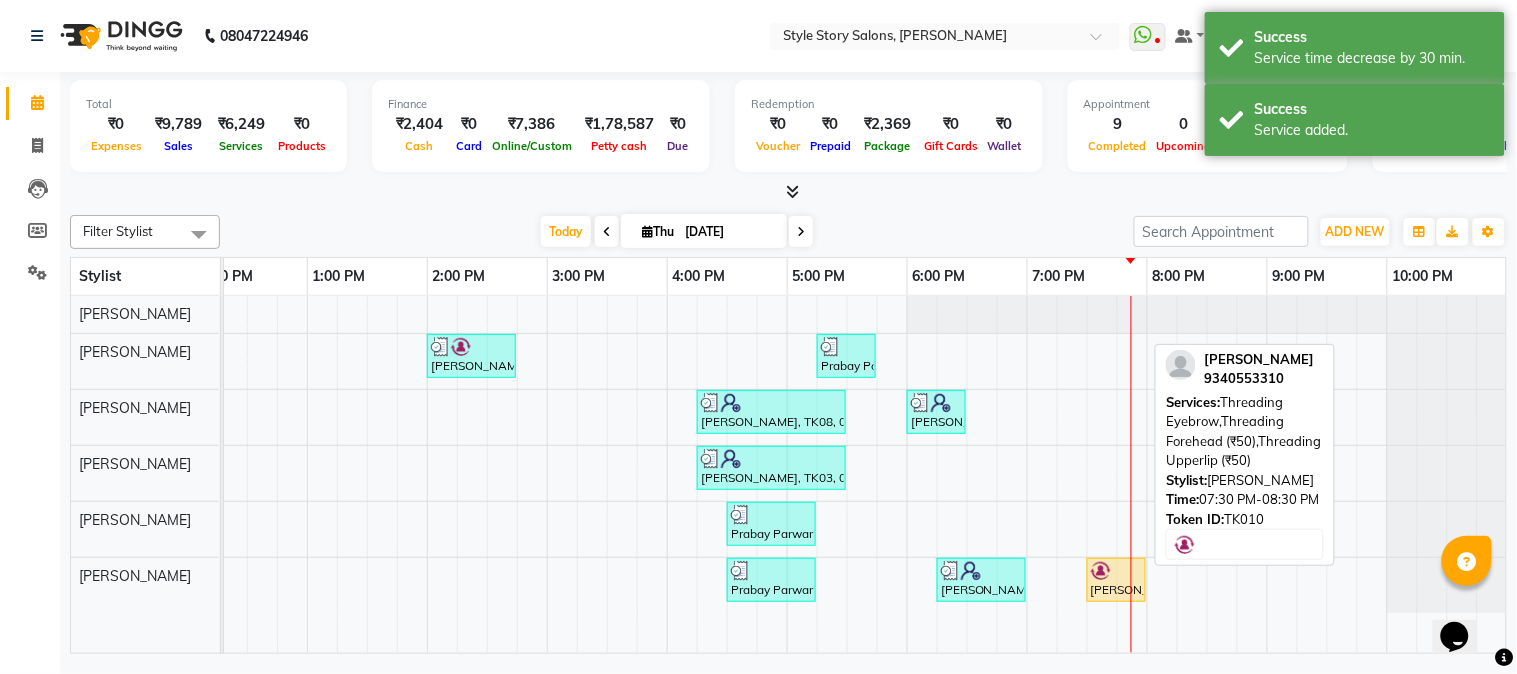 click on "[PERSON_NAME], TK10, 07:30 PM-08:00 PM, Threading Eyebrow,Threading Forehead (₹50),Threading Upperlip (₹50)" at bounding box center (1116, 580) 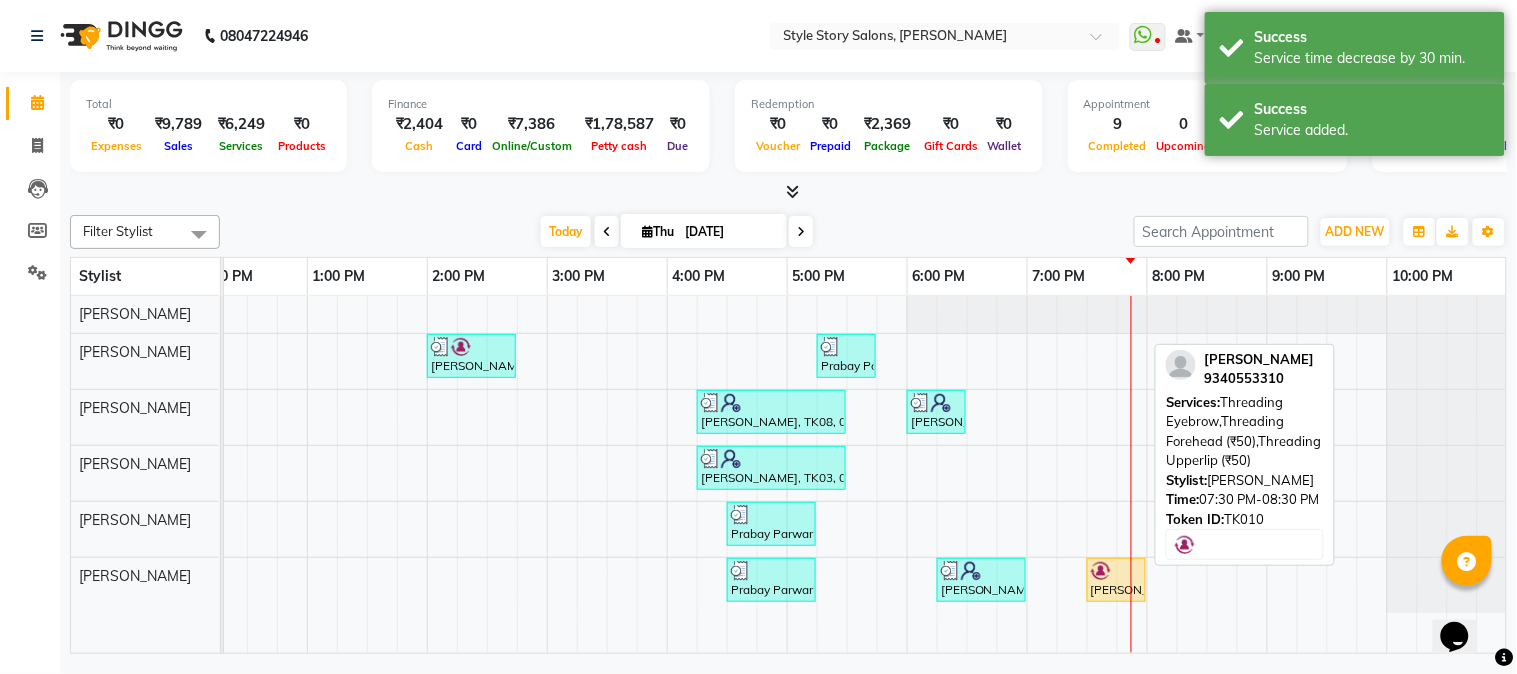 click at bounding box center (1116, 571) 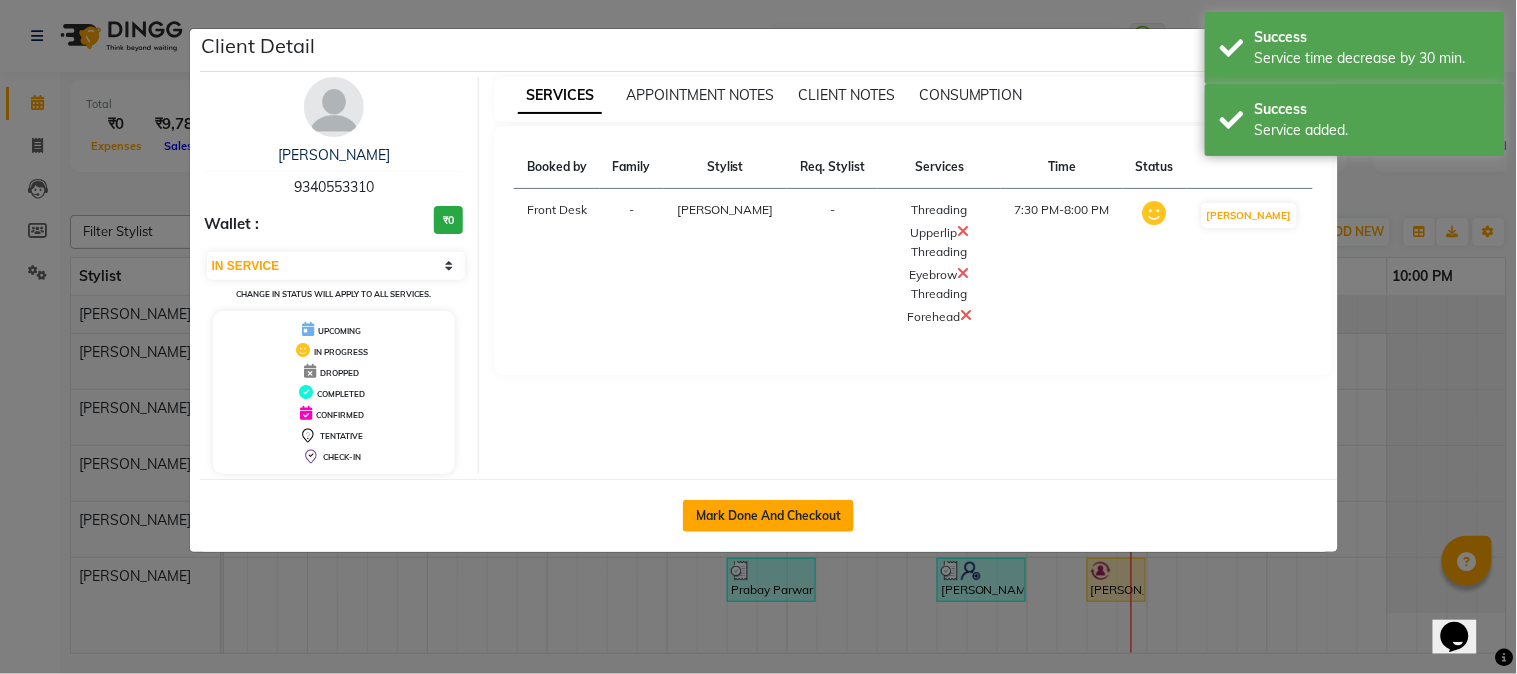 click on "Mark Done And Checkout" 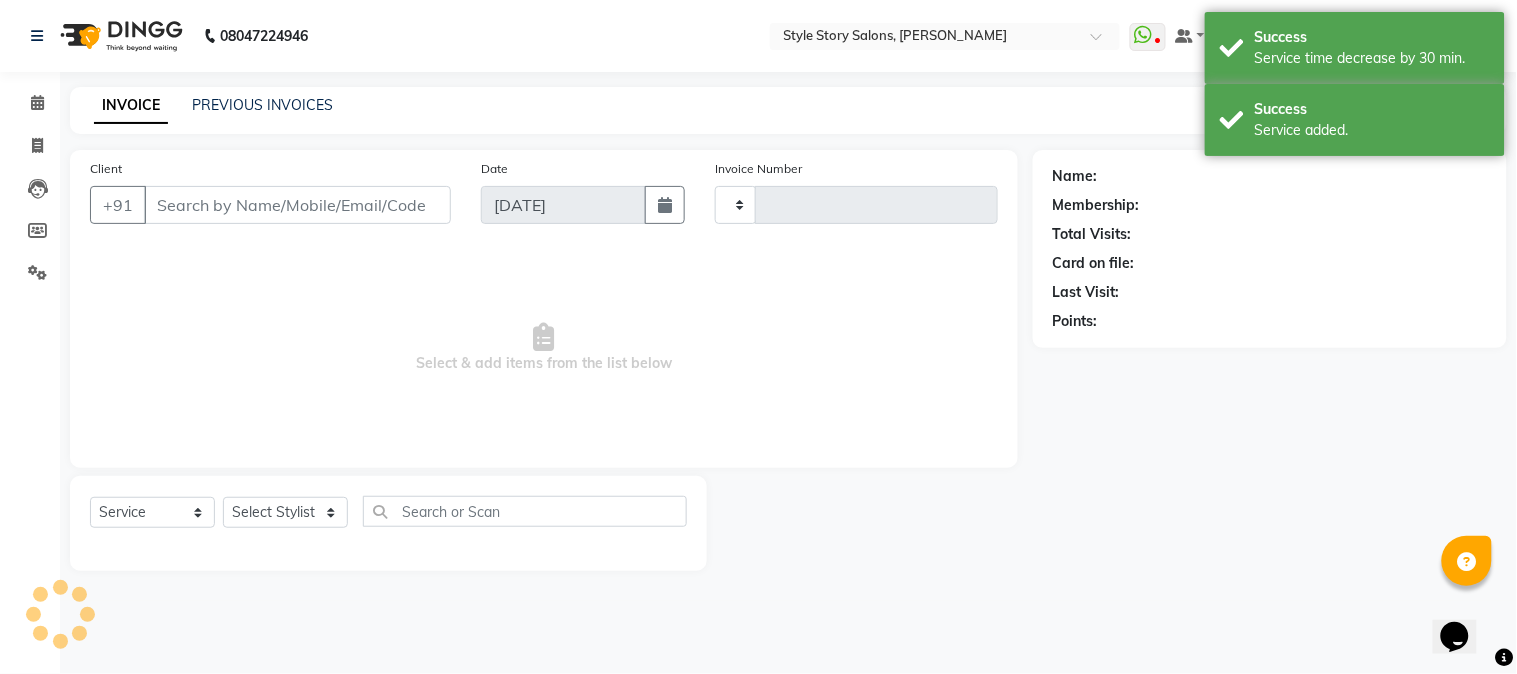 type on "0960" 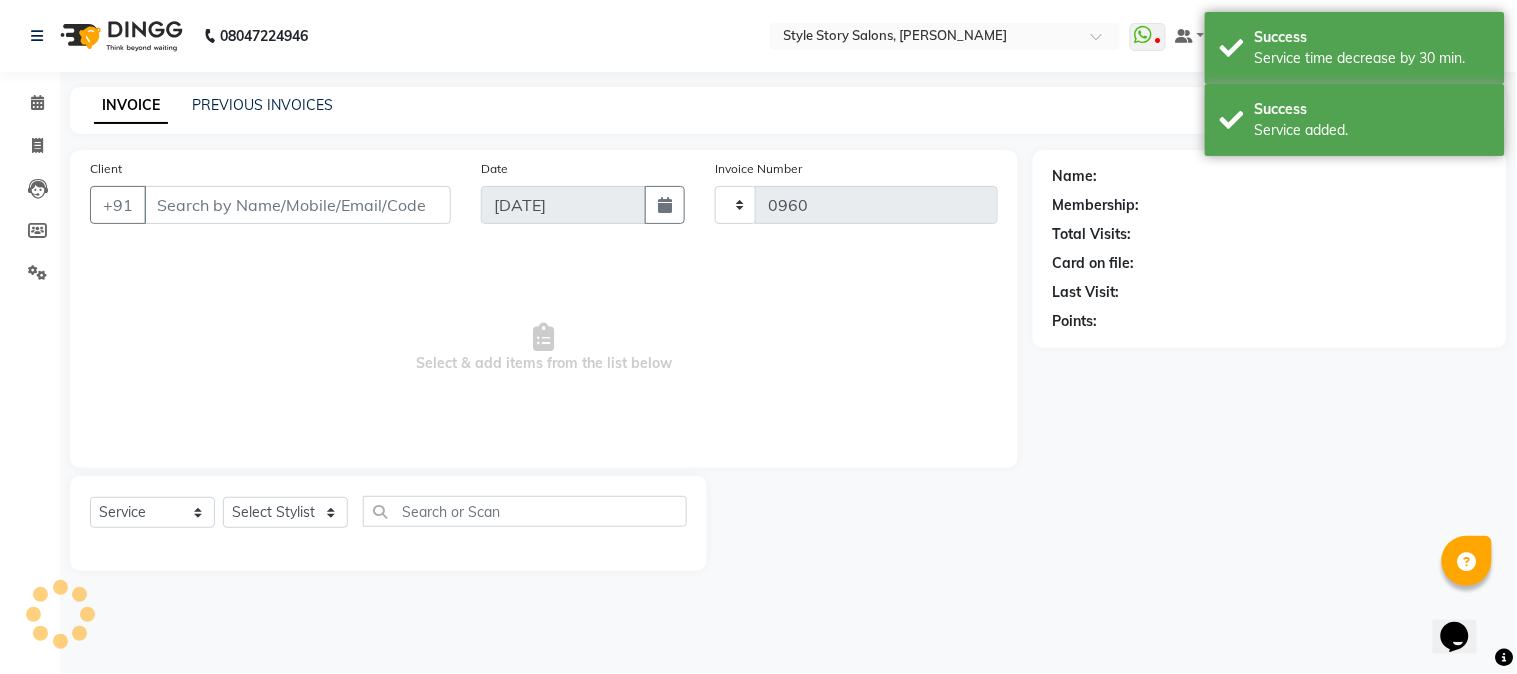 select on "6249" 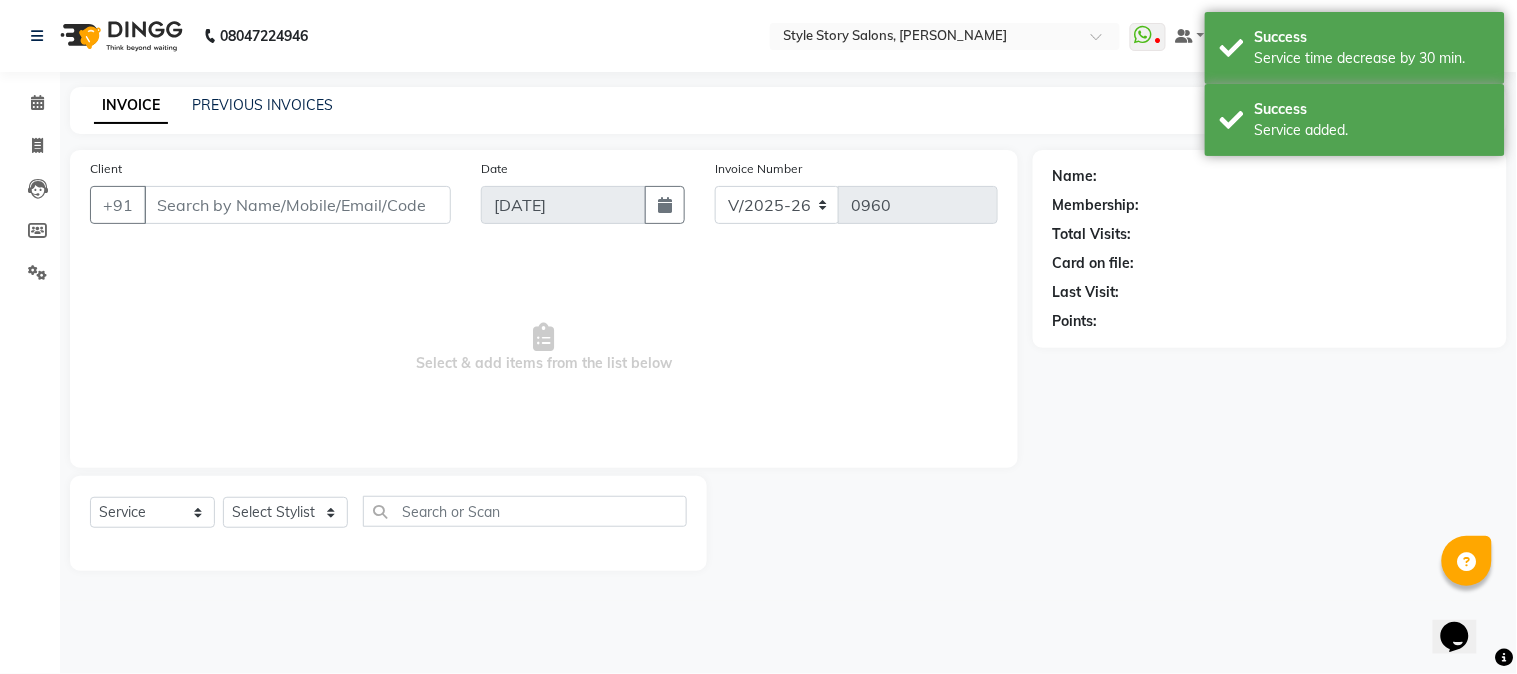 type on "93******10" 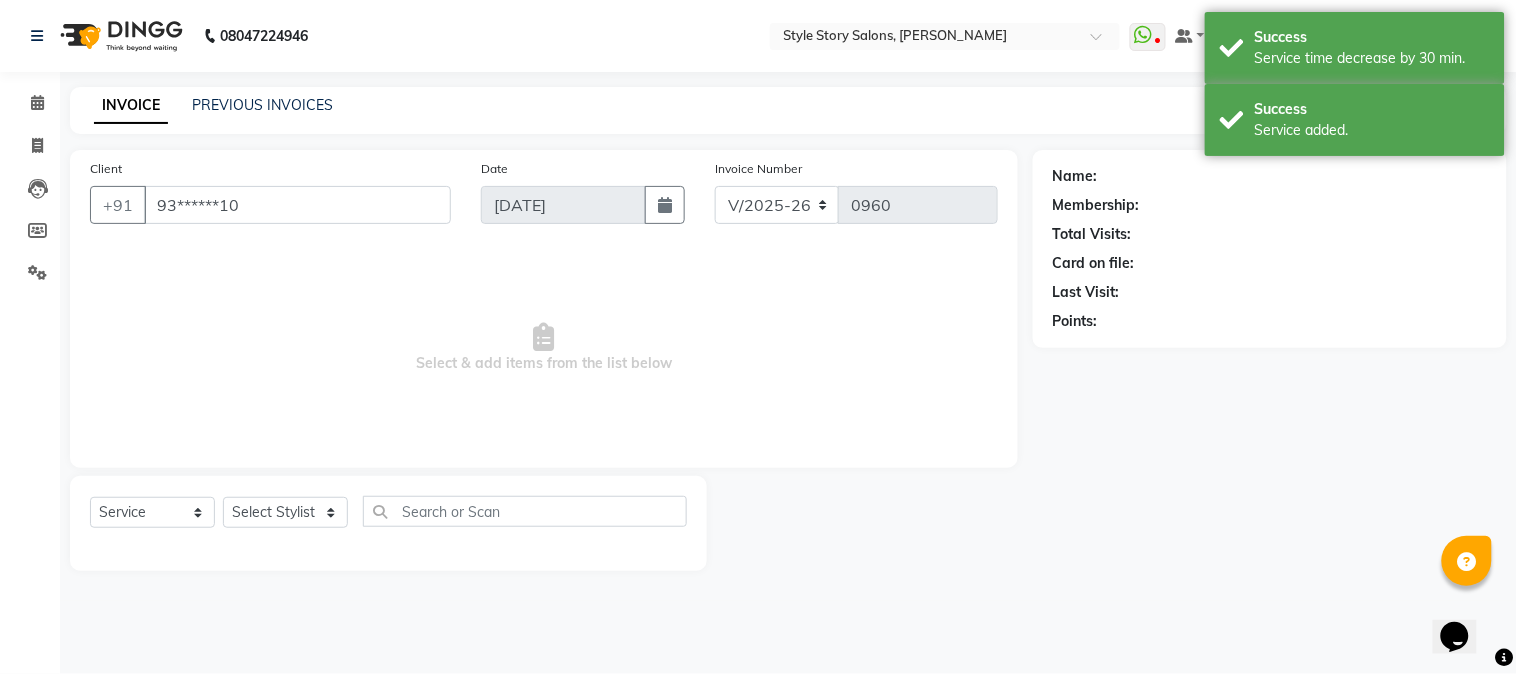 select on "84756" 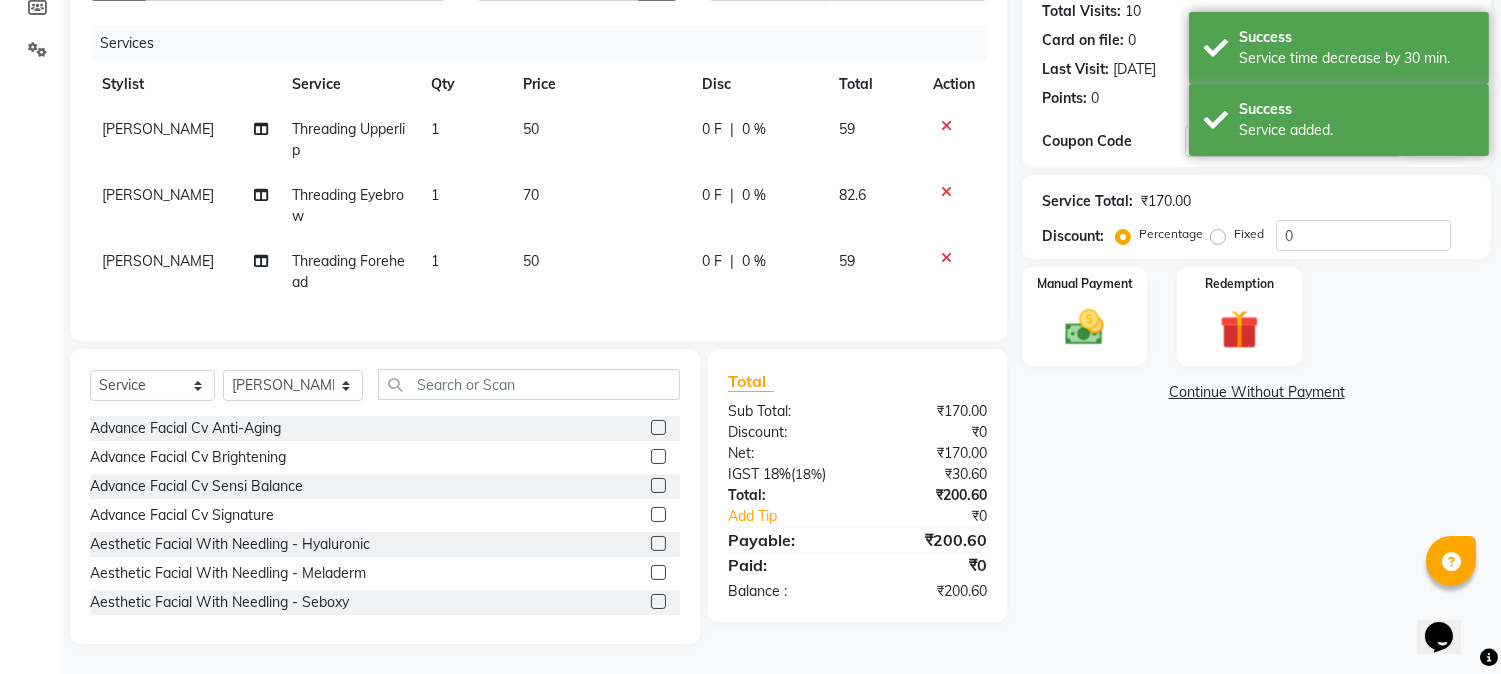 scroll, scrollTop: 238, scrollLeft: 0, axis: vertical 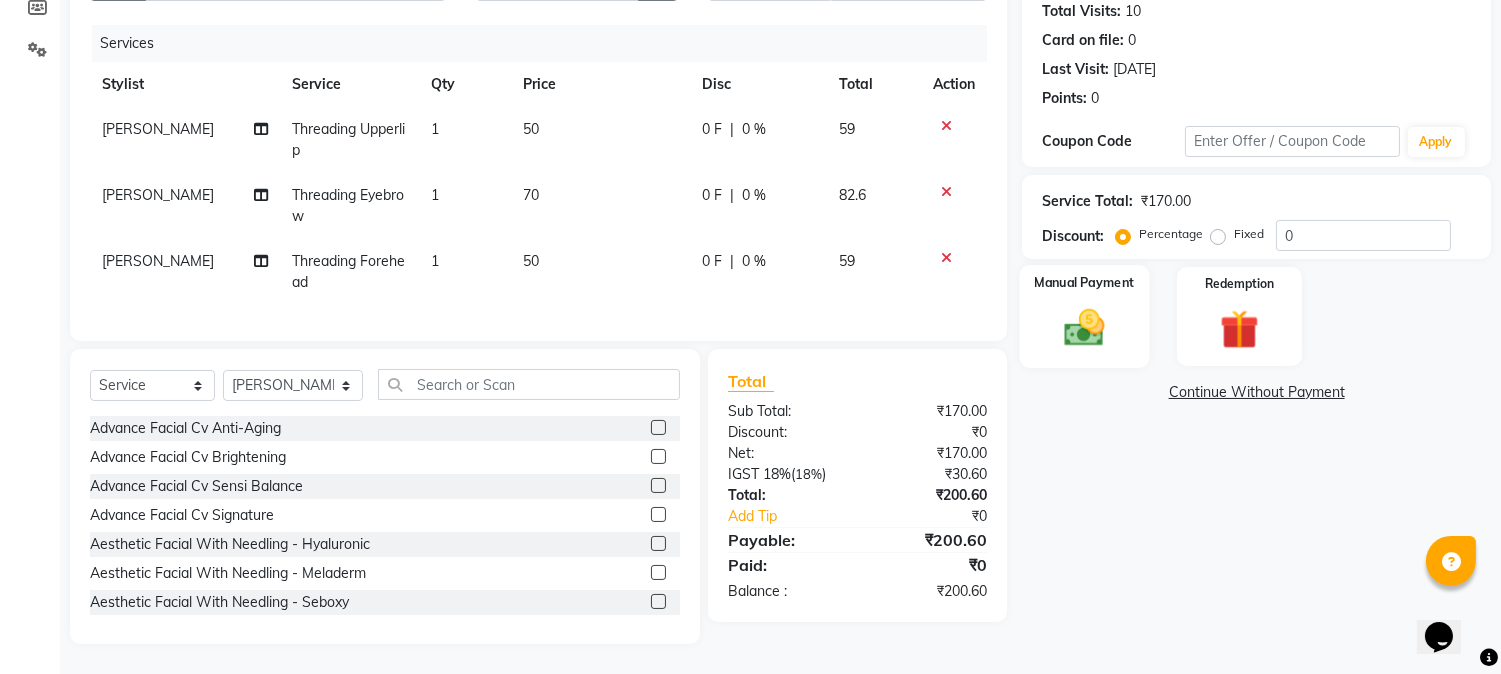 click on "Manual Payment" 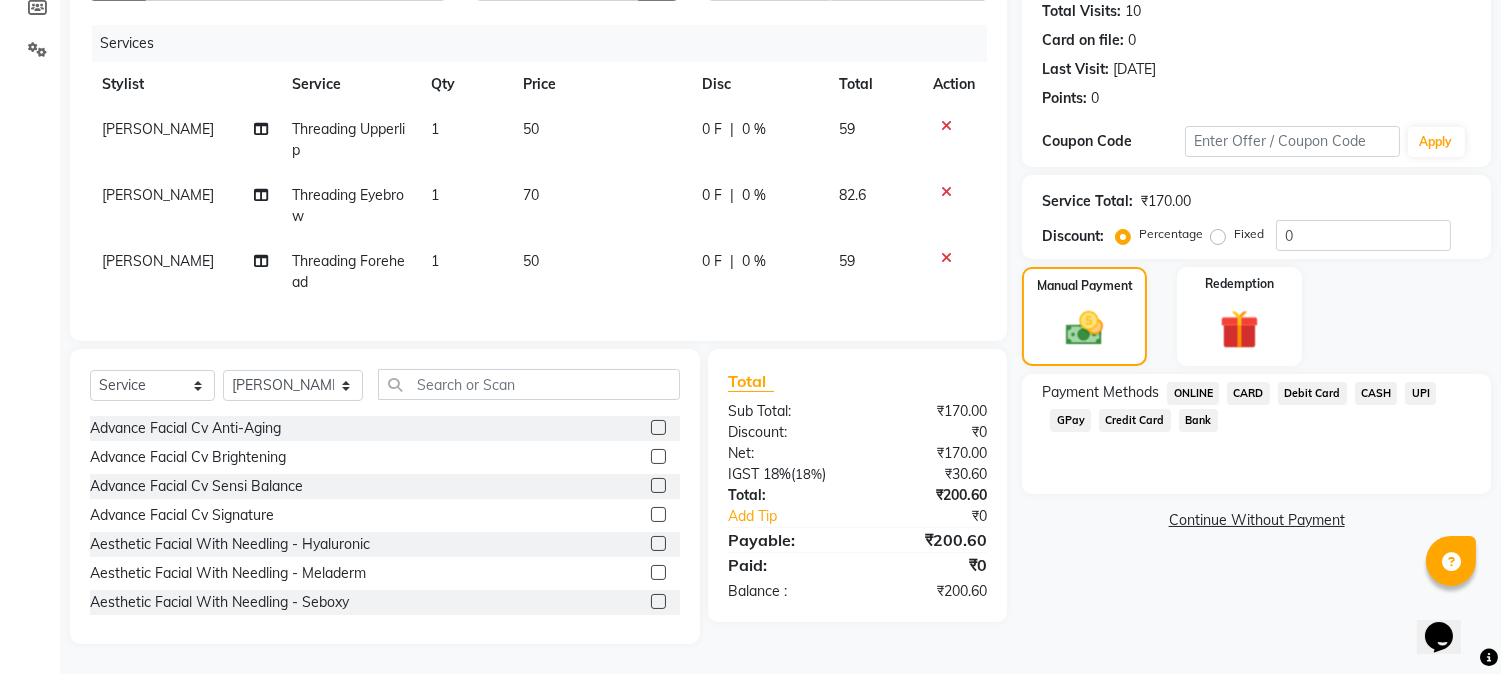 click on "CASH" 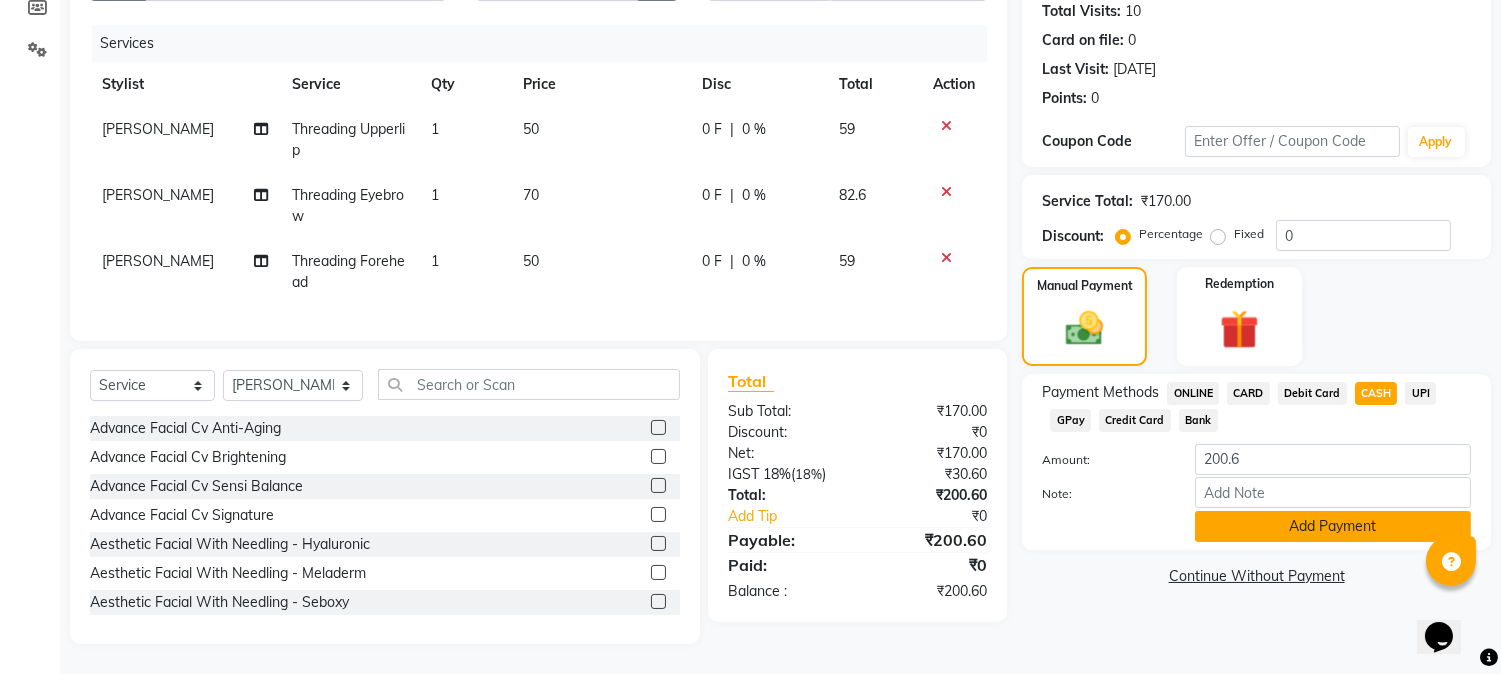 click on "Add Payment" 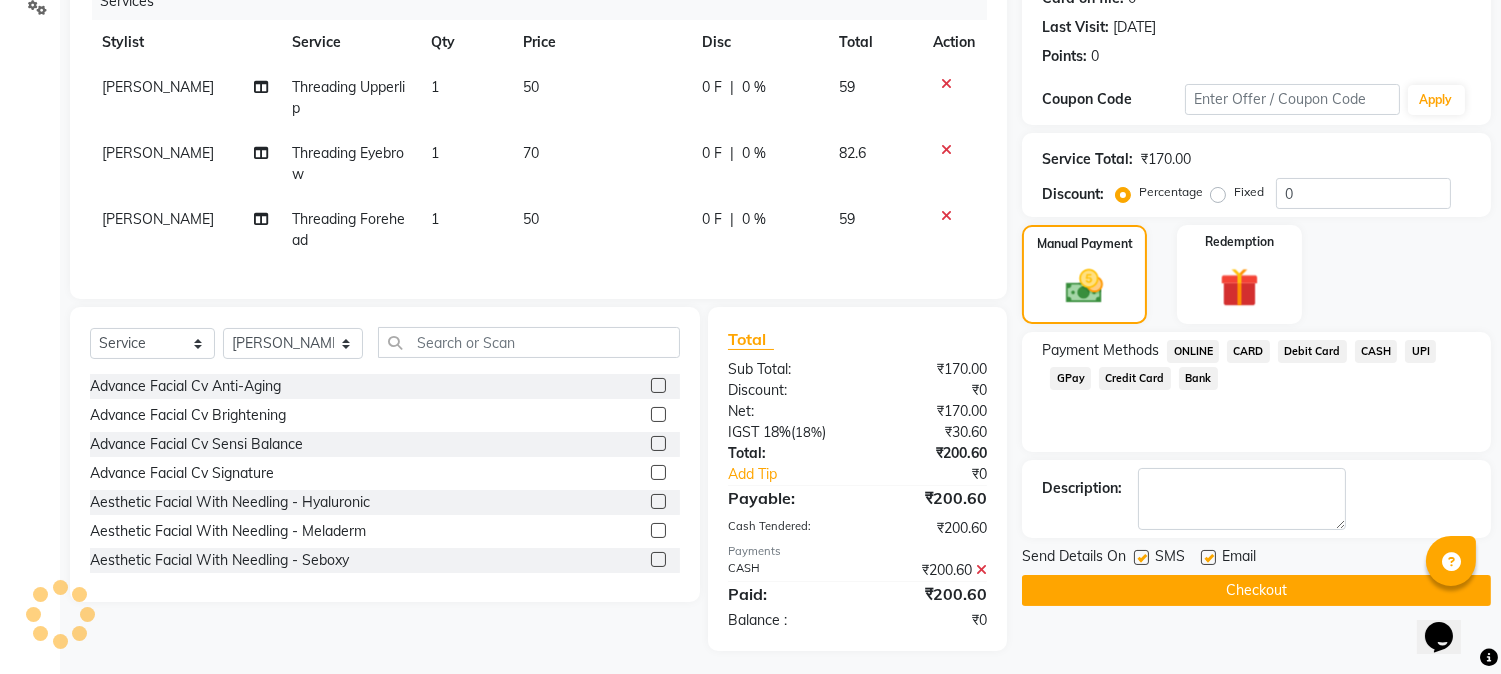 scroll, scrollTop: 287, scrollLeft: 0, axis: vertical 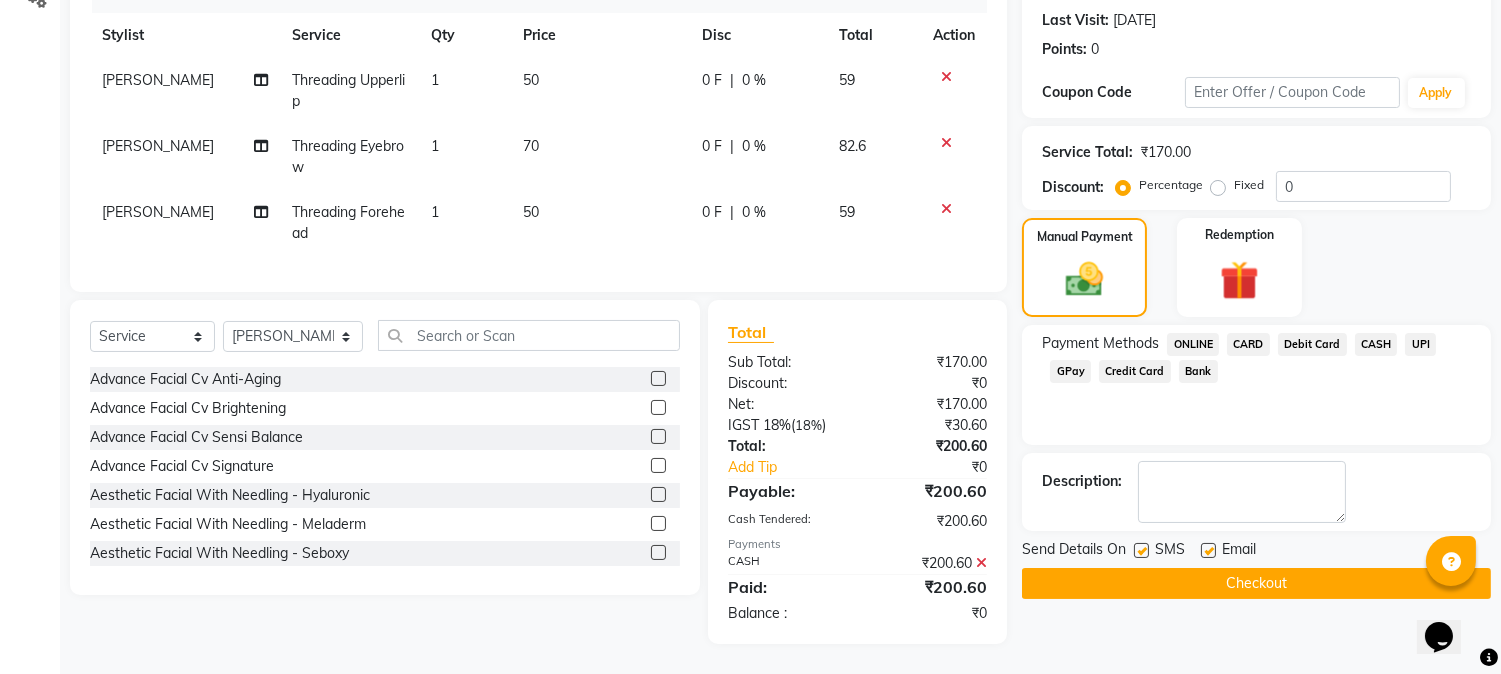 click on "Checkout" 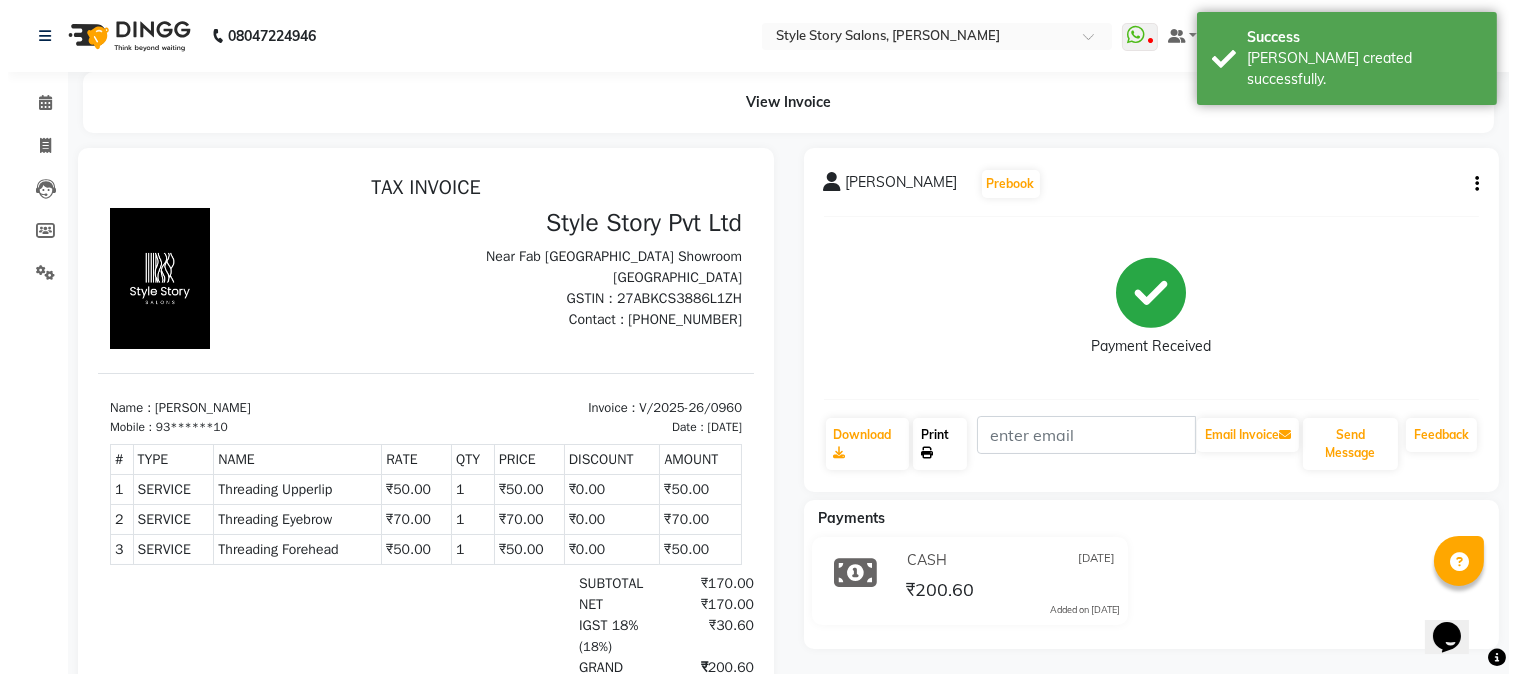 scroll, scrollTop: 0, scrollLeft: 0, axis: both 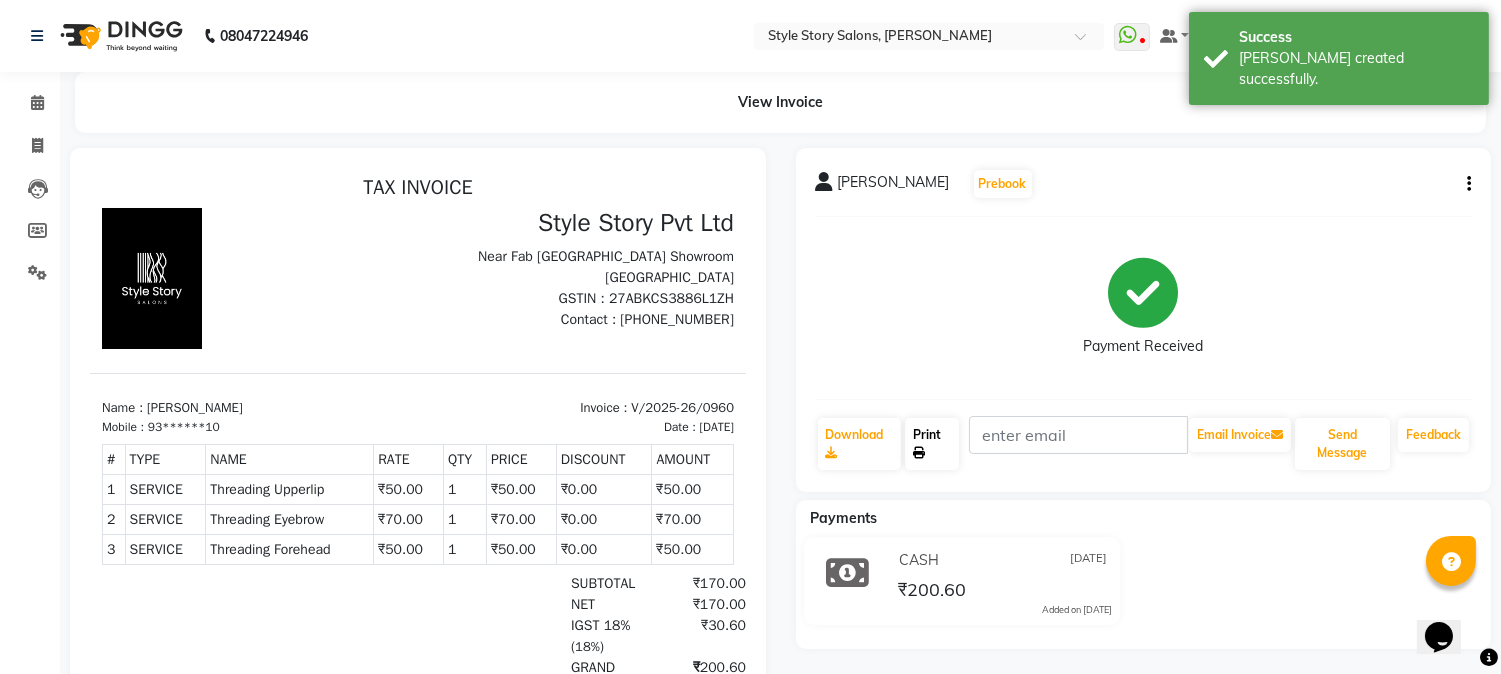 click on "Print" 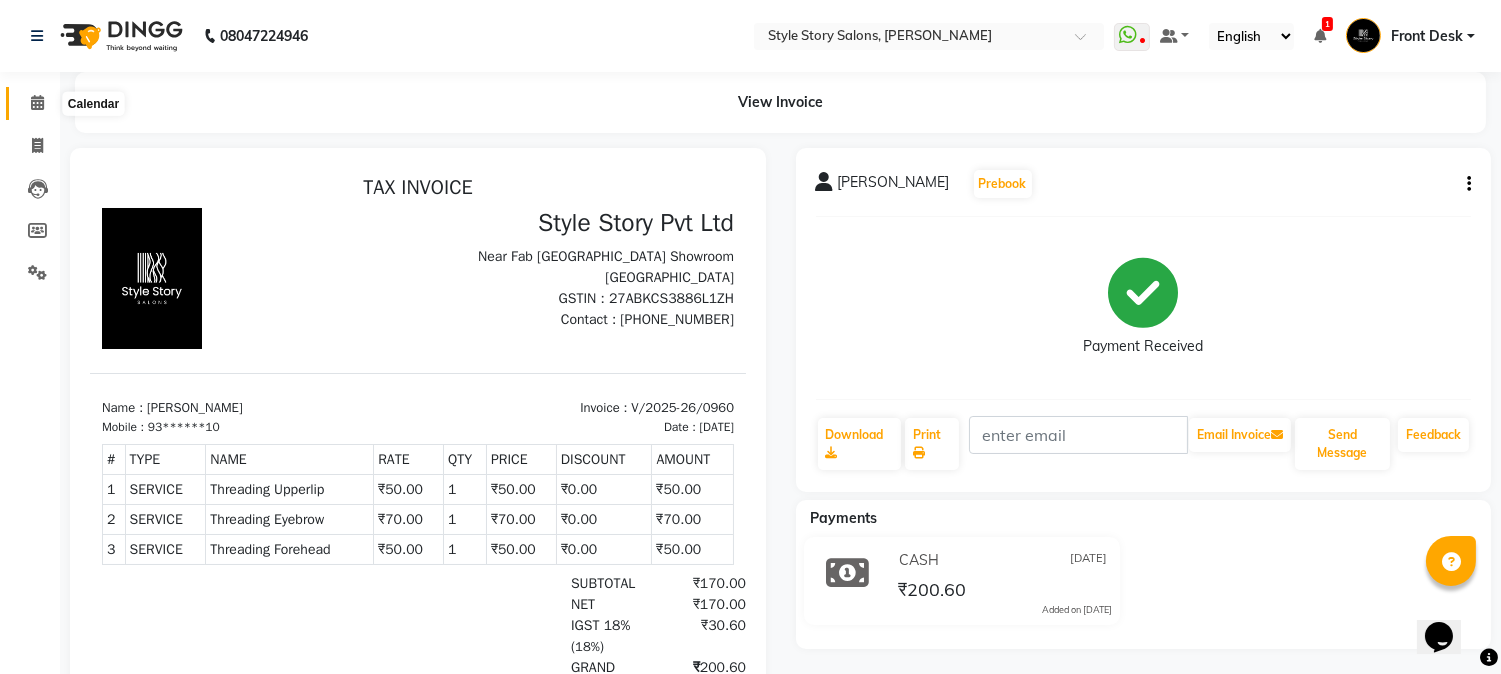 click 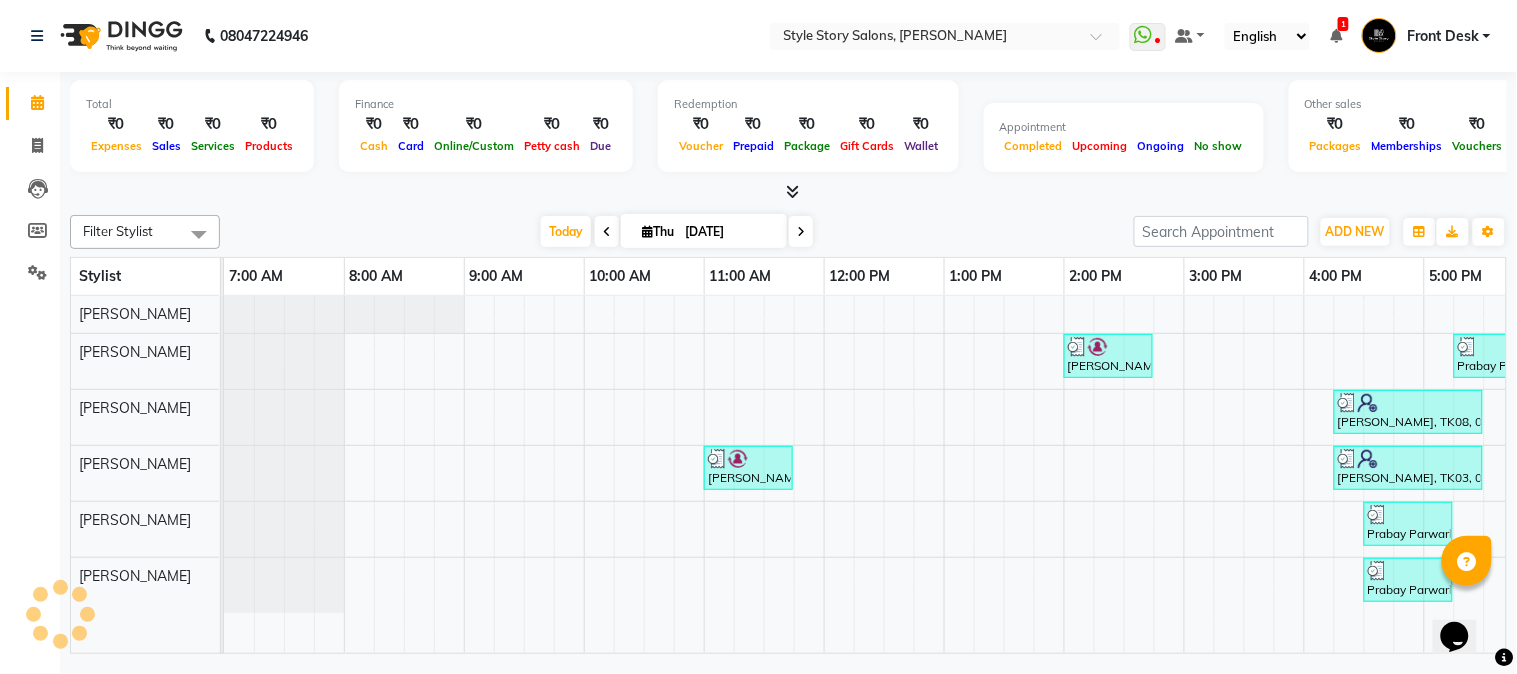 scroll, scrollTop: 0, scrollLeft: 0, axis: both 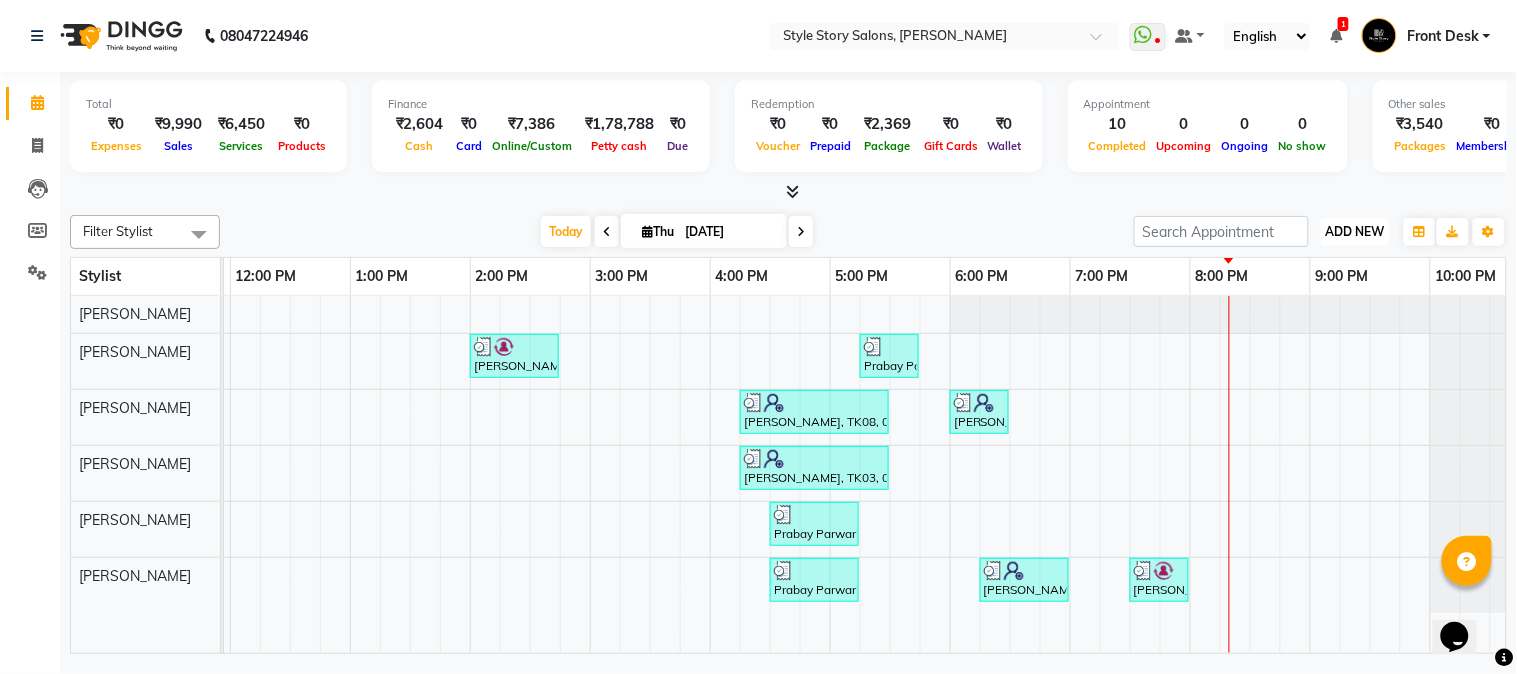 click on "ADD NEW" at bounding box center [1355, 231] 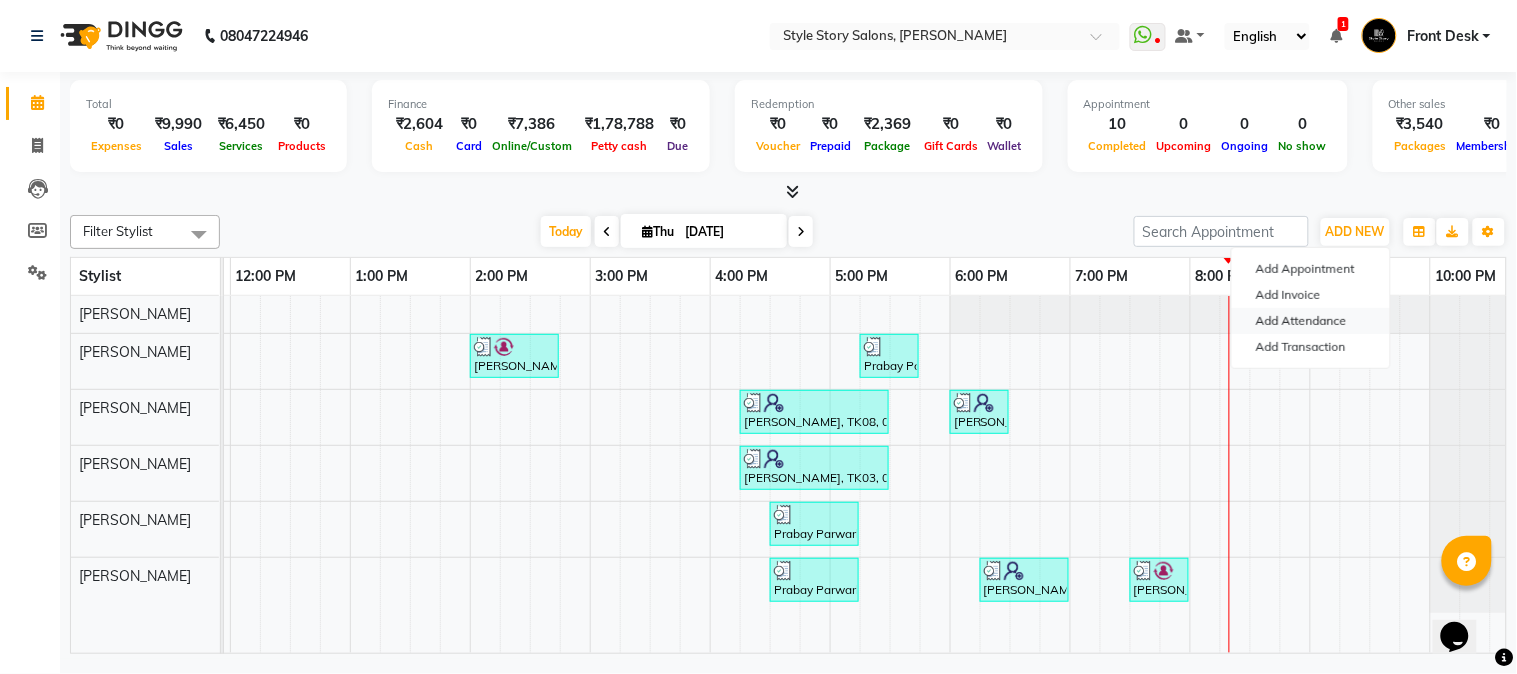 click on "Add Attendance" at bounding box center (1311, 321) 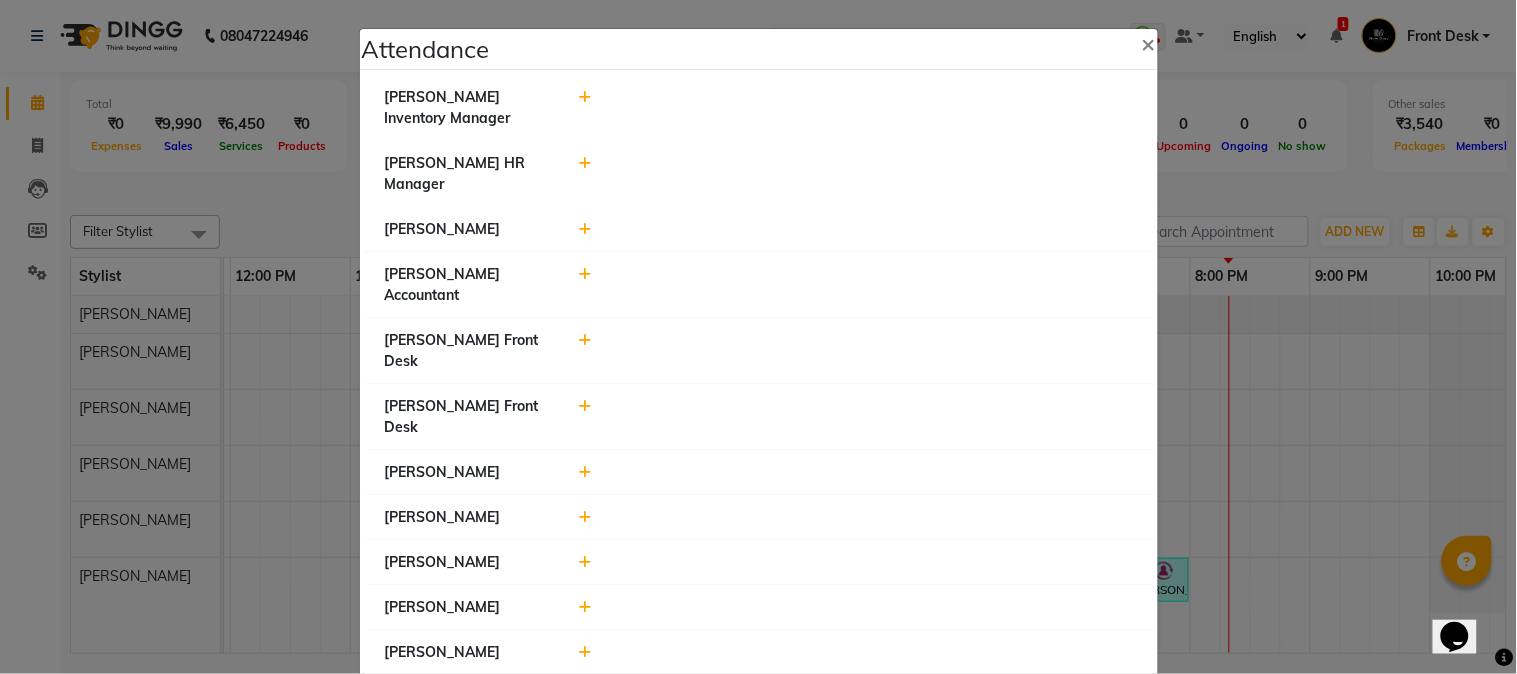 click 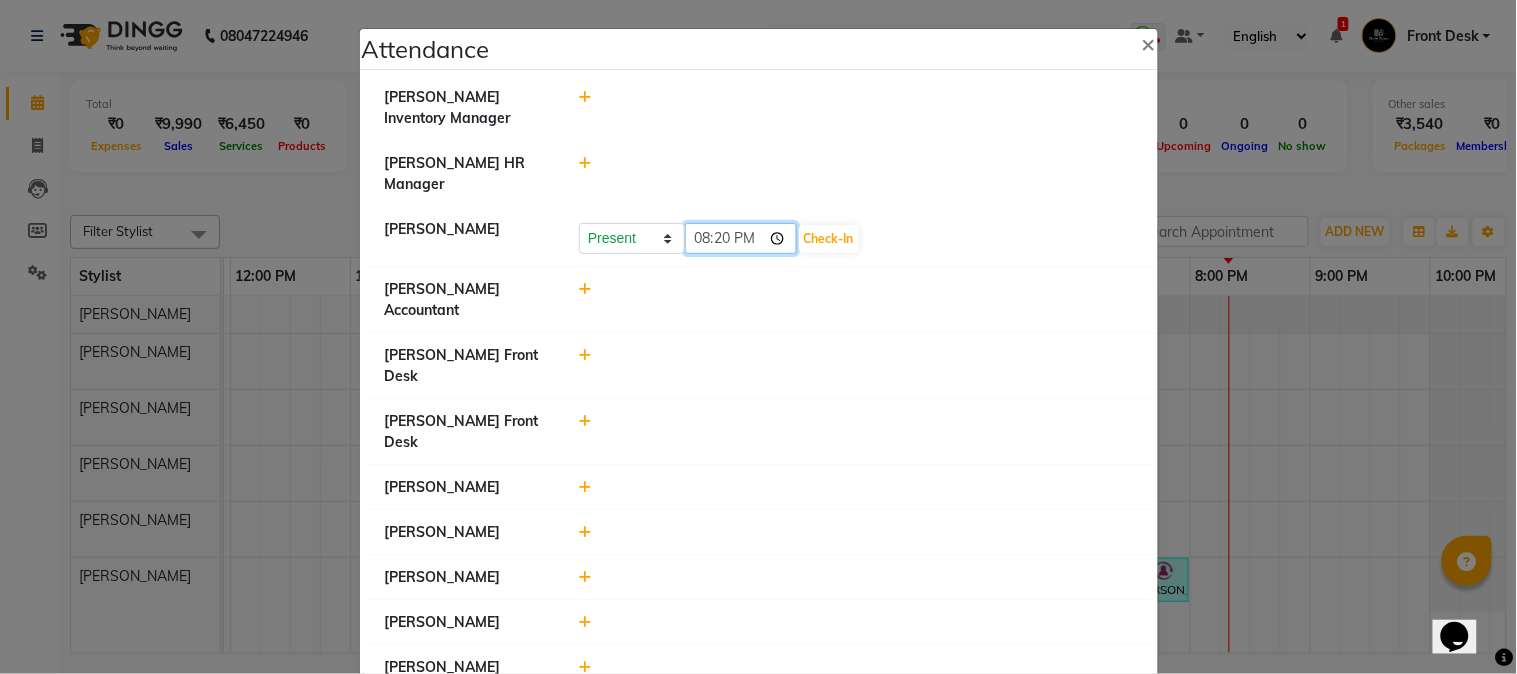 click on "20:20" 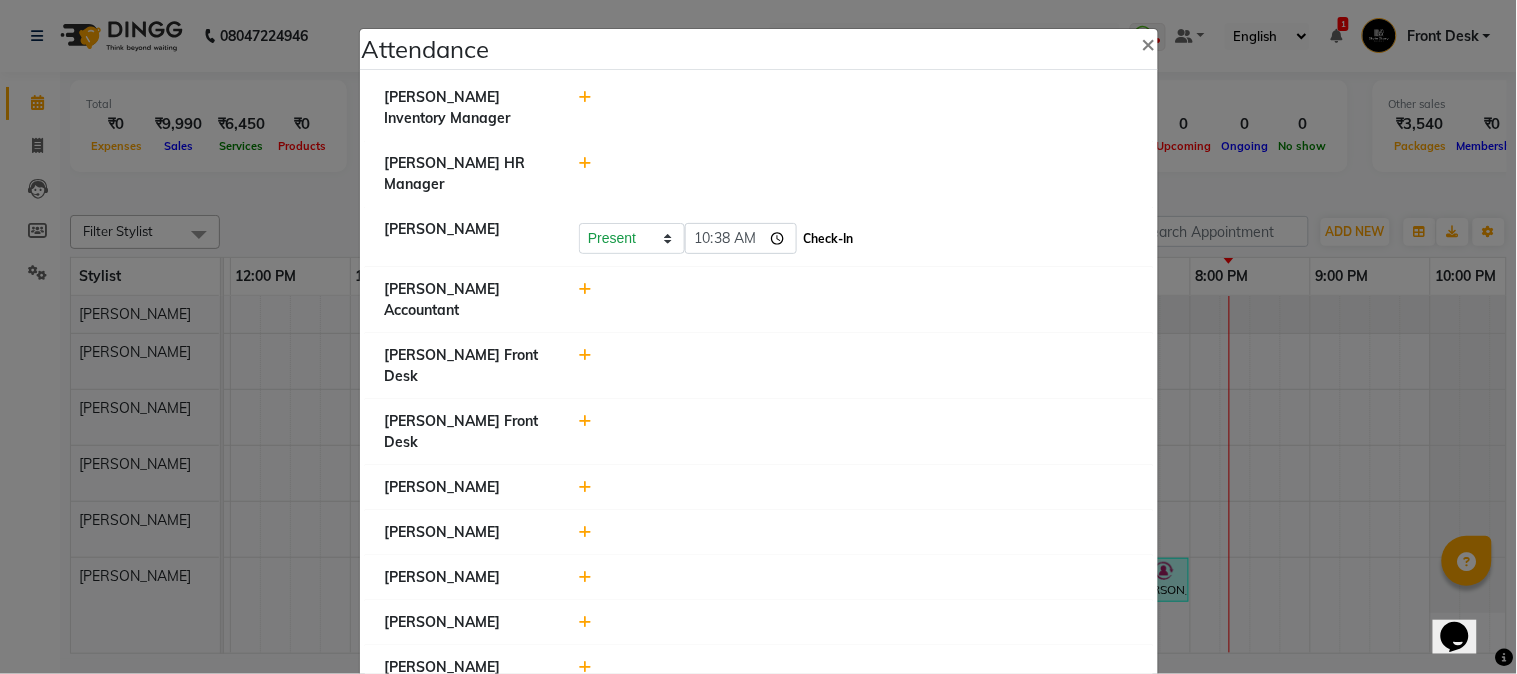 type on "10:38" 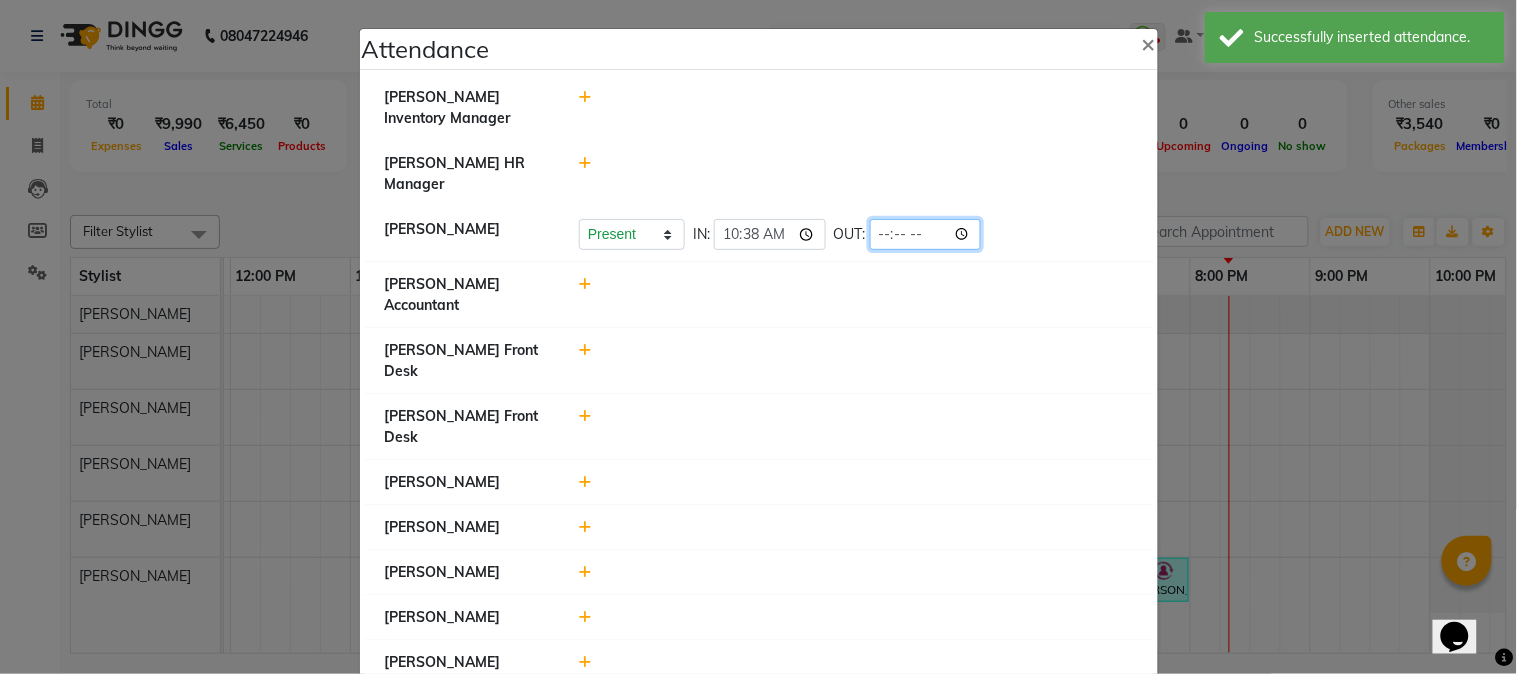 click 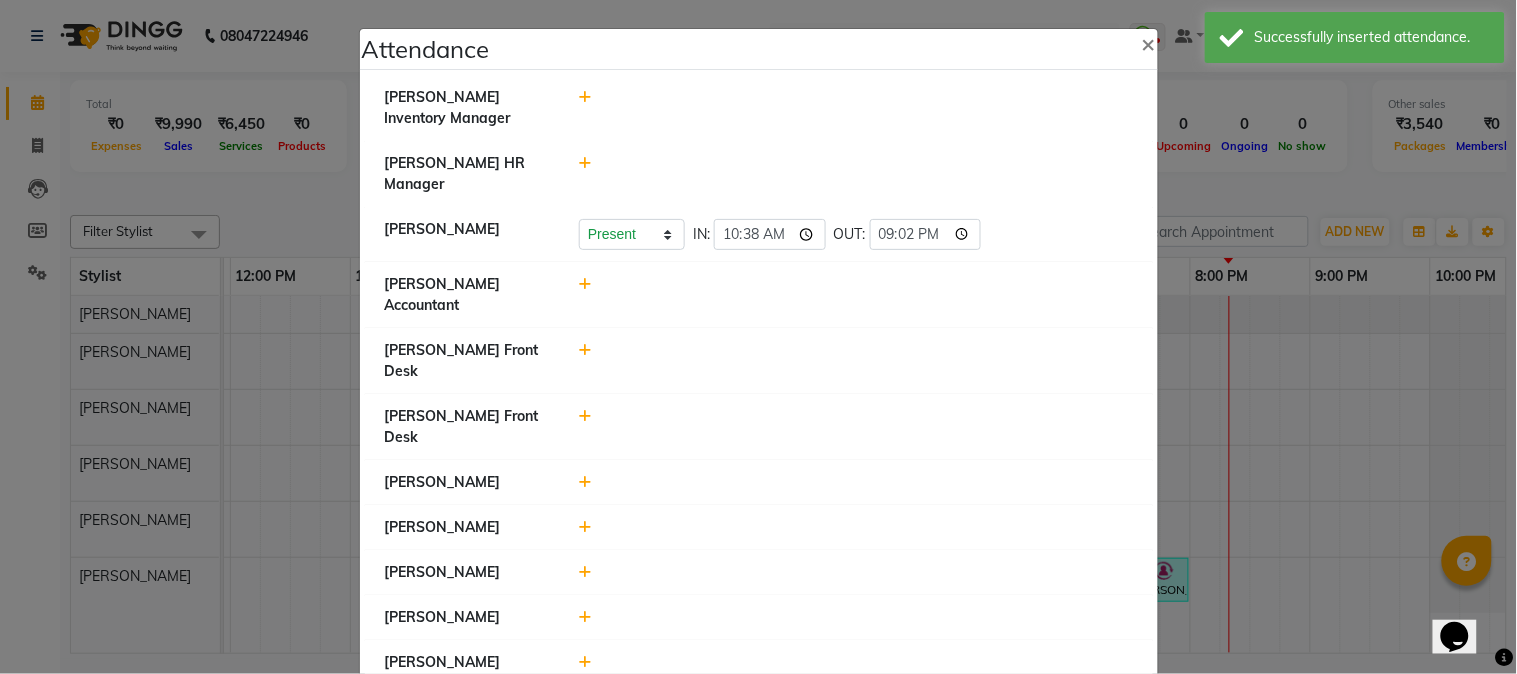 type on "21:02" 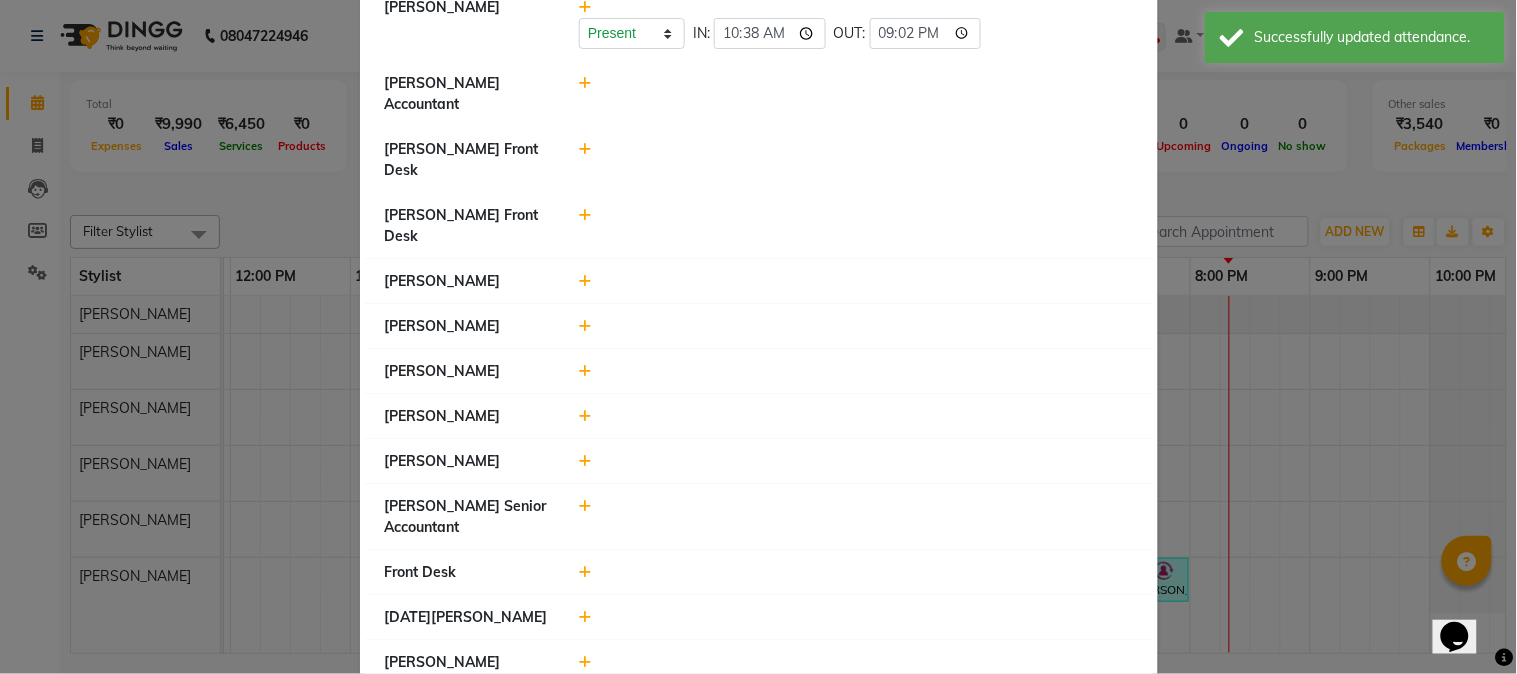 scroll, scrollTop: 333, scrollLeft: 0, axis: vertical 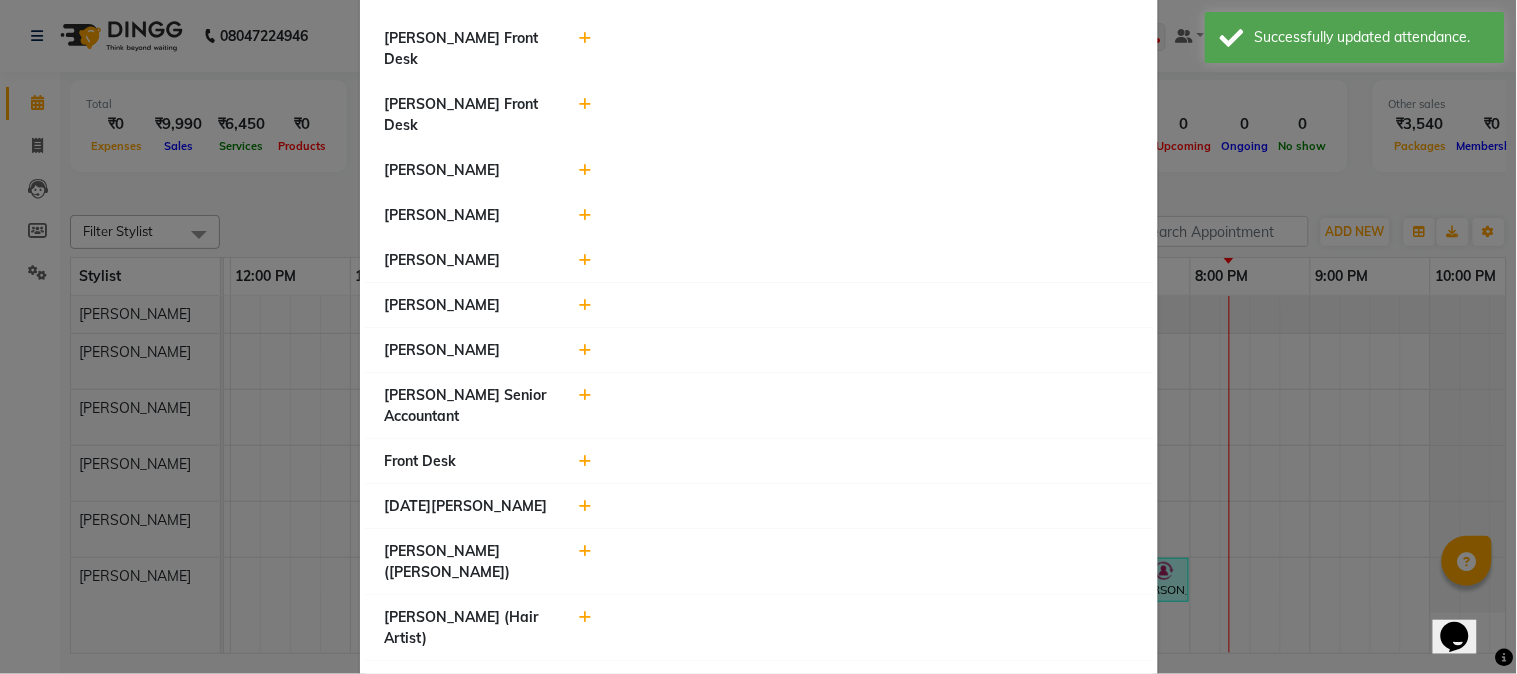 click 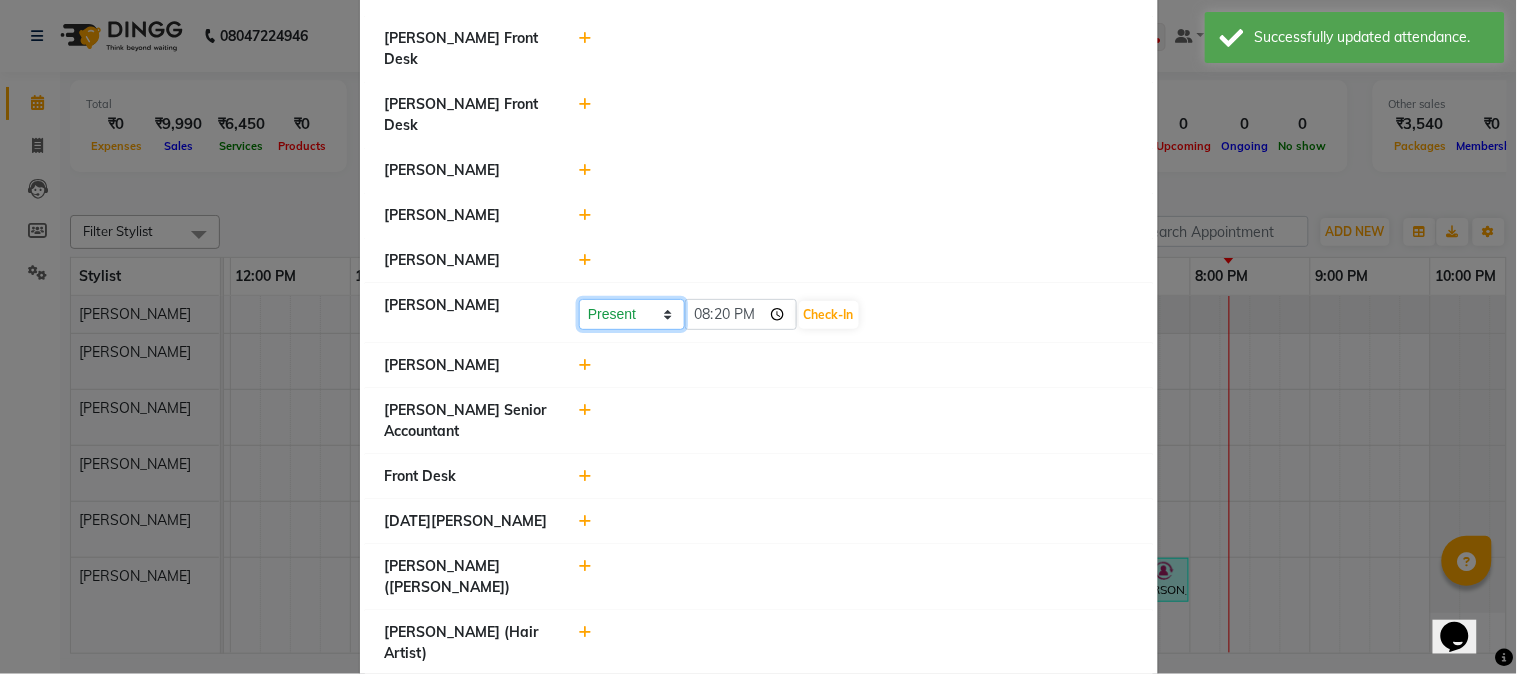 click on "Present Absent Late Half Day Weekly Off" 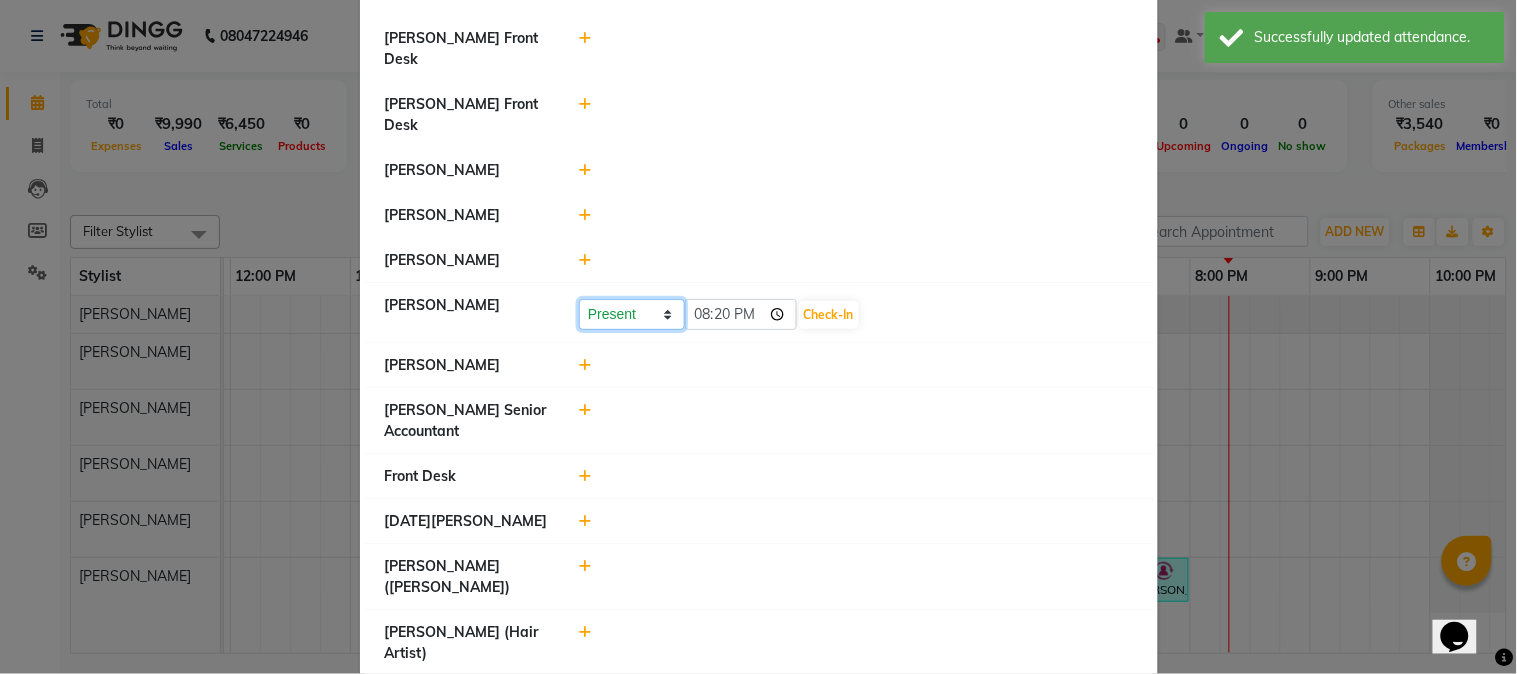 select on "A" 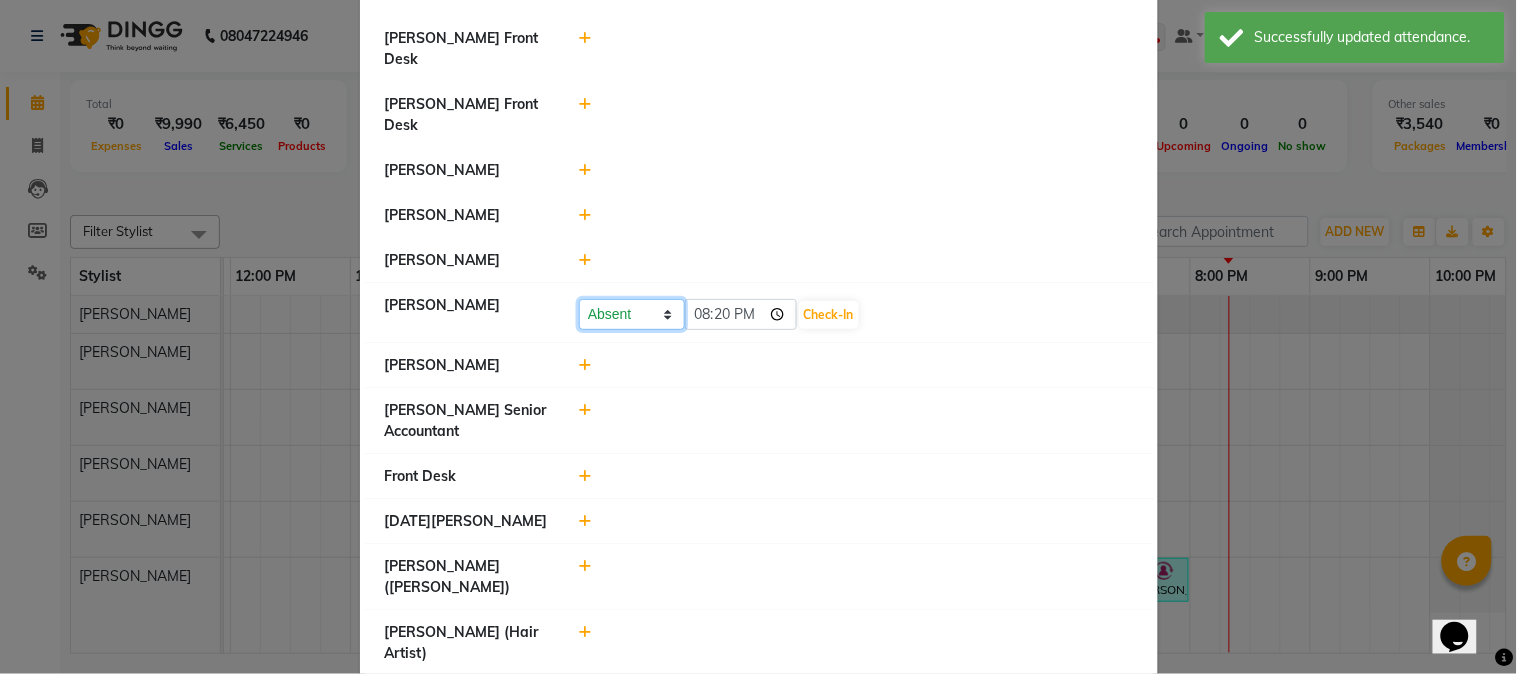 click on "Present Absent Late Half Day Weekly Off" 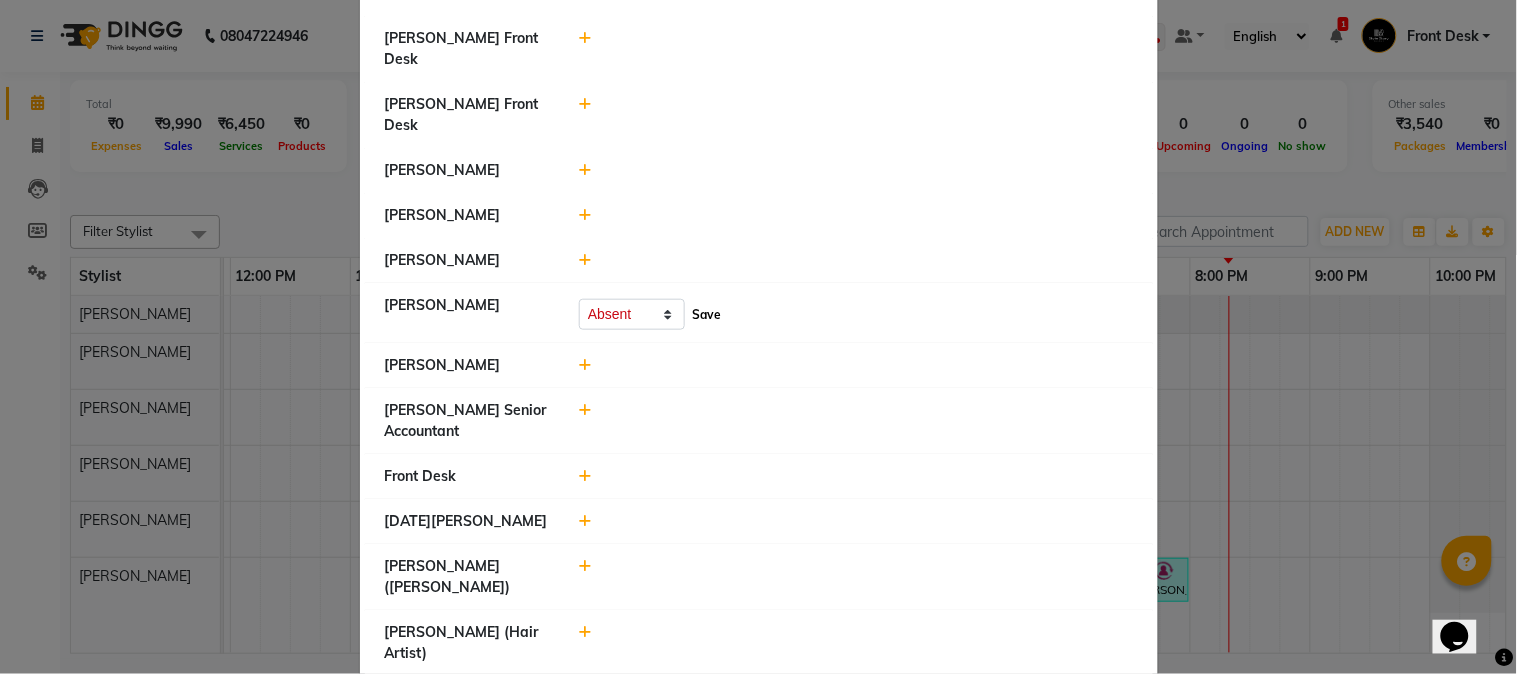 click on "Save" 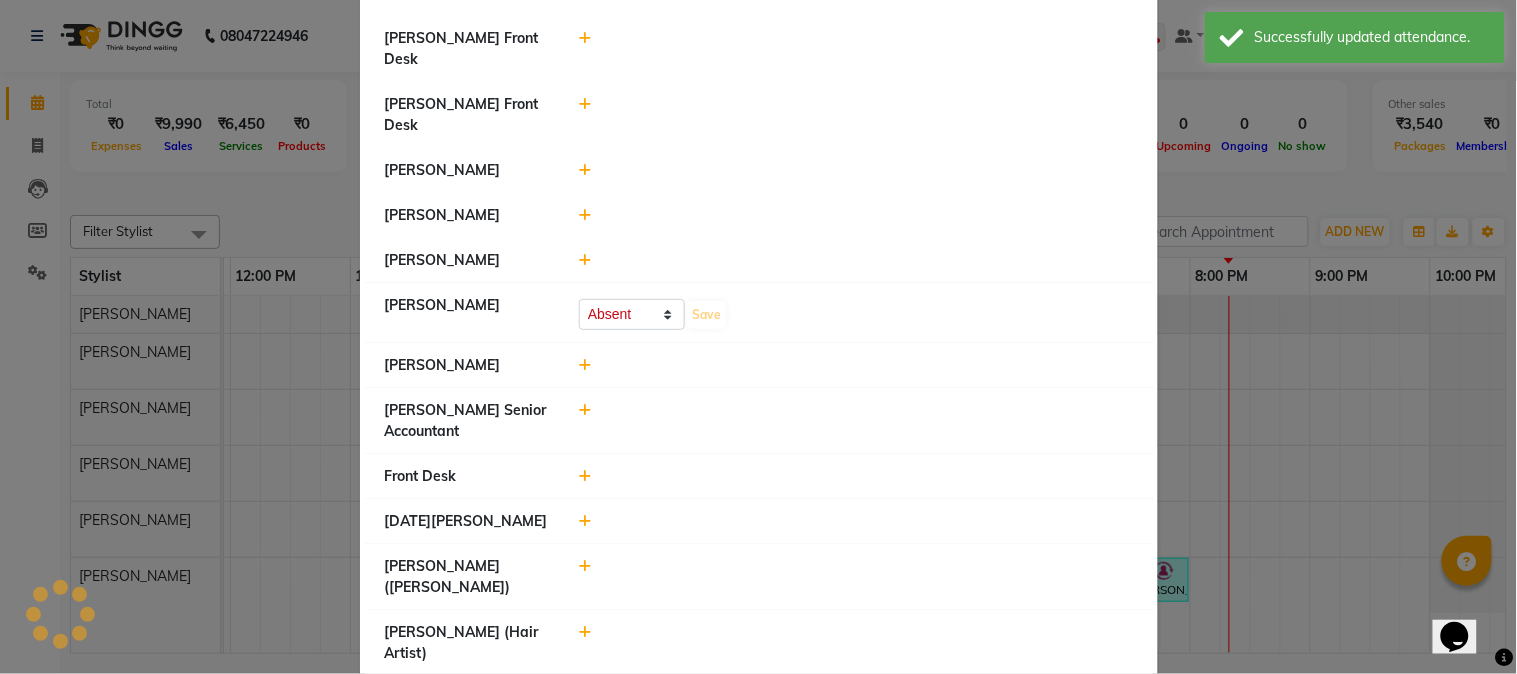 select on "A" 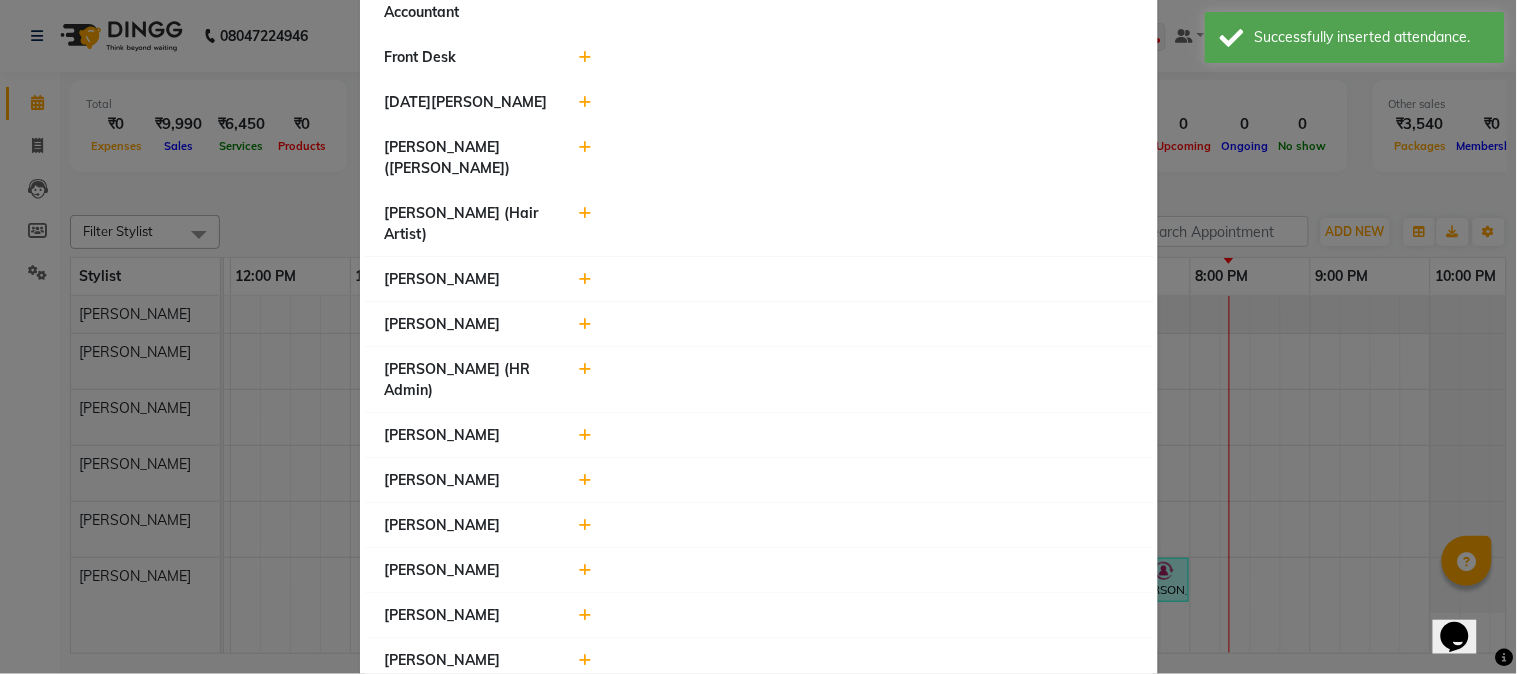 scroll, scrollTop: 777, scrollLeft: 0, axis: vertical 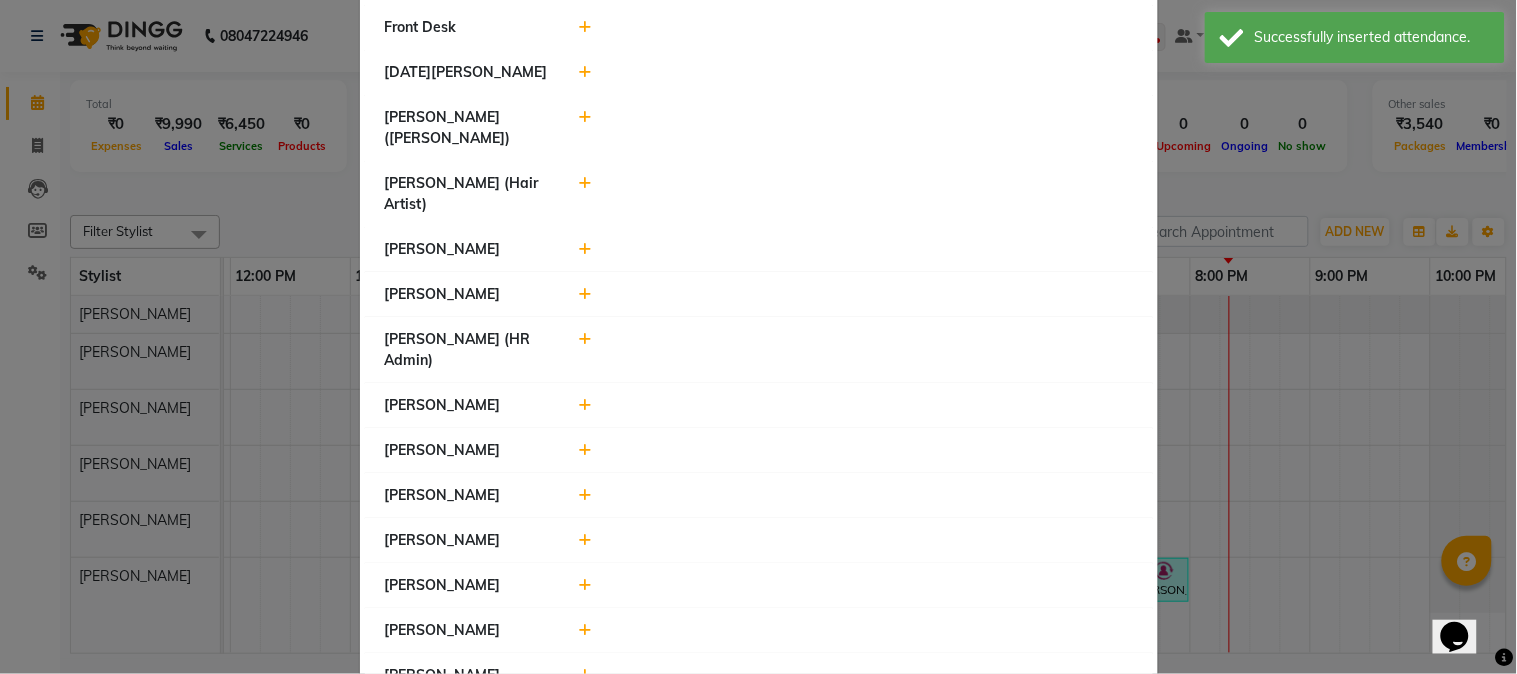 click 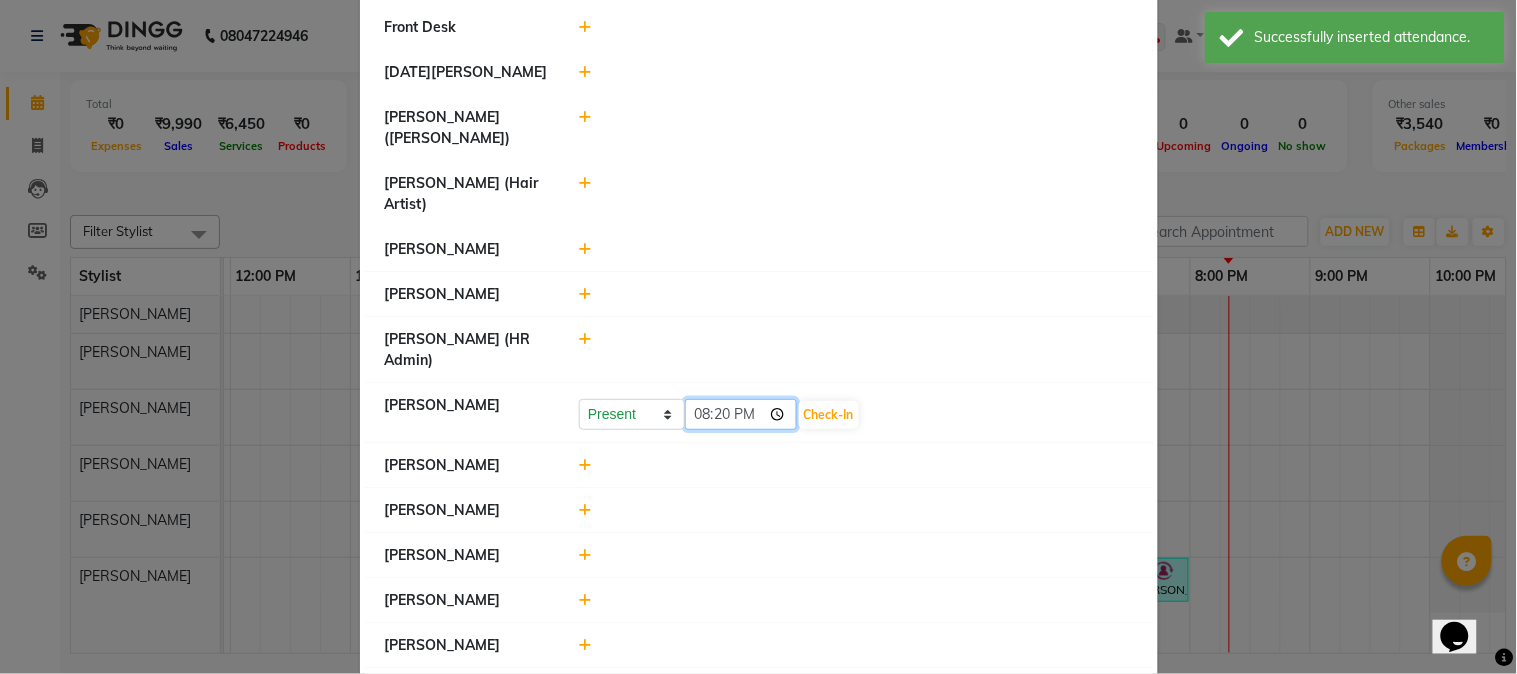 click on "20:20" 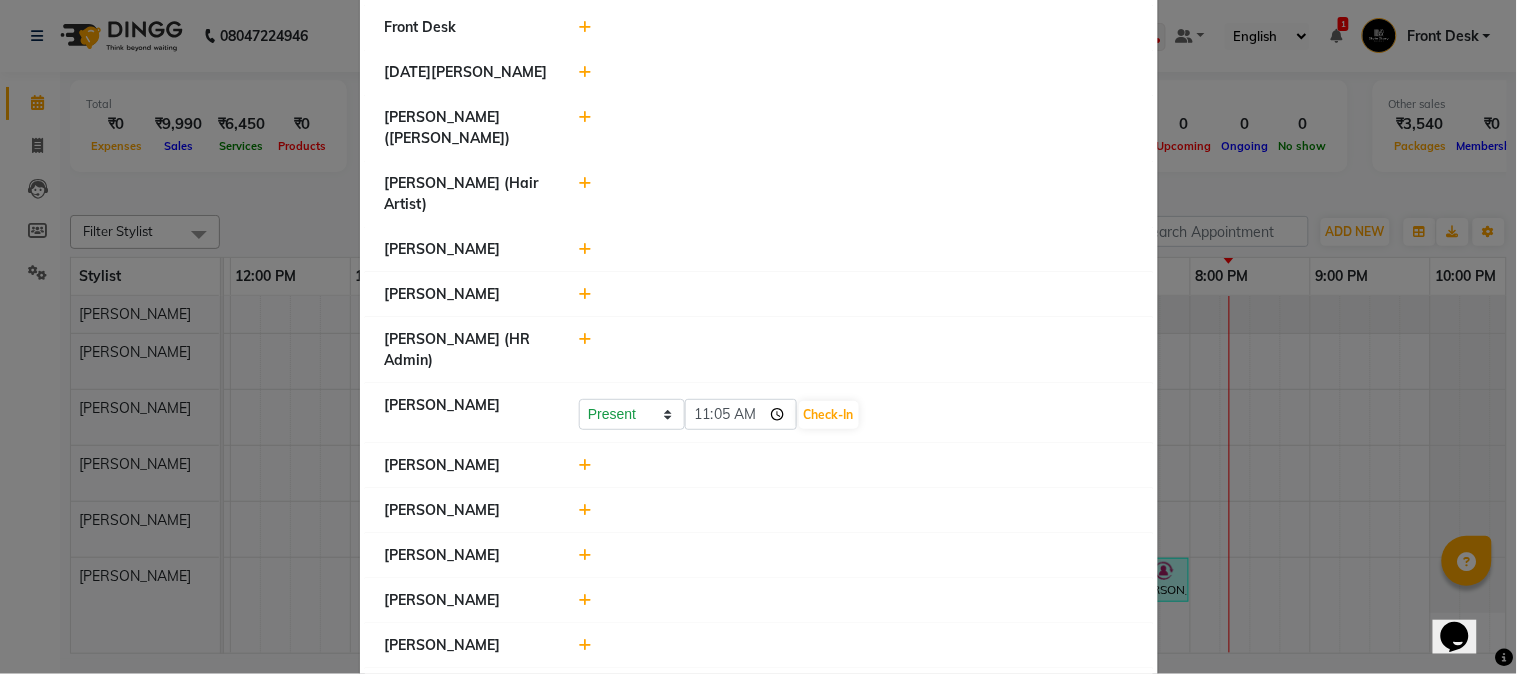 type on "11:05" 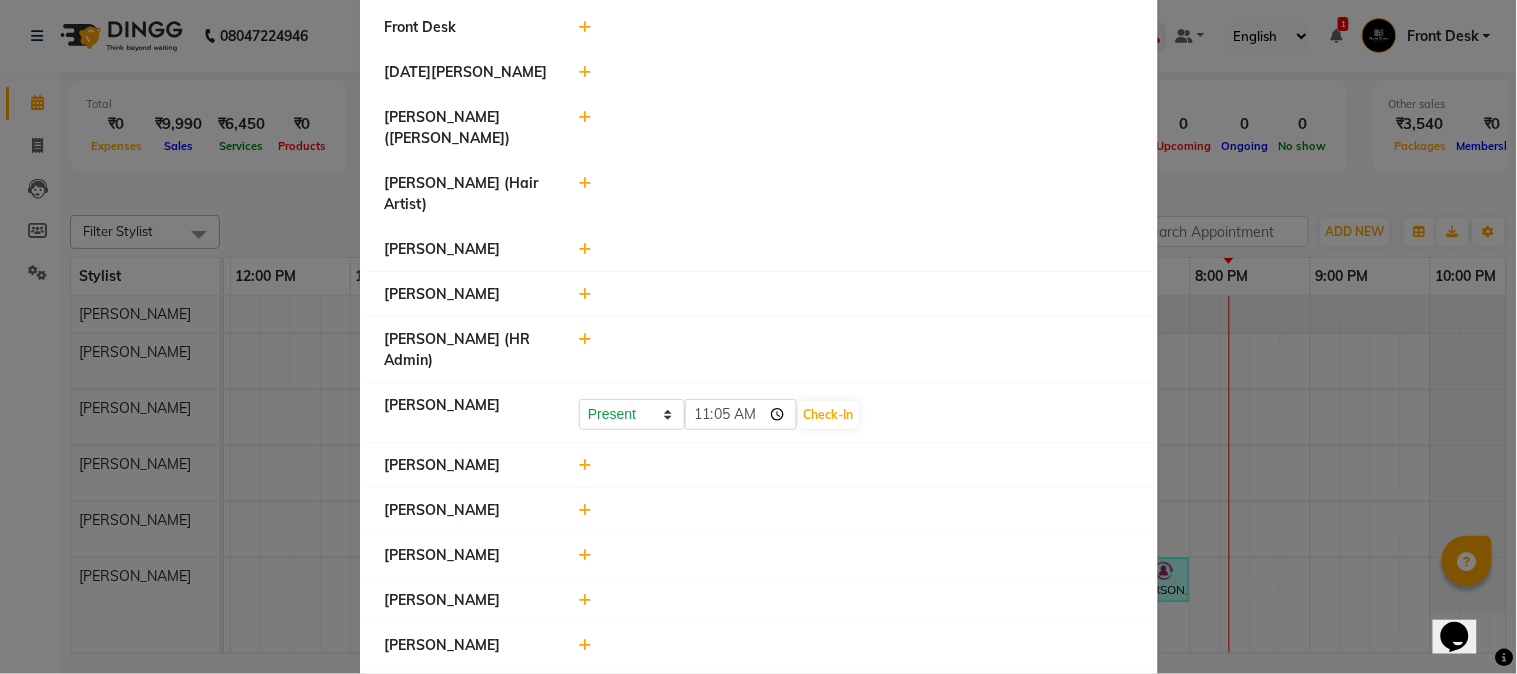 drag, startPoint x: 846, startPoint y: 520, endPoint x: 834, endPoint y: 395, distance: 125.57468 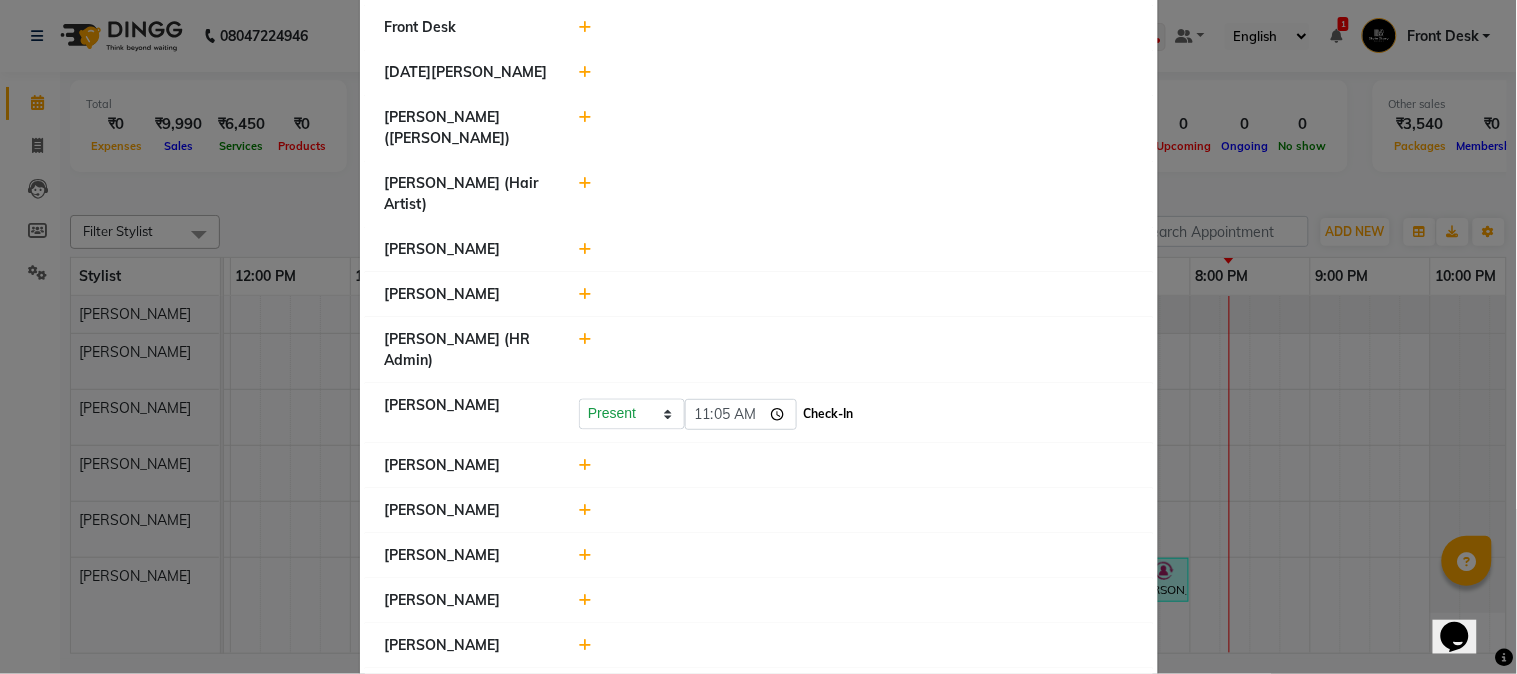click on "Check-In" 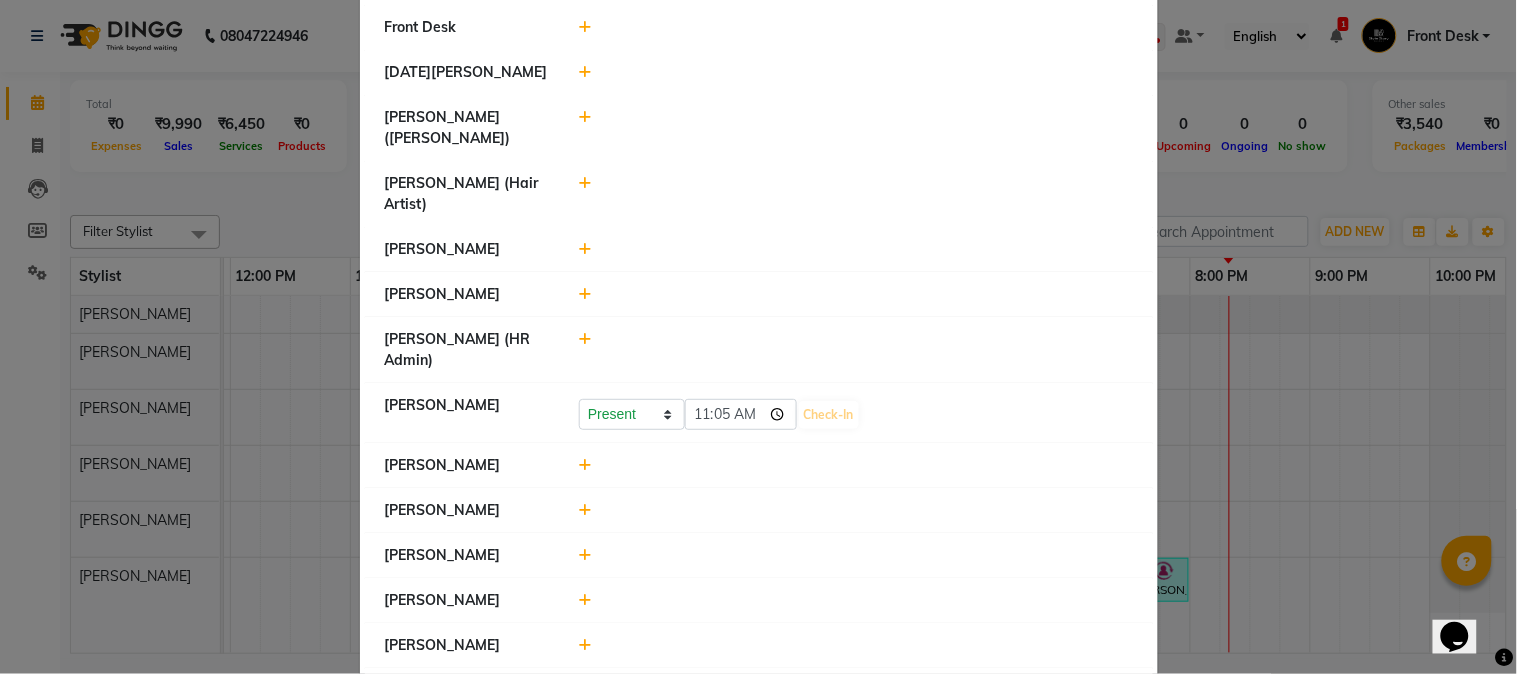 select on "A" 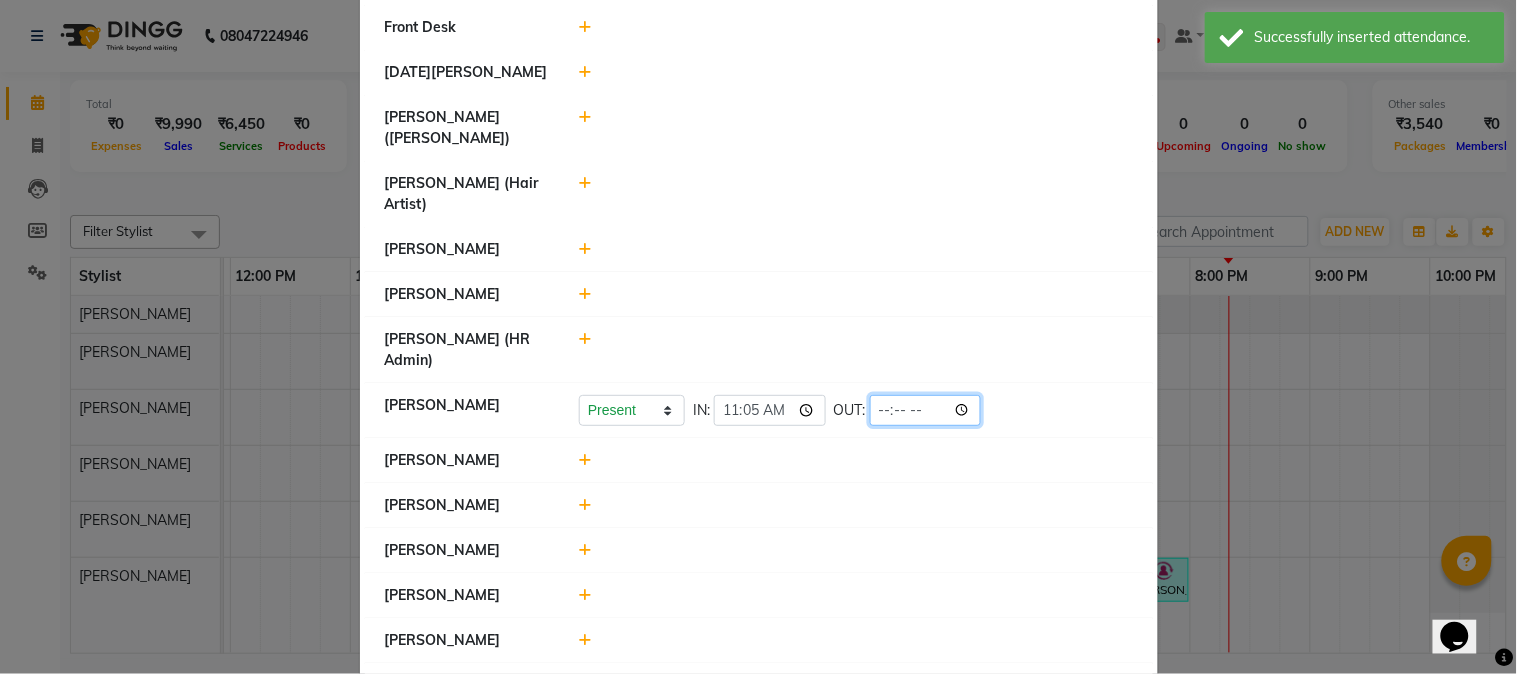 click 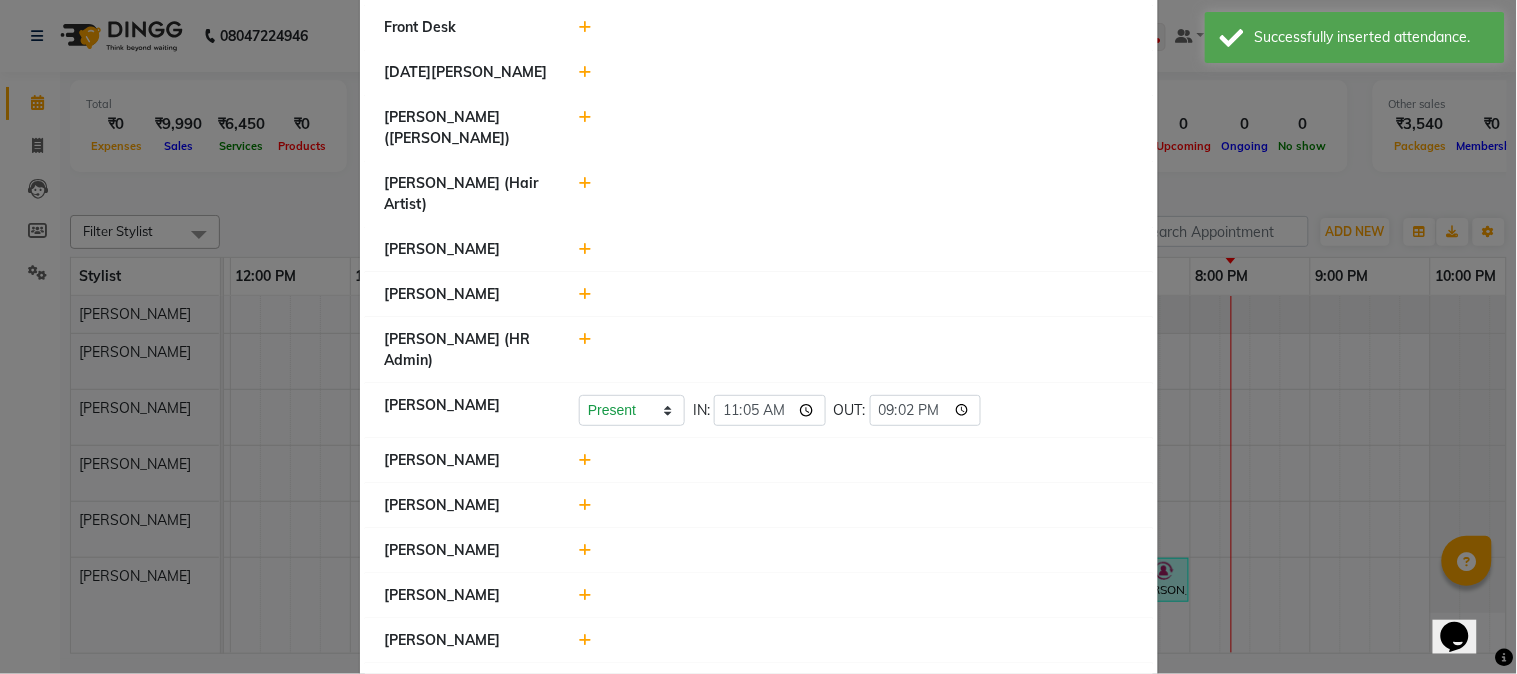 type on "21:02" 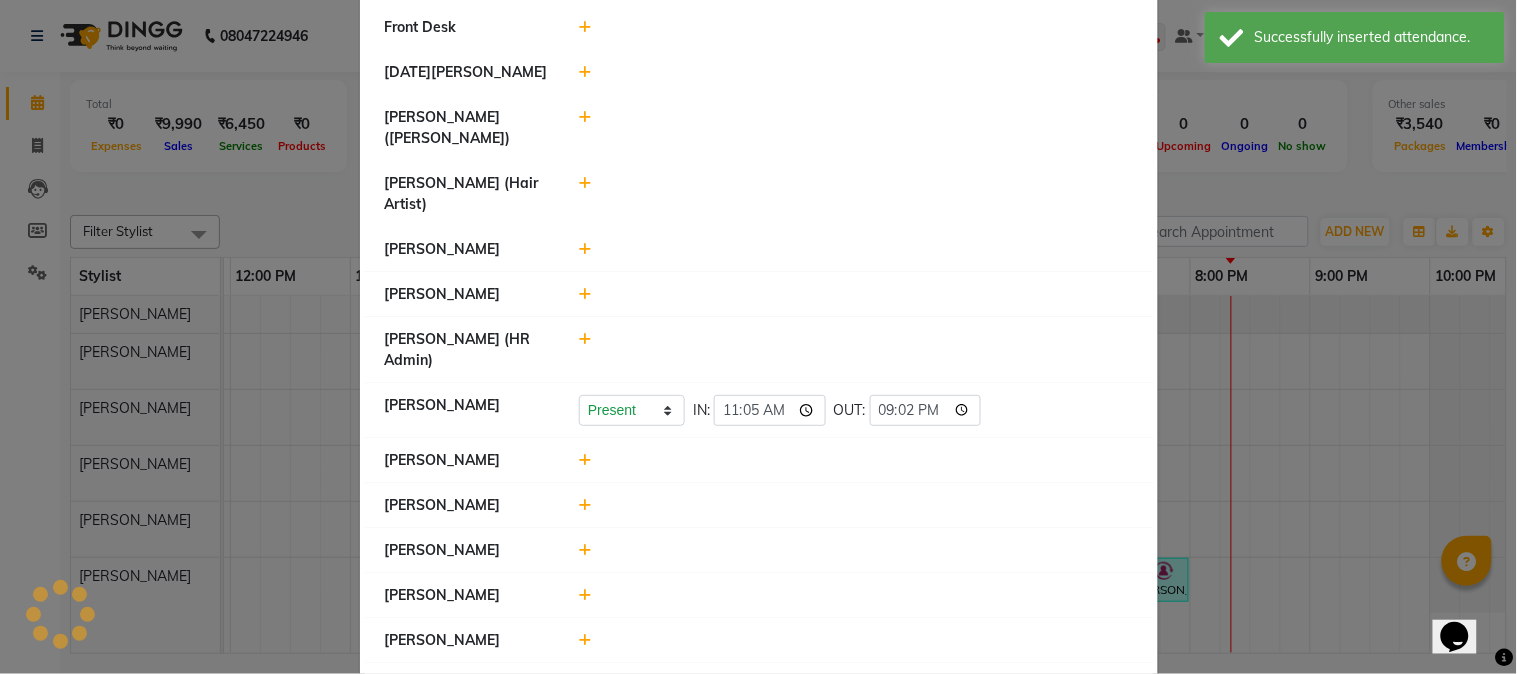 click on "Shruti Raut" 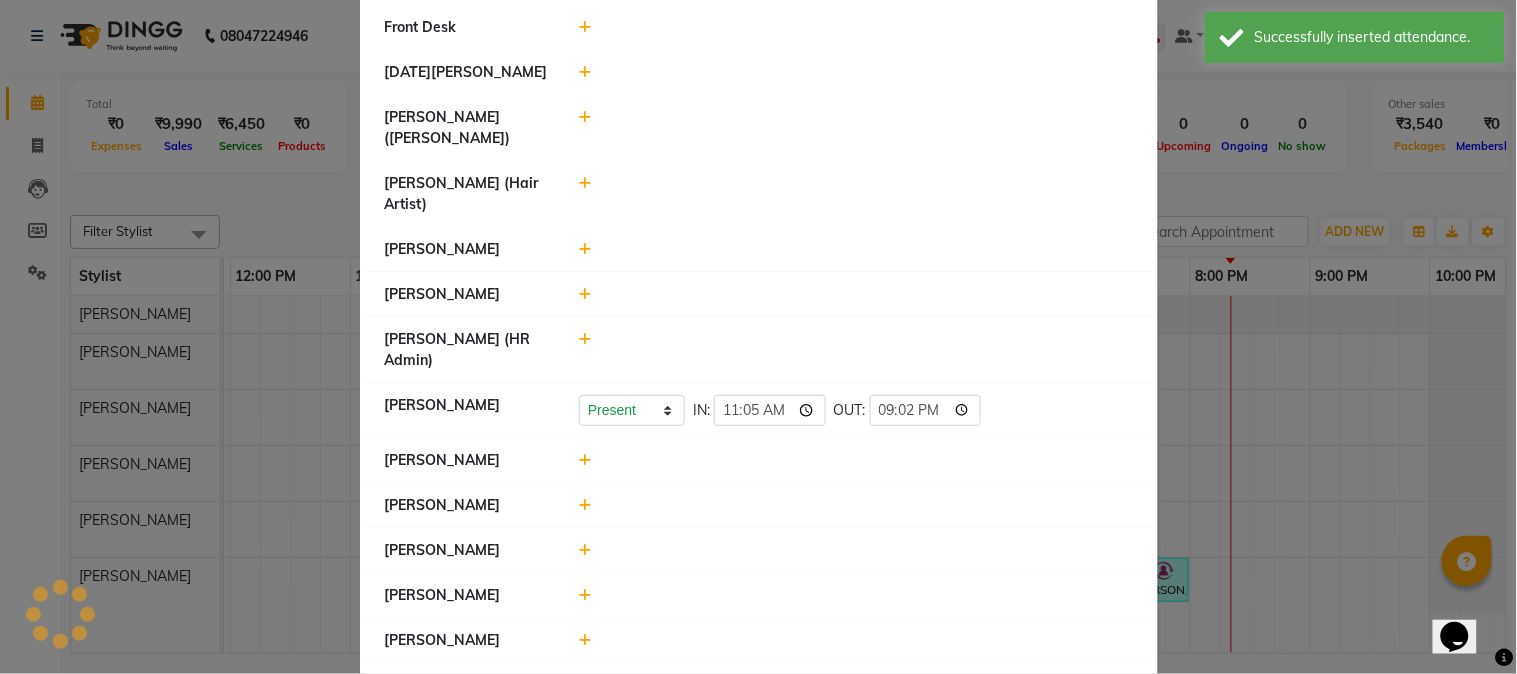 select on "A" 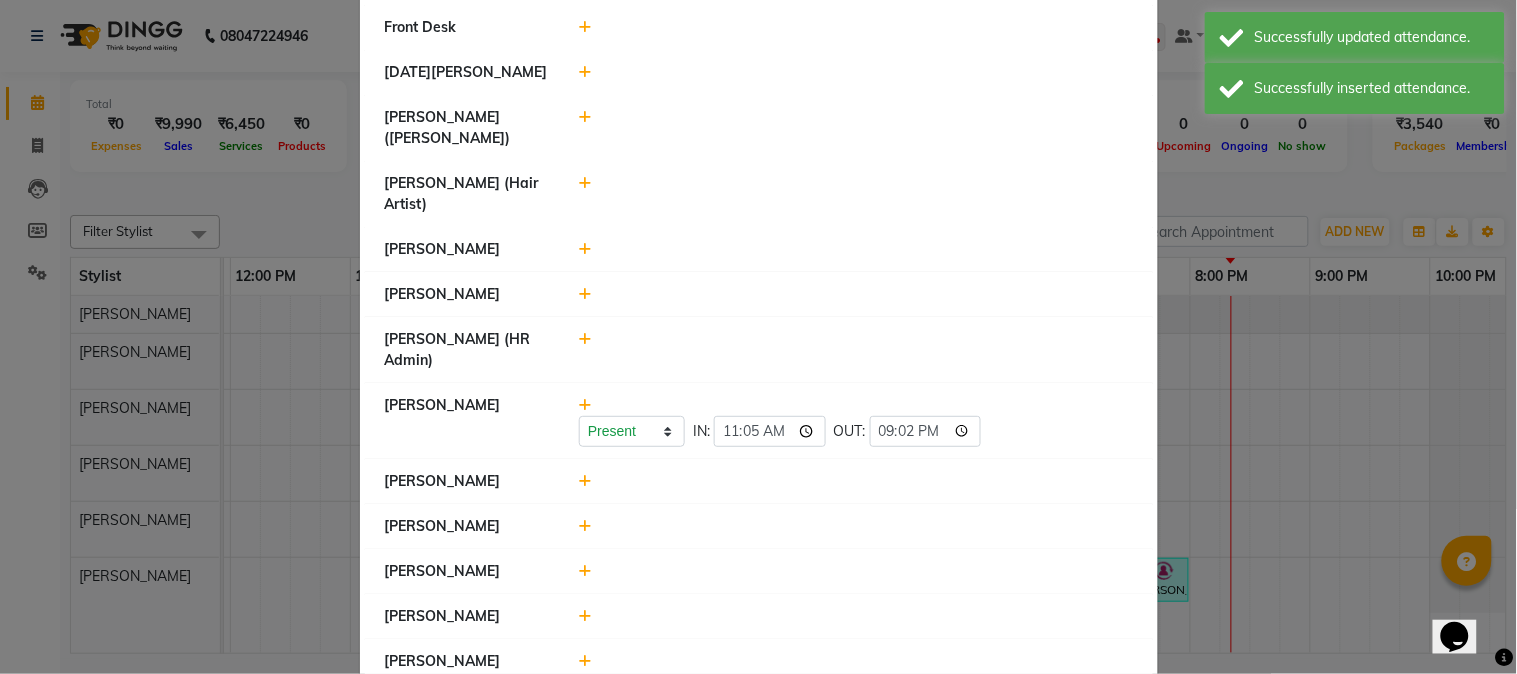 scroll, scrollTop: 888, scrollLeft: 0, axis: vertical 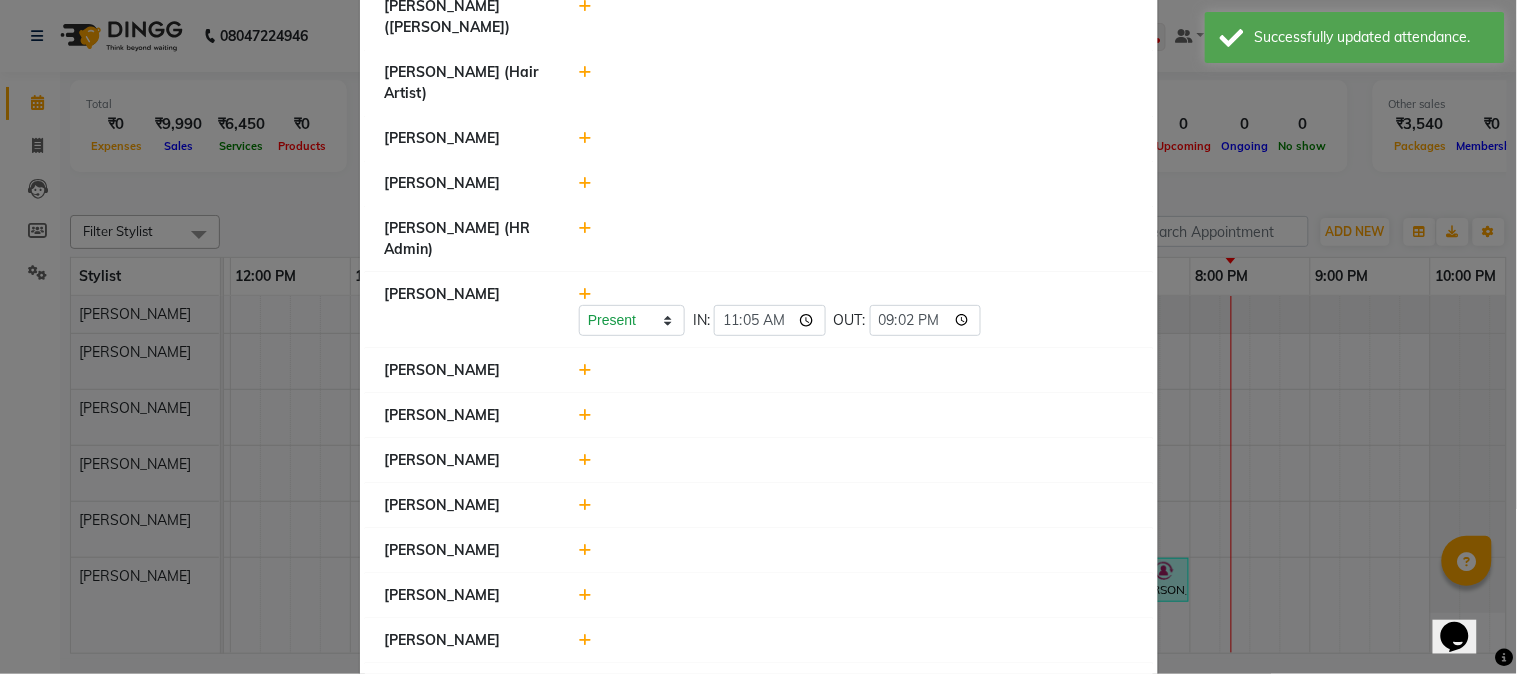 click 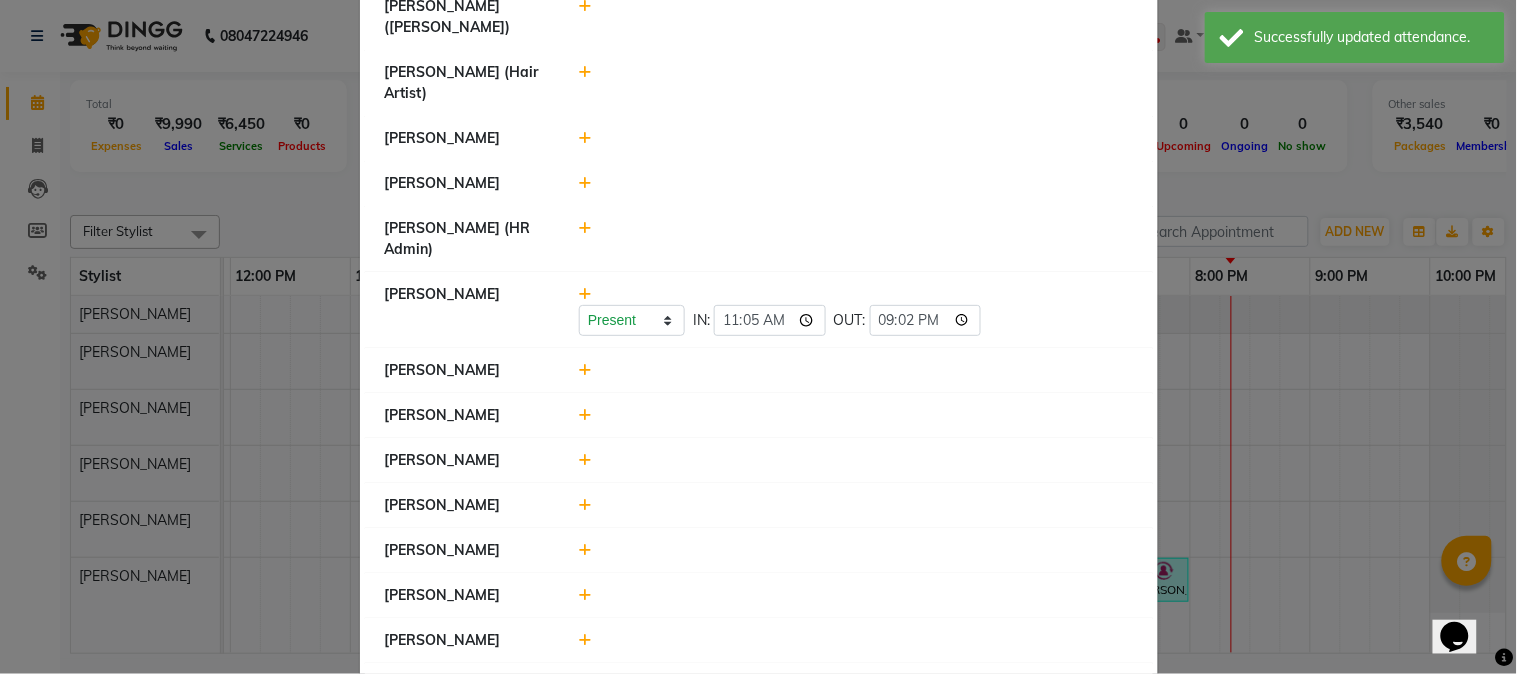 click 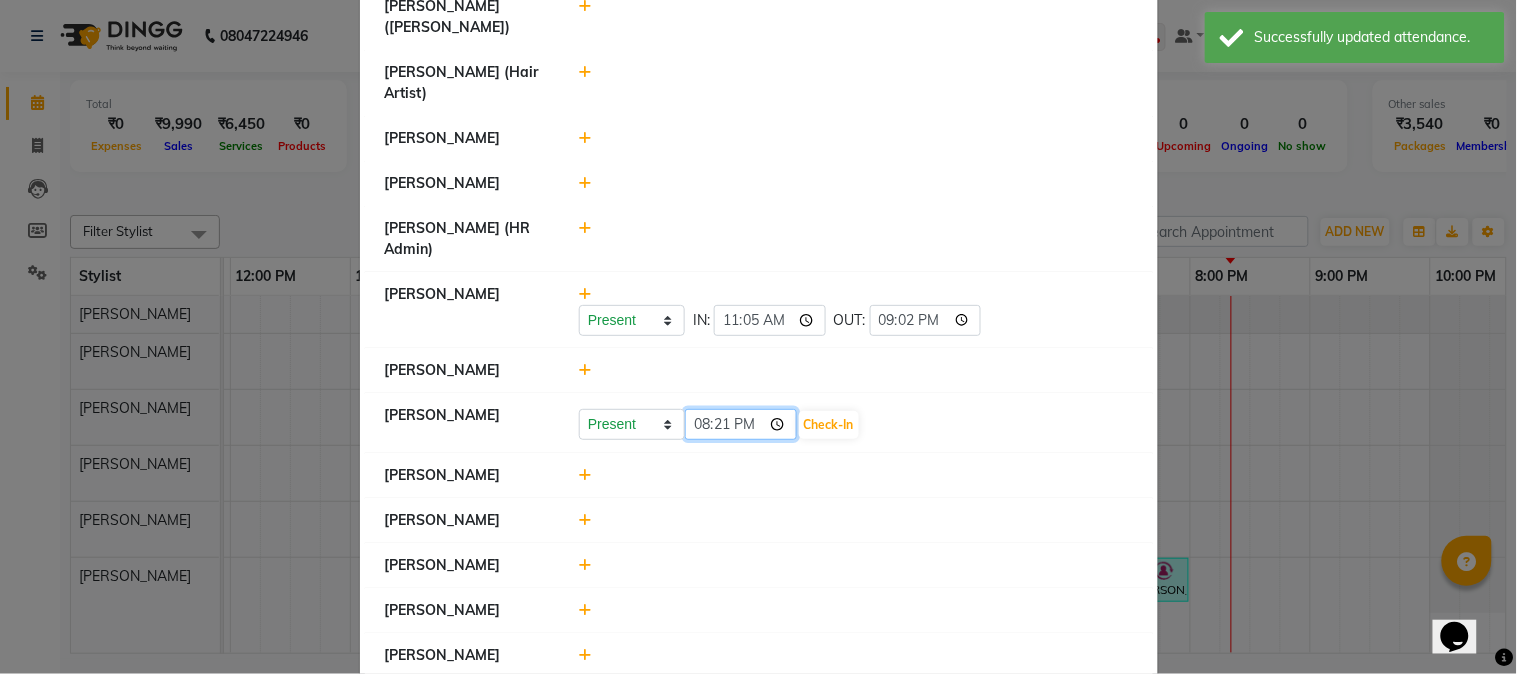 click on "20:21" 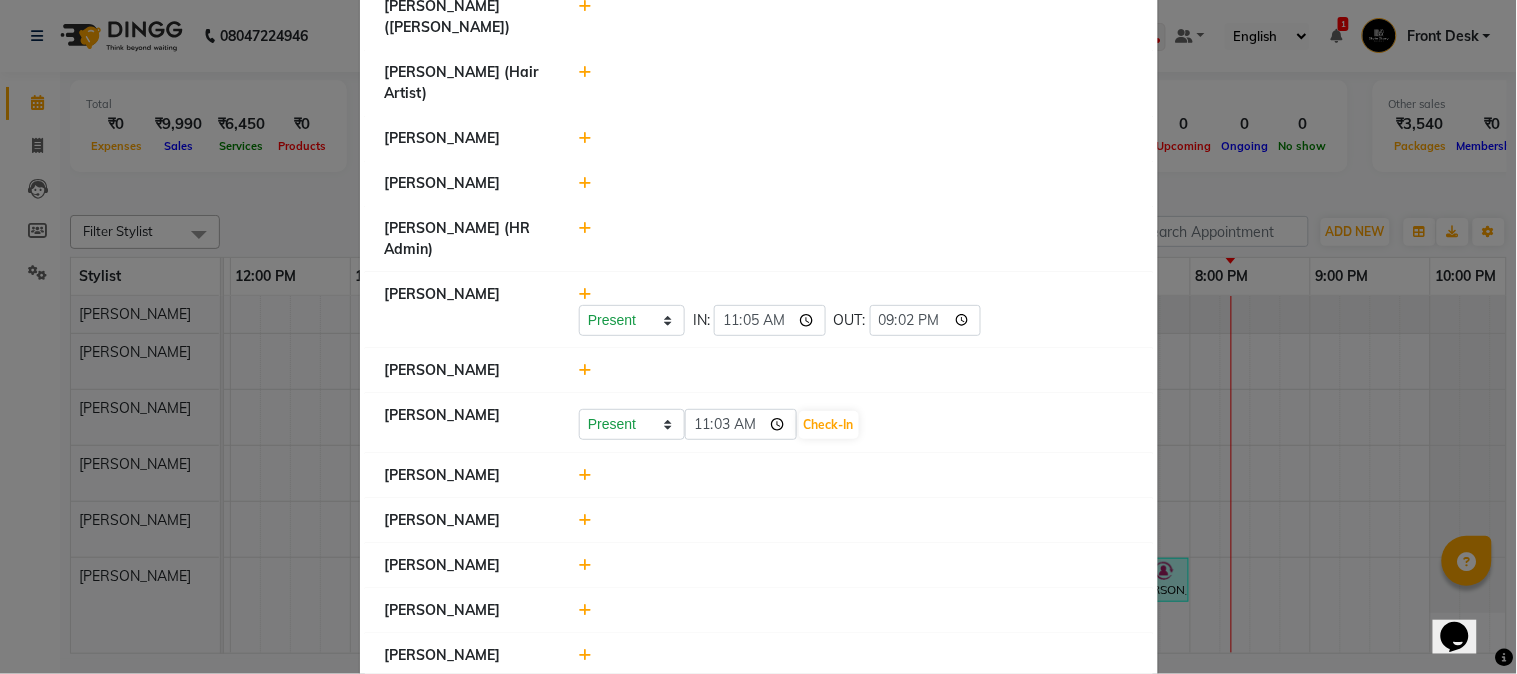 type on "11:03" 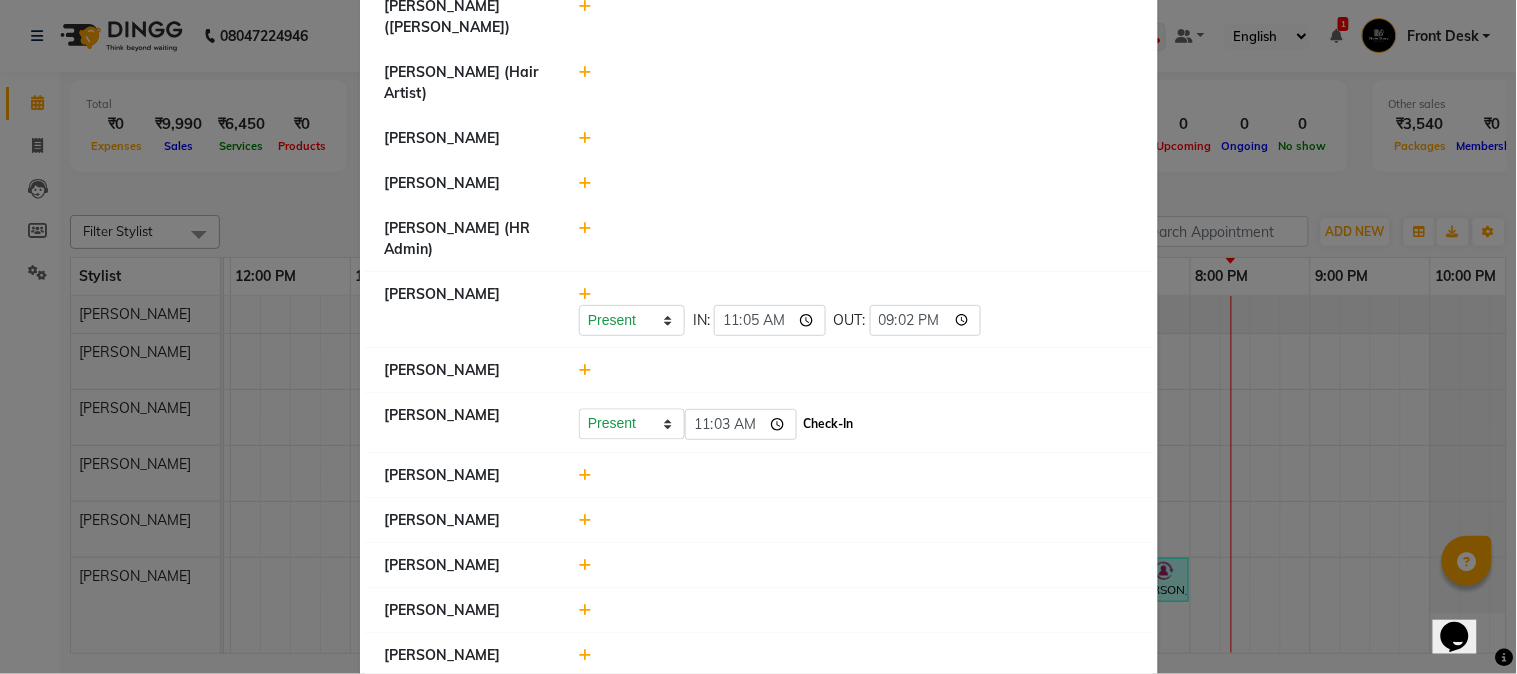 click on "Check-In" 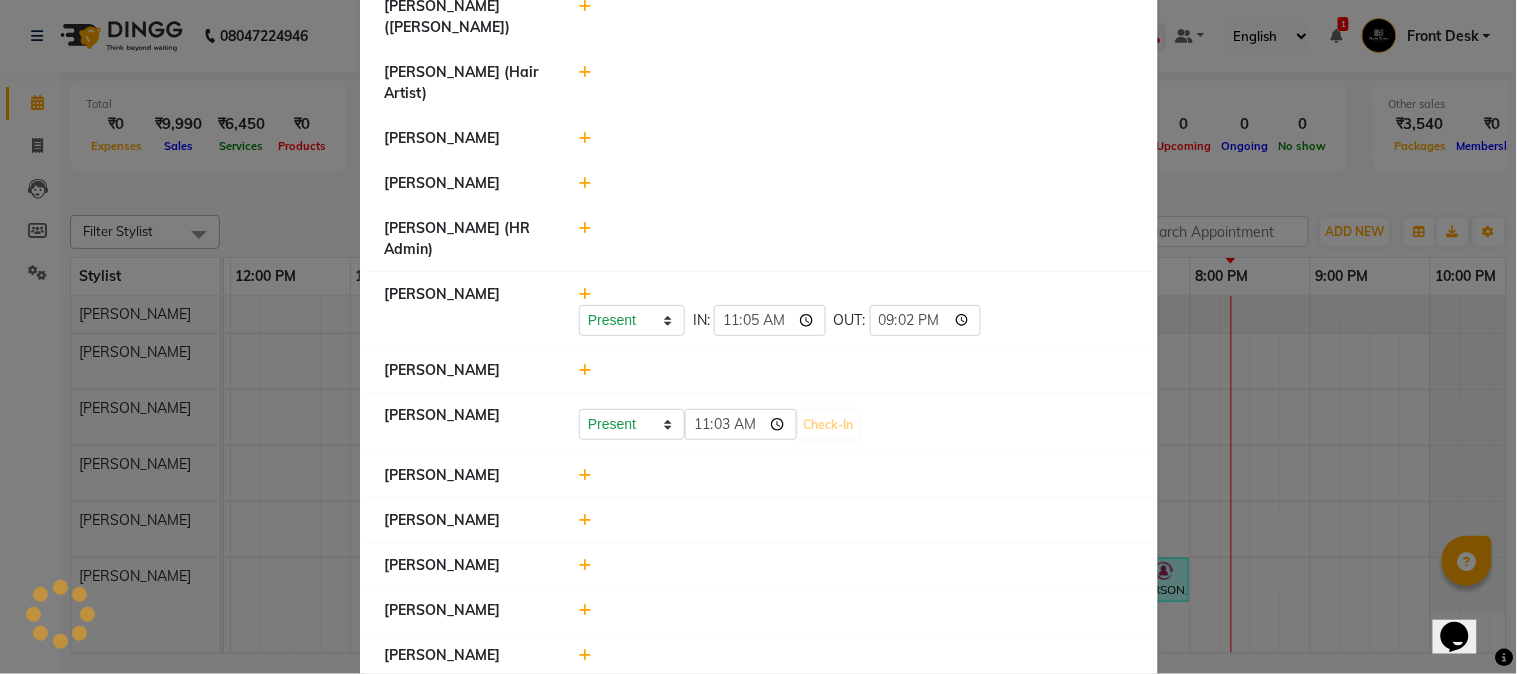 select on "A" 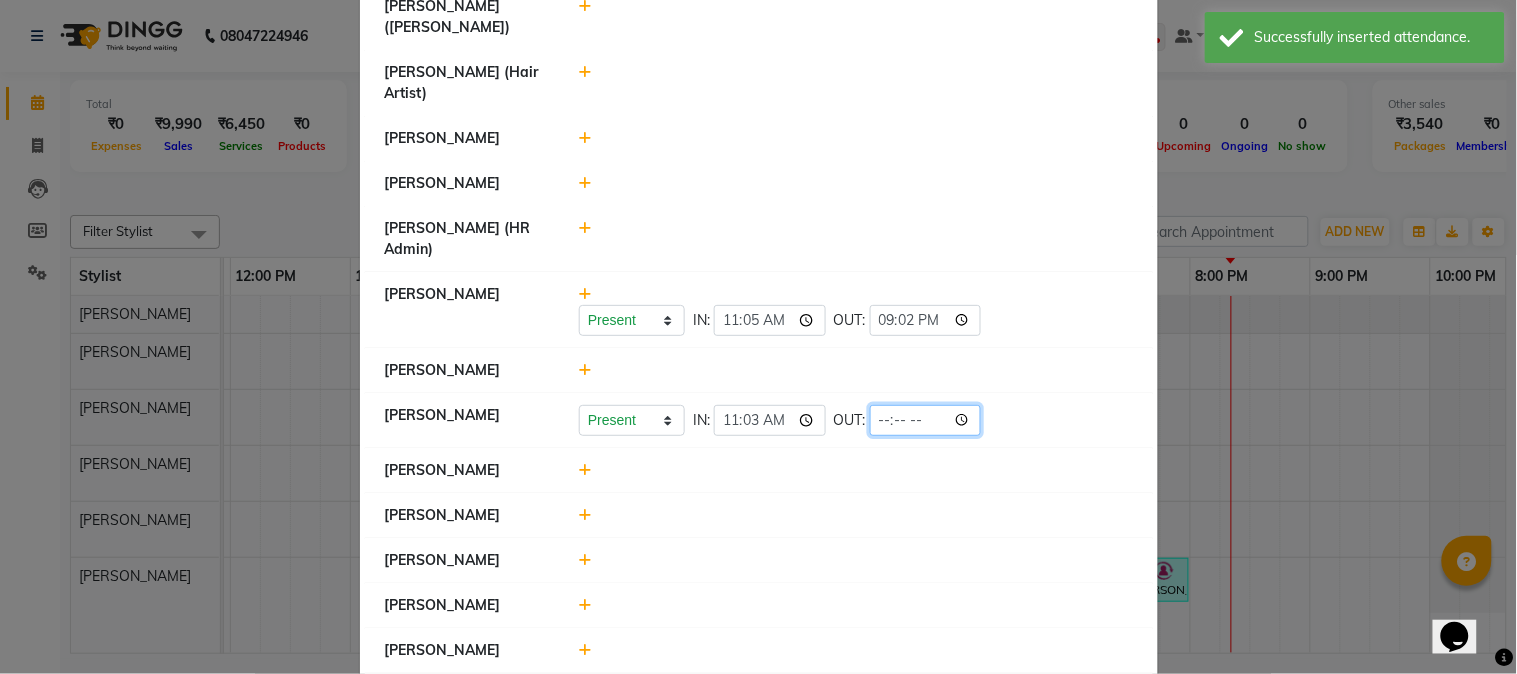 click 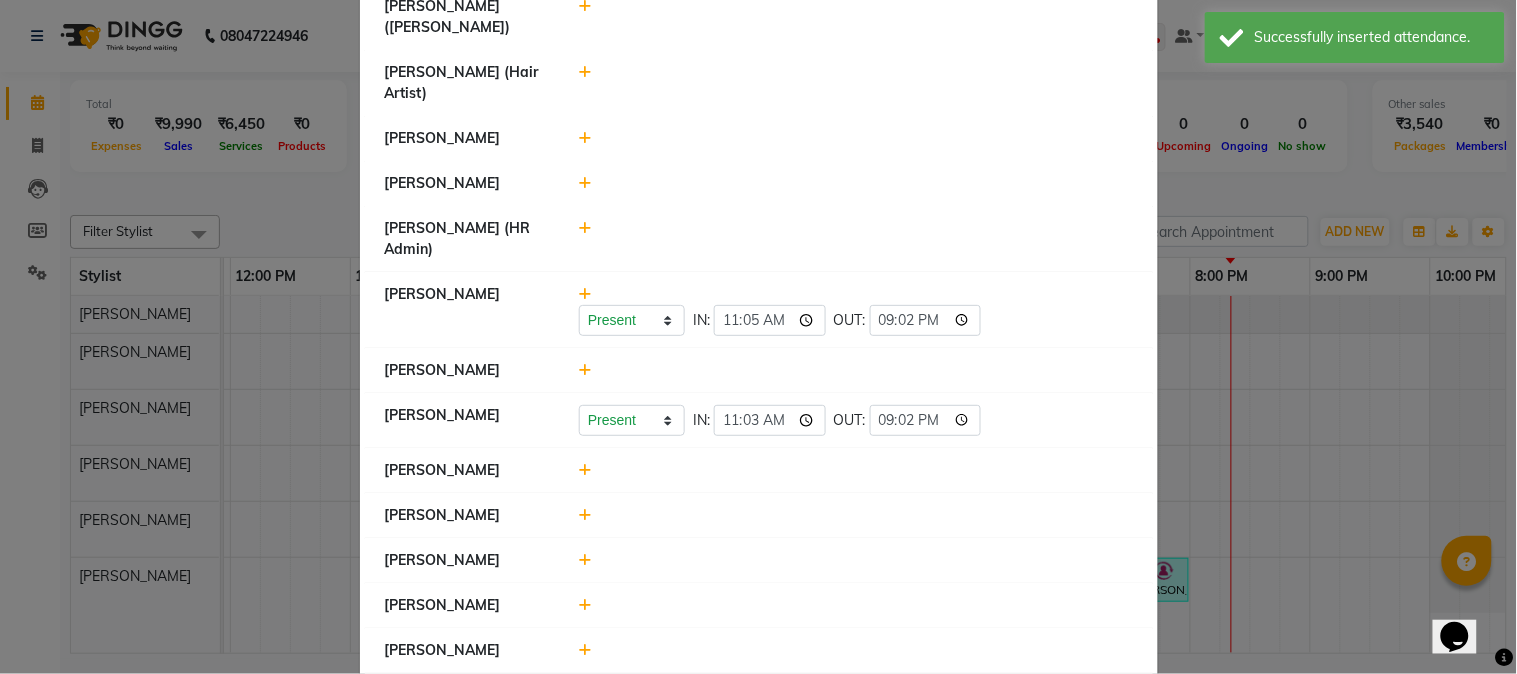 type on "21:02" 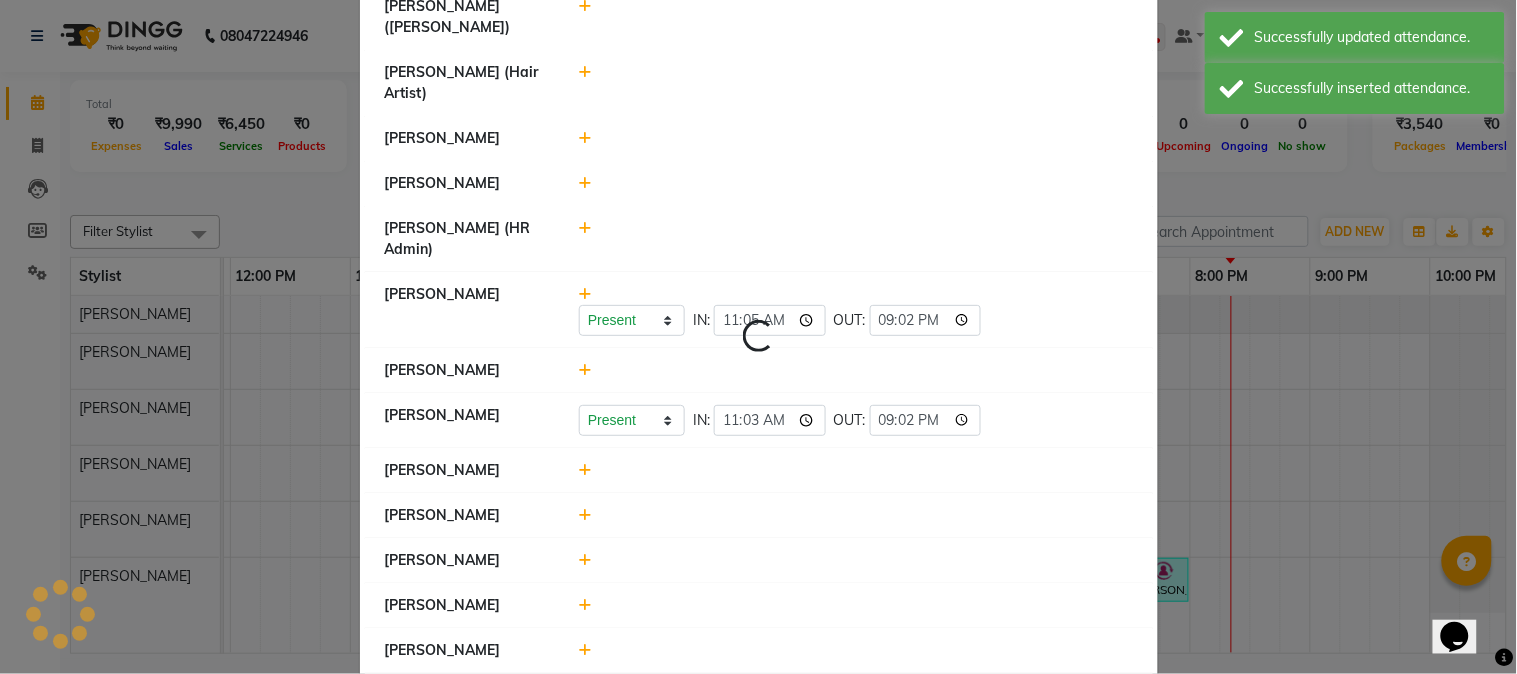 click 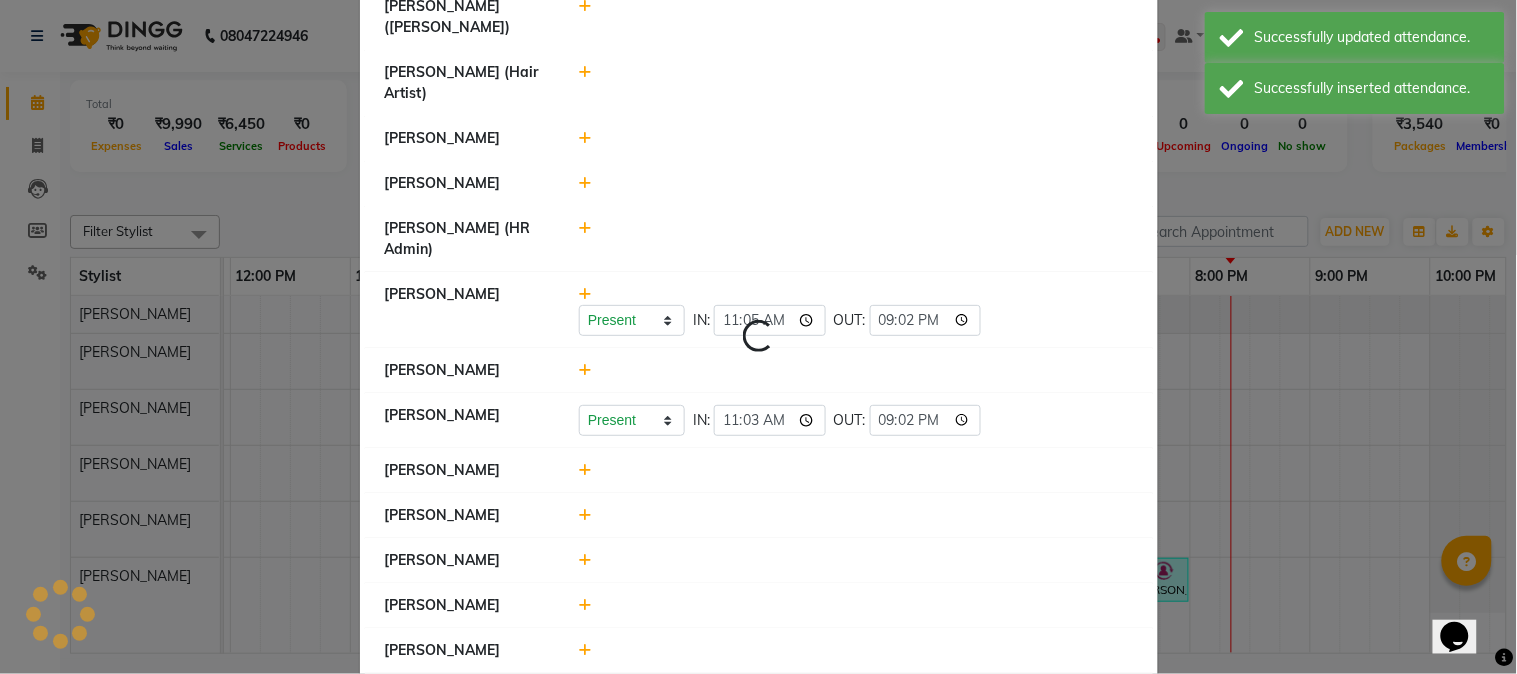 select on "A" 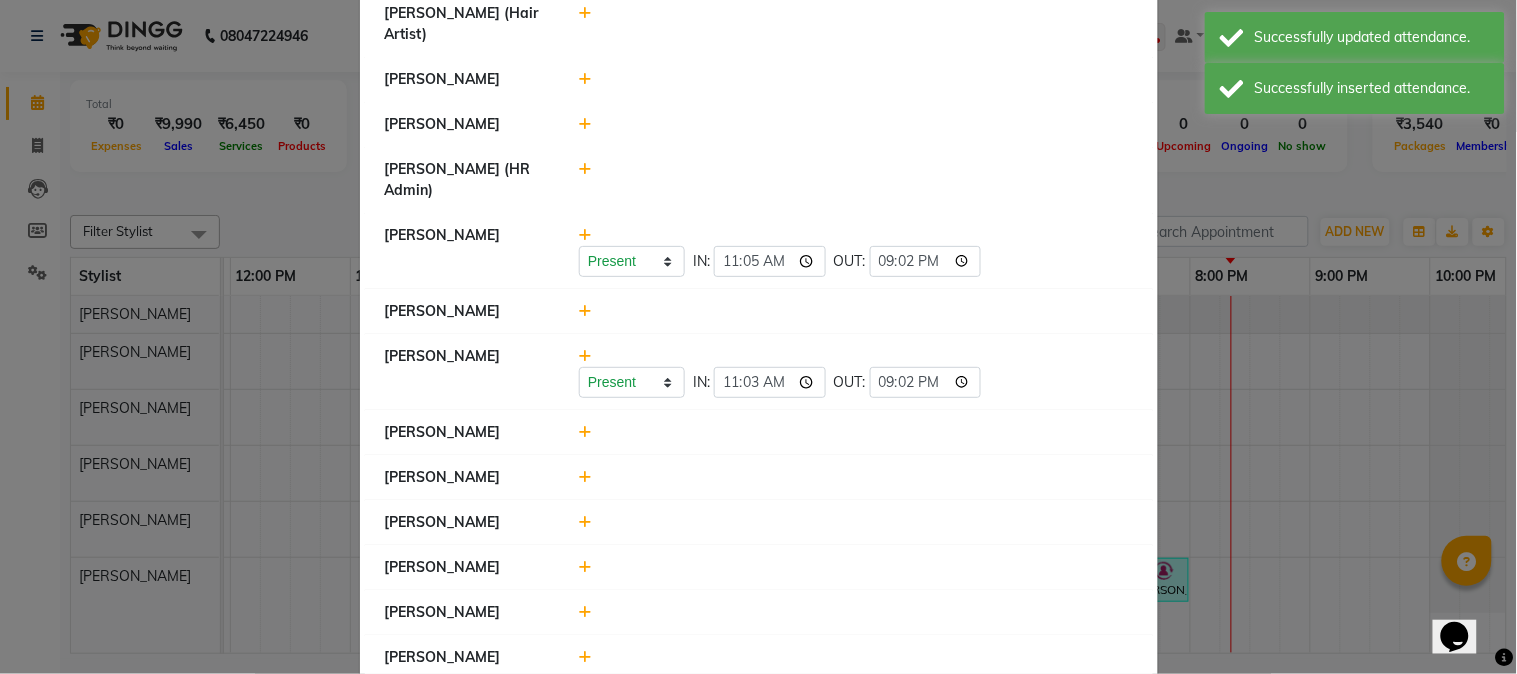 scroll, scrollTop: 992, scrollLeft: 0, axis: vertical 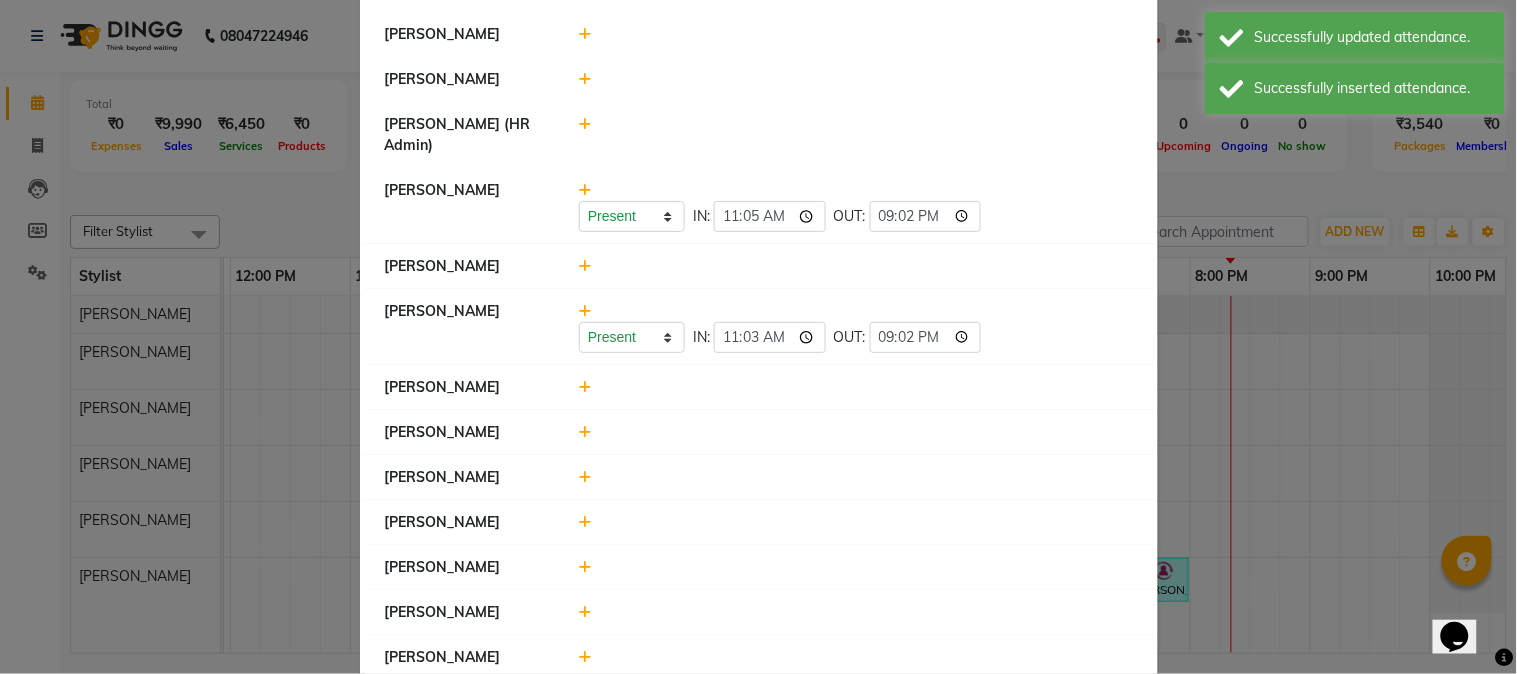 click 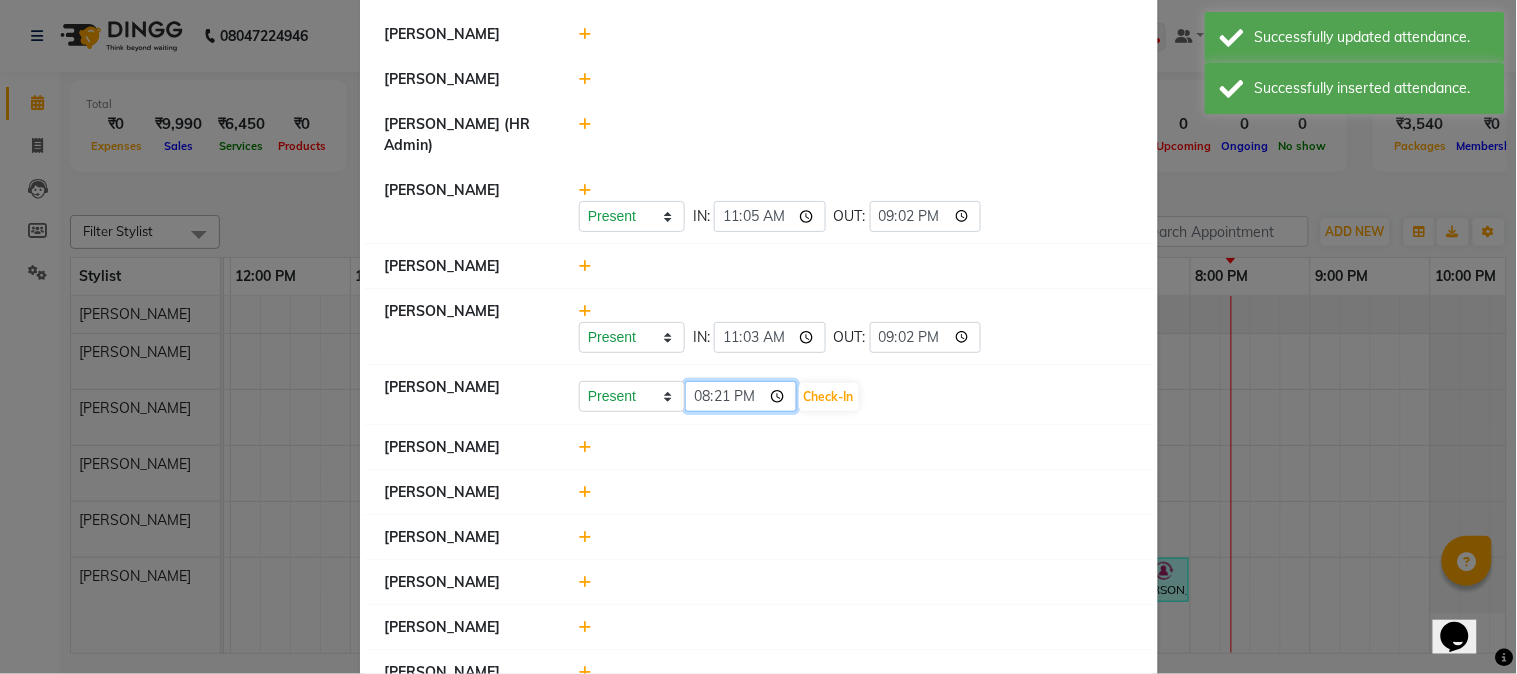 click on "20:21" 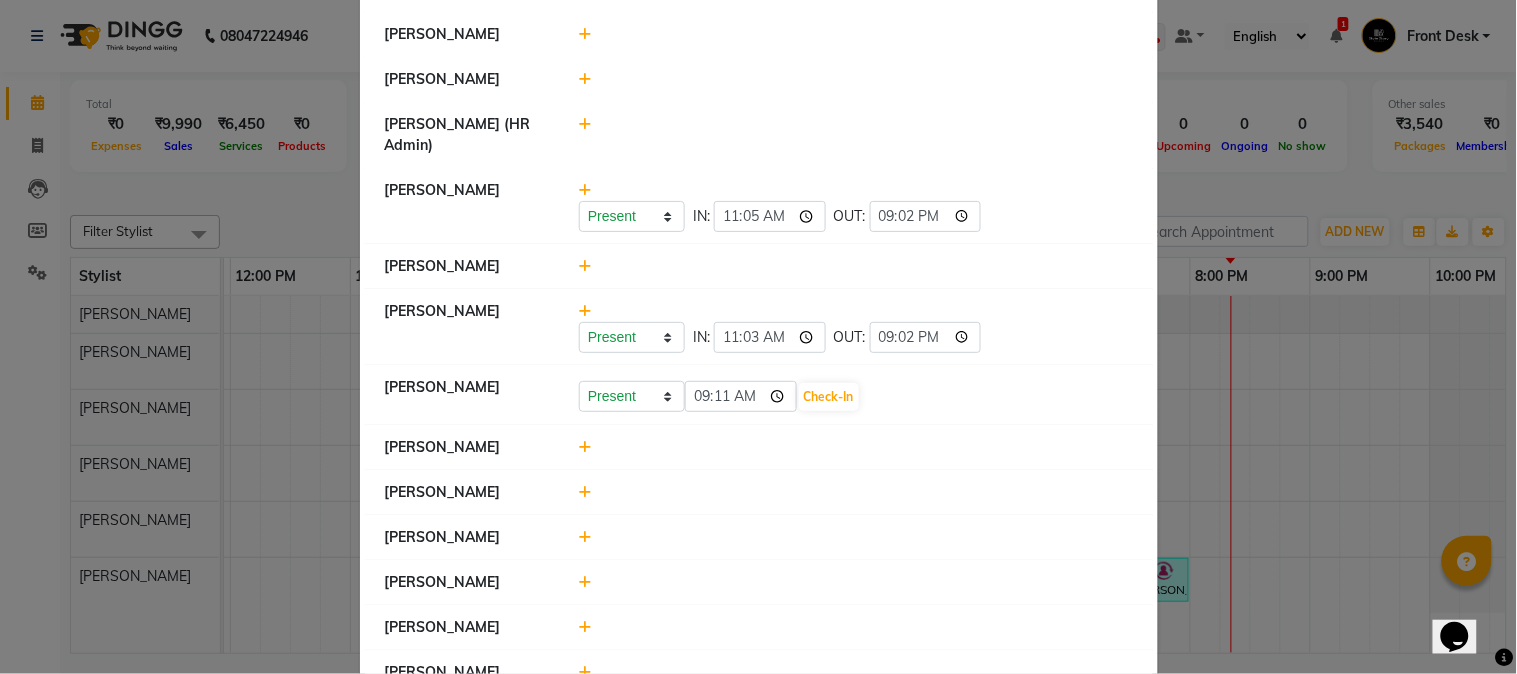 type on "09:11" 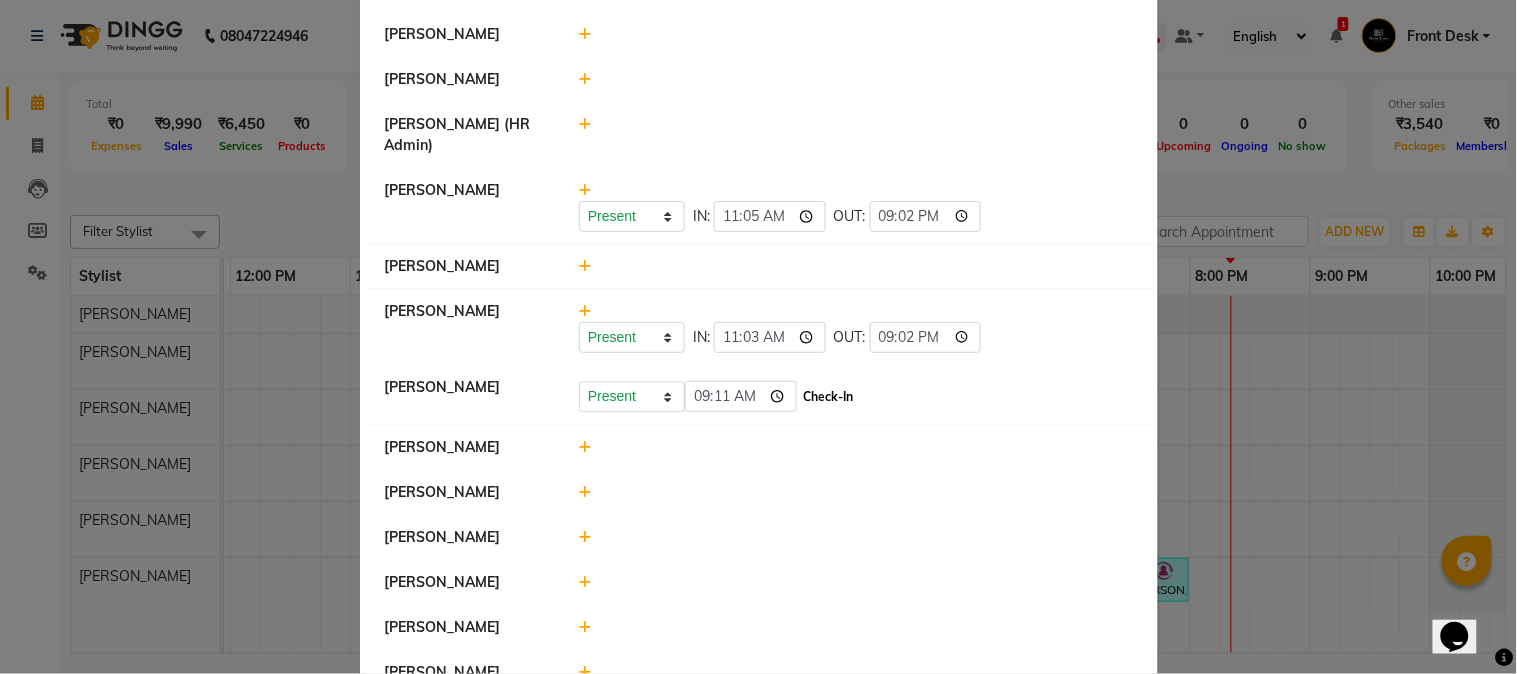 click on "Check-In" 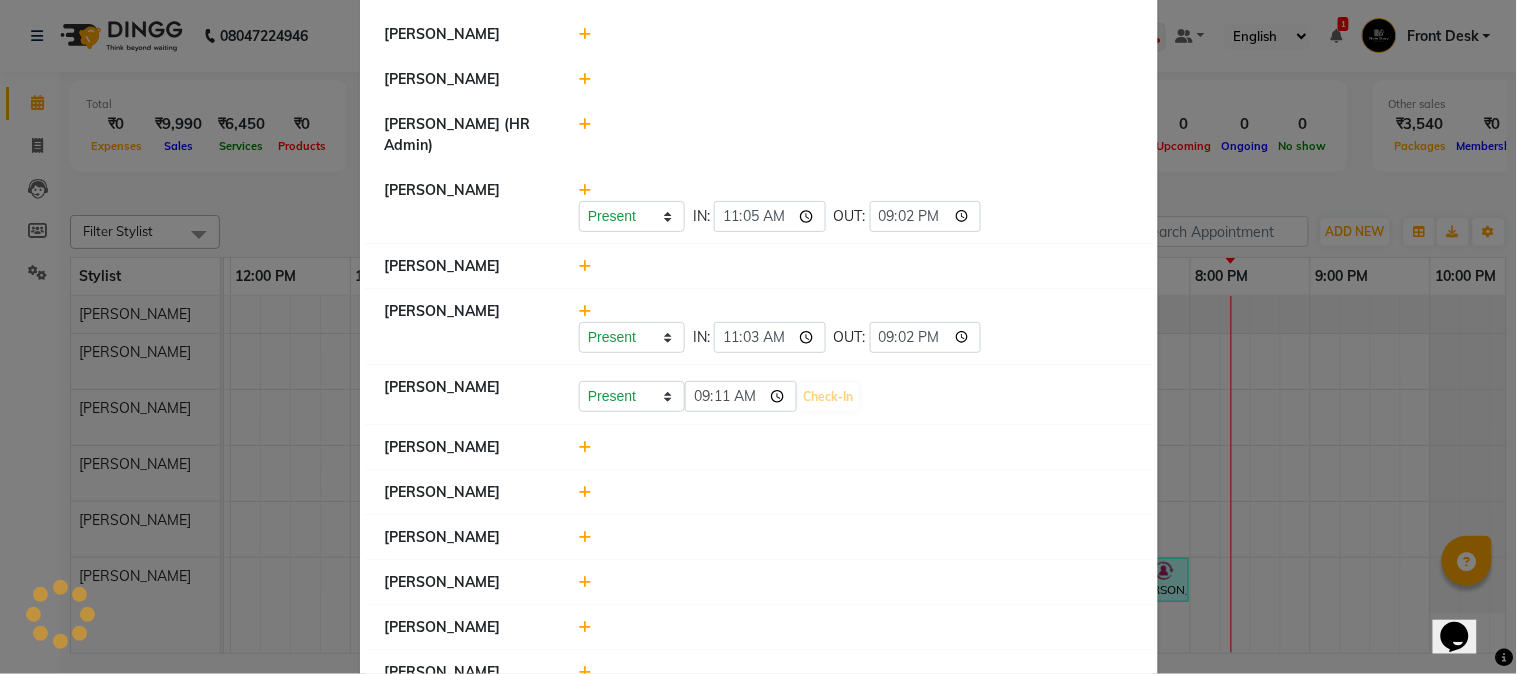 select on "A" 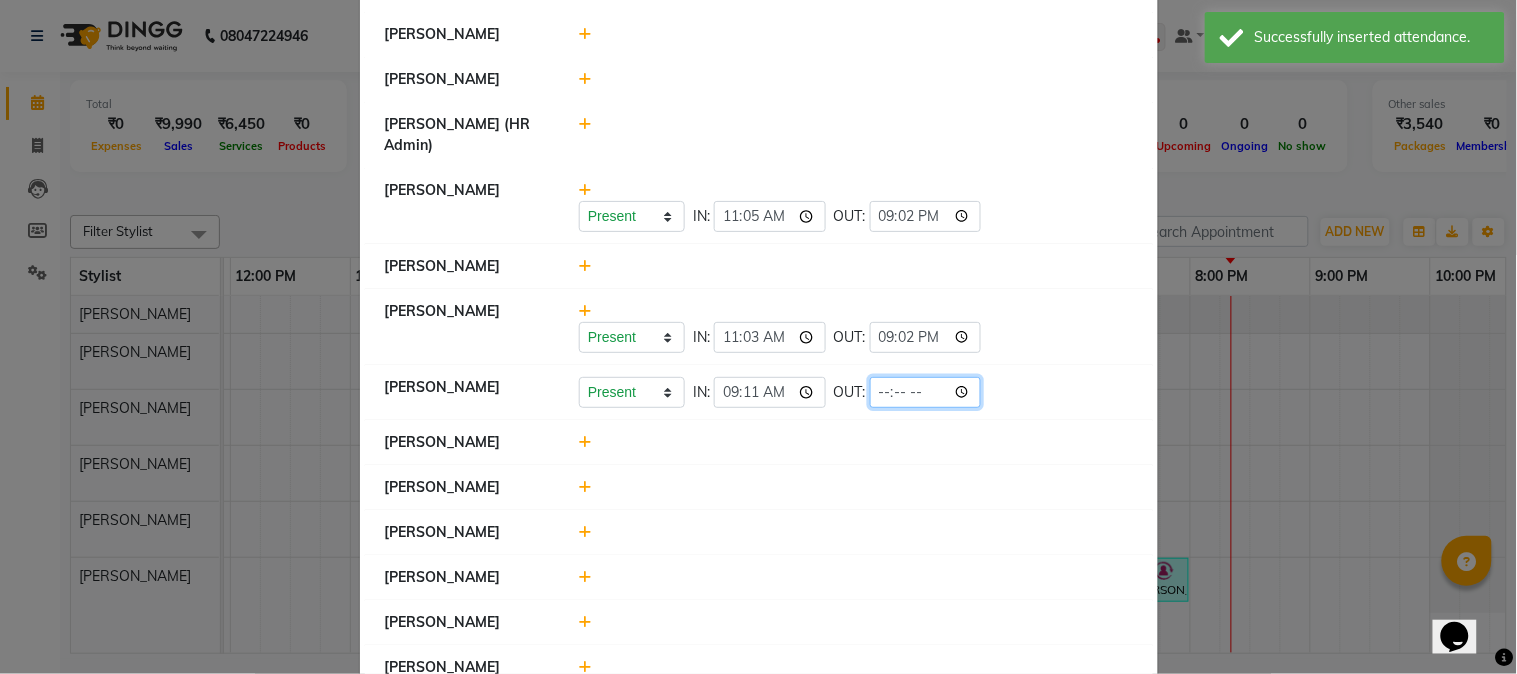 click 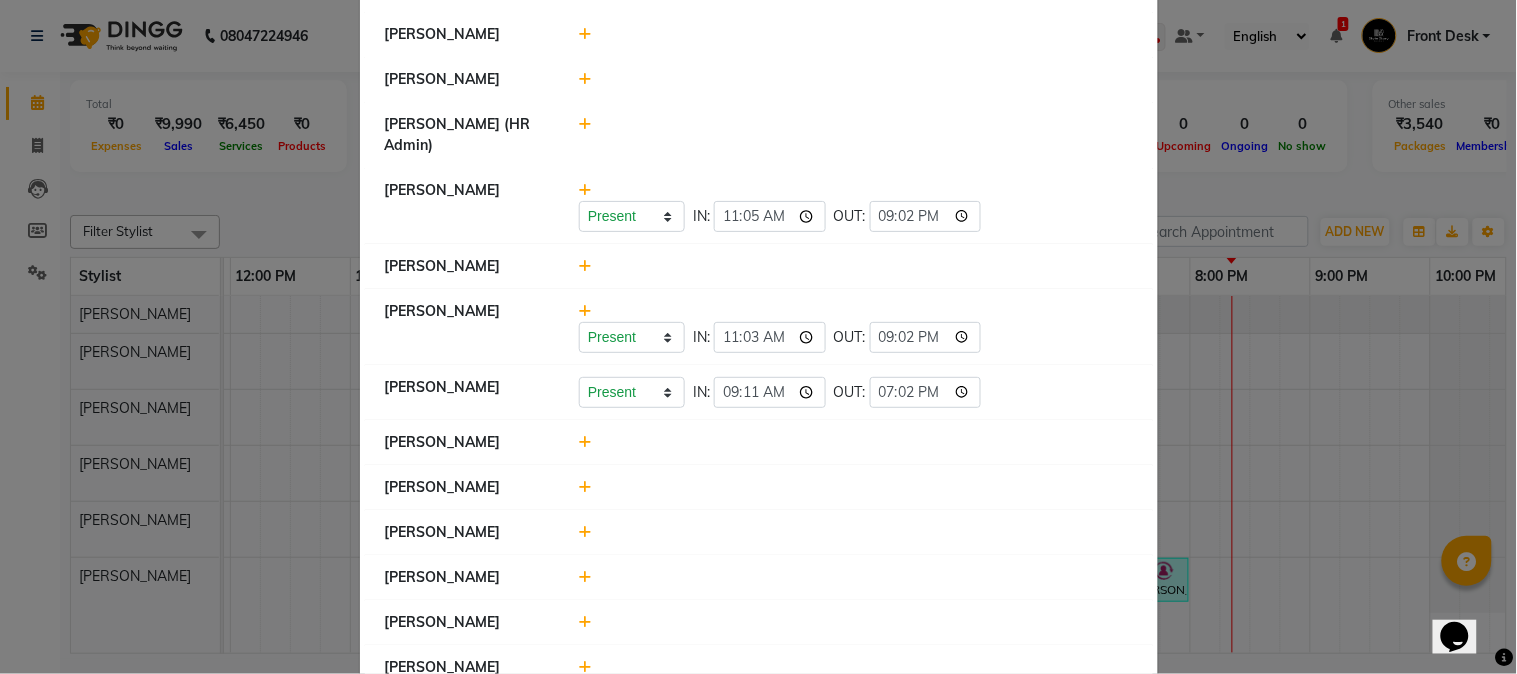 type on "19:02" 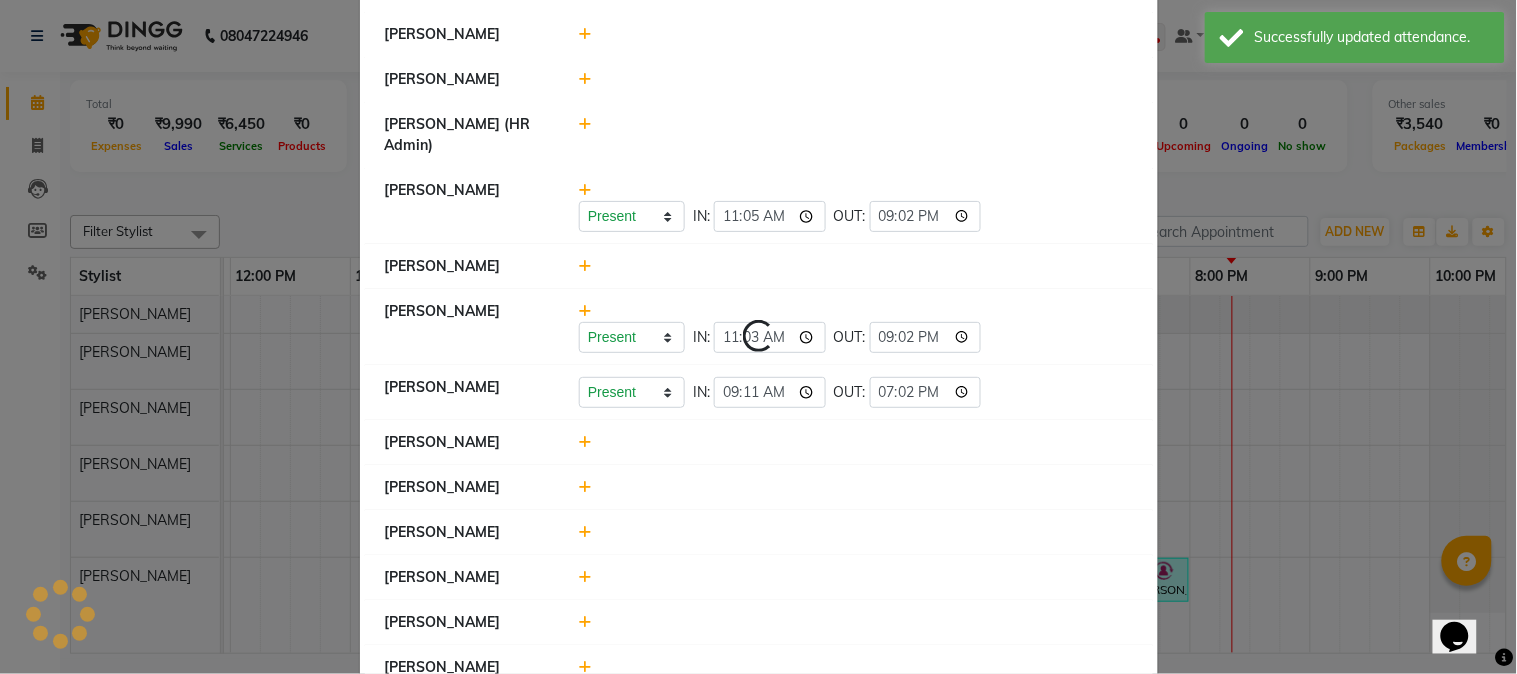 select on "A" 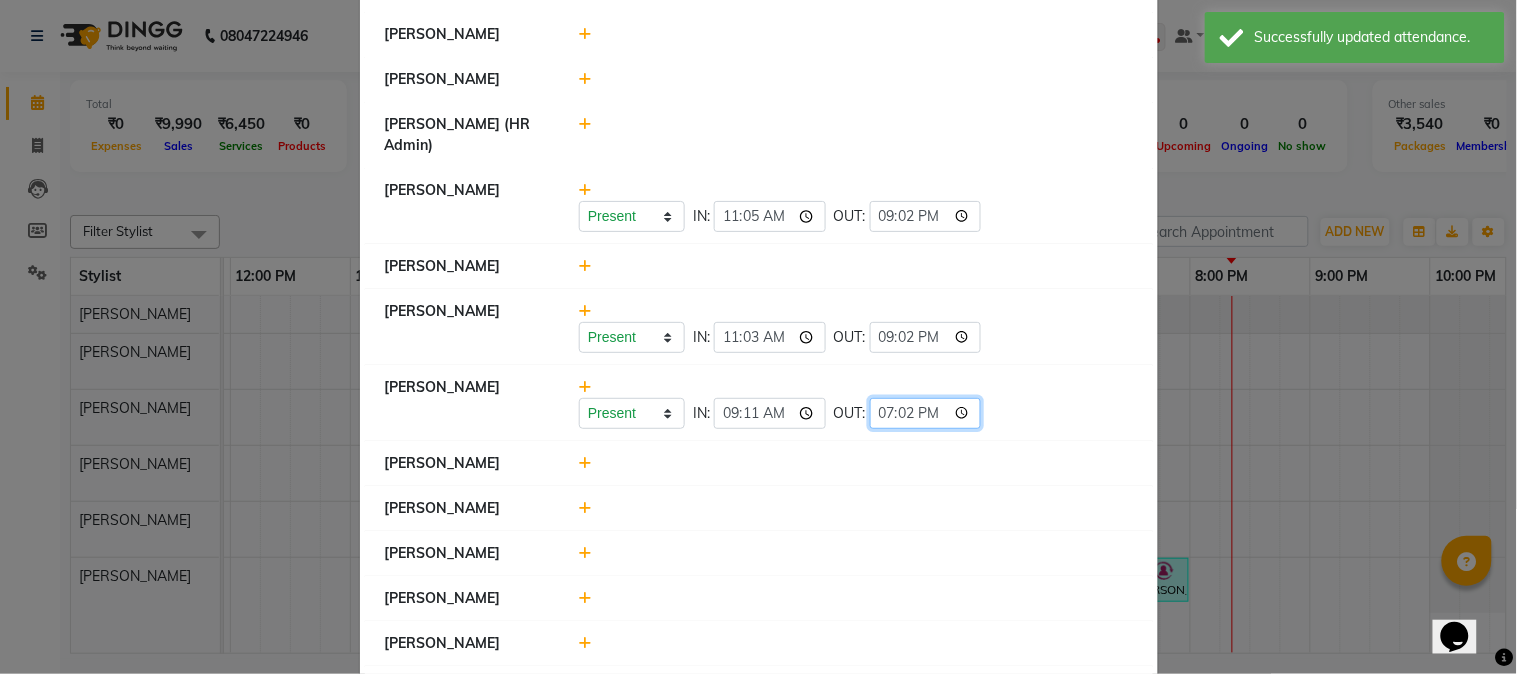 click on "19:02" 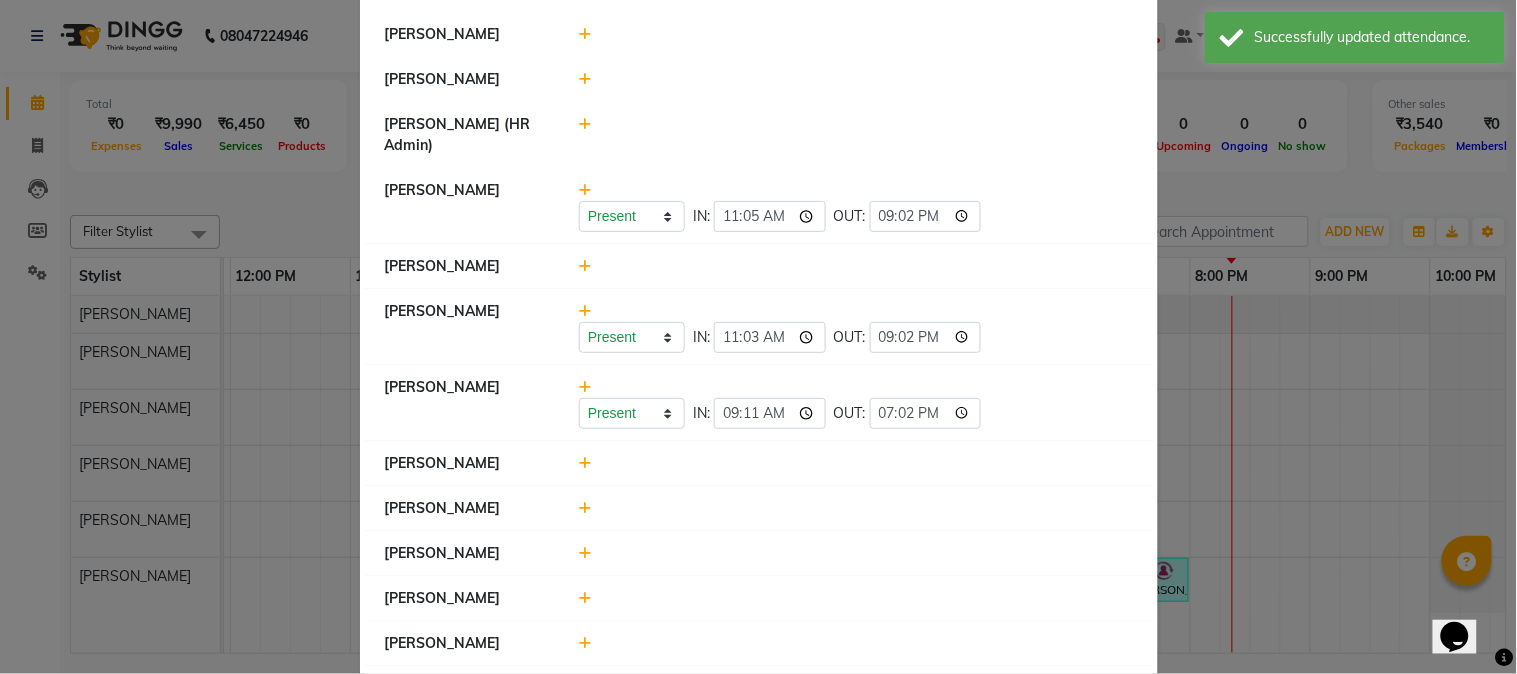 click 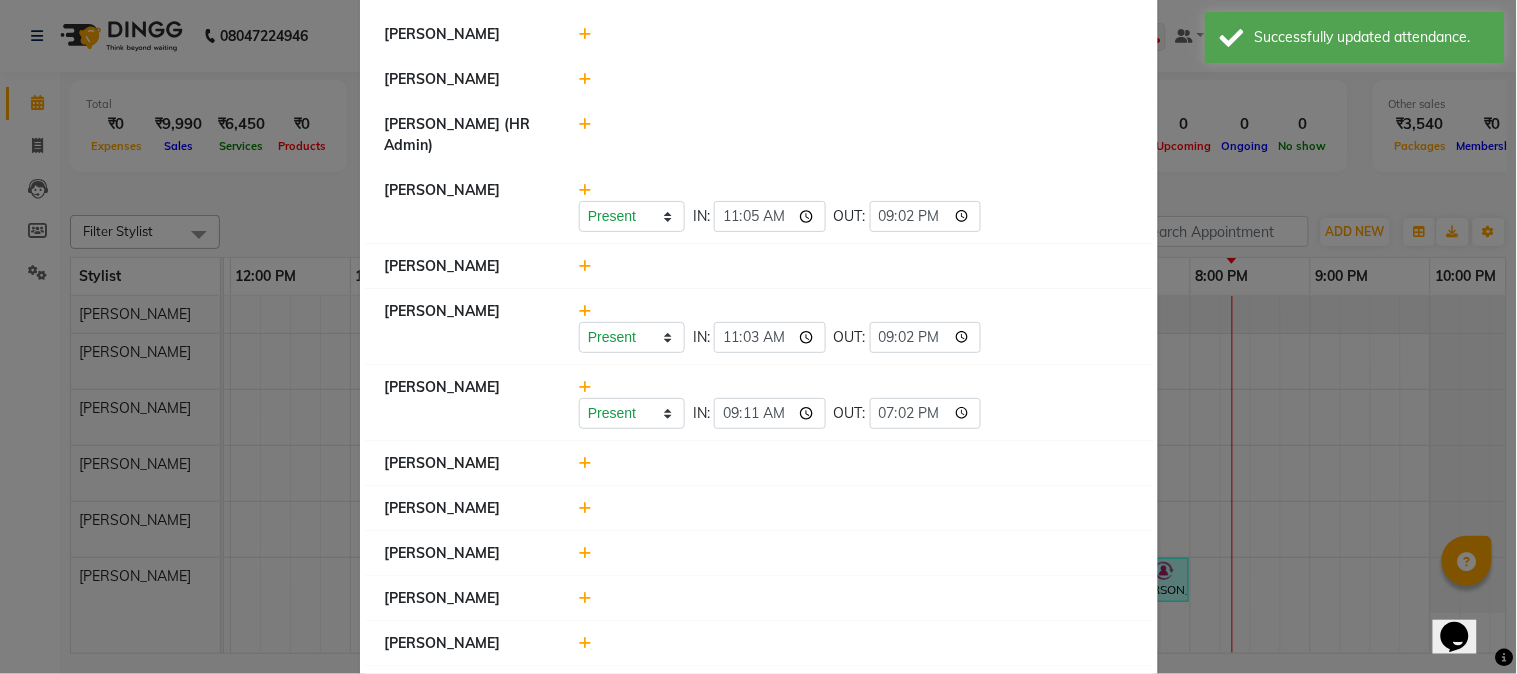 click 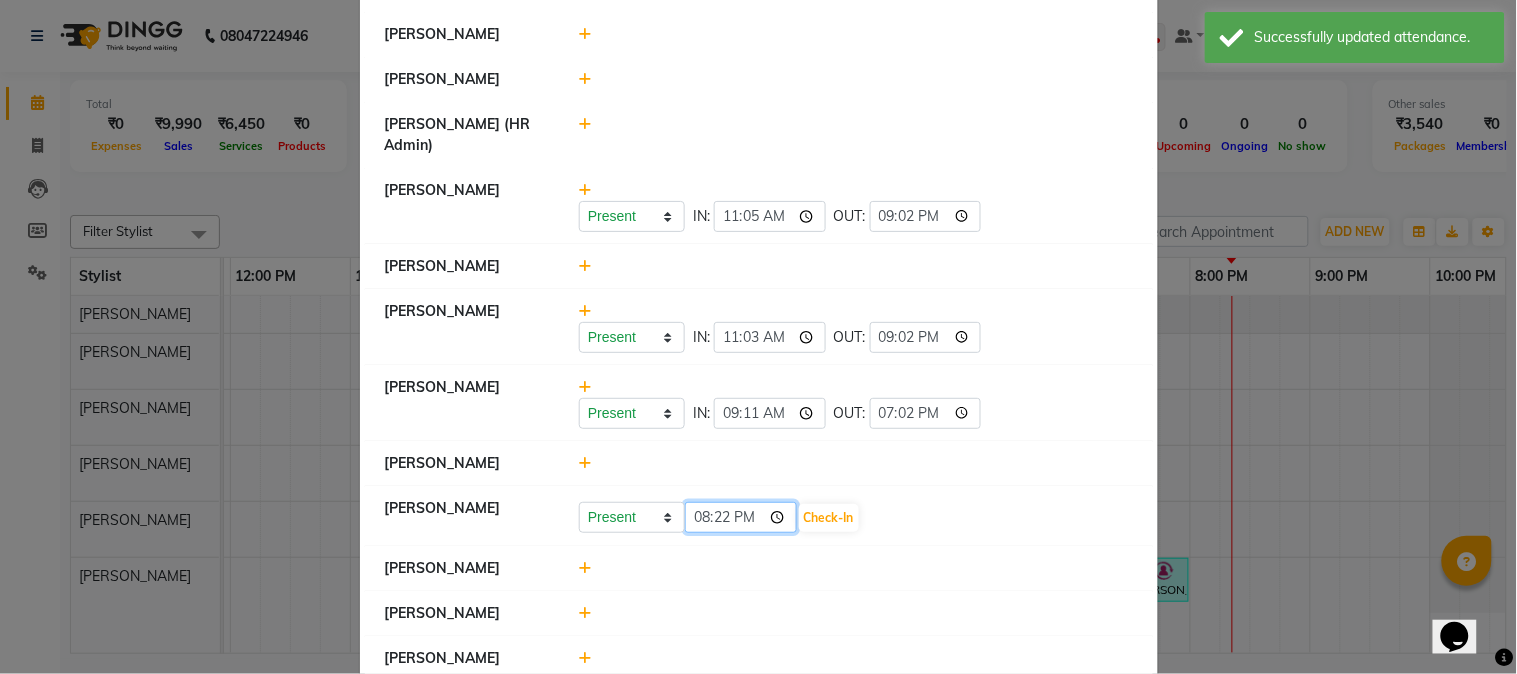 click on "20:22" 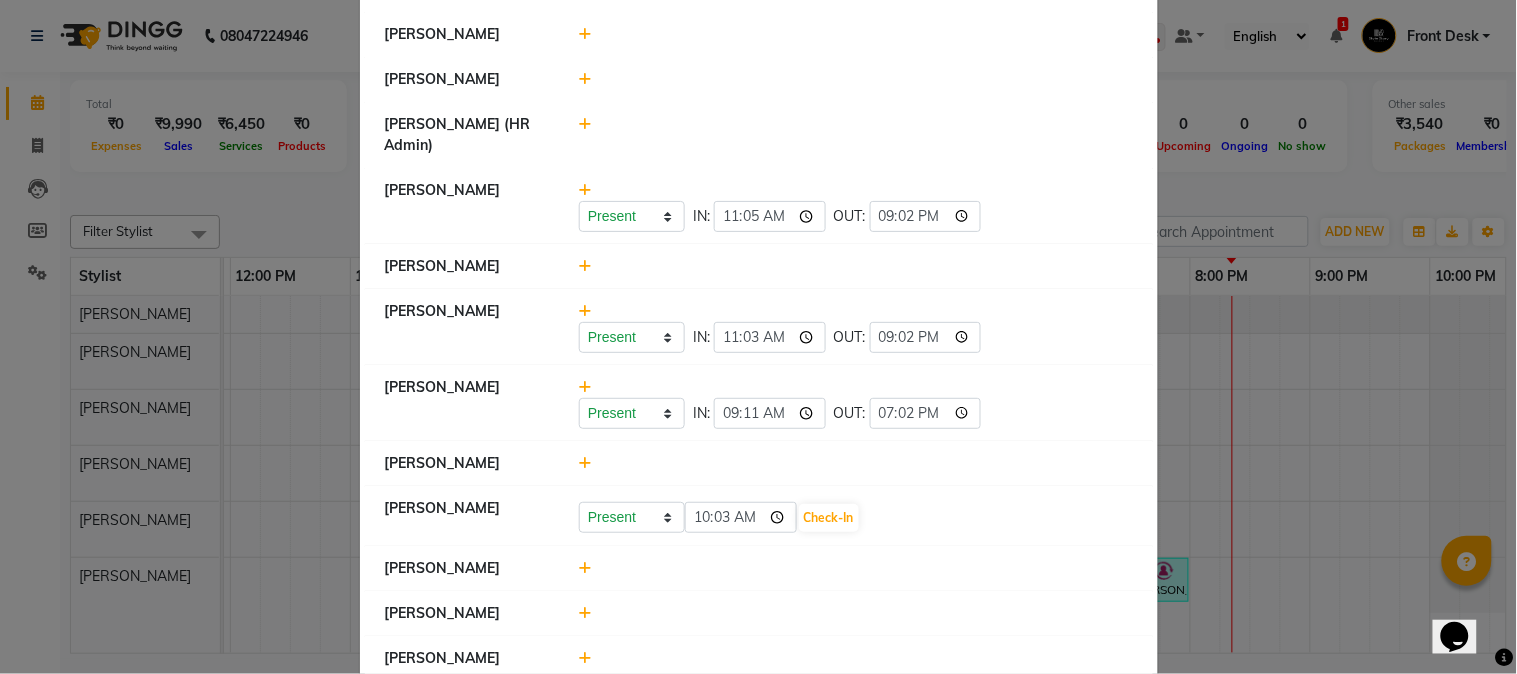 type on "10:03" 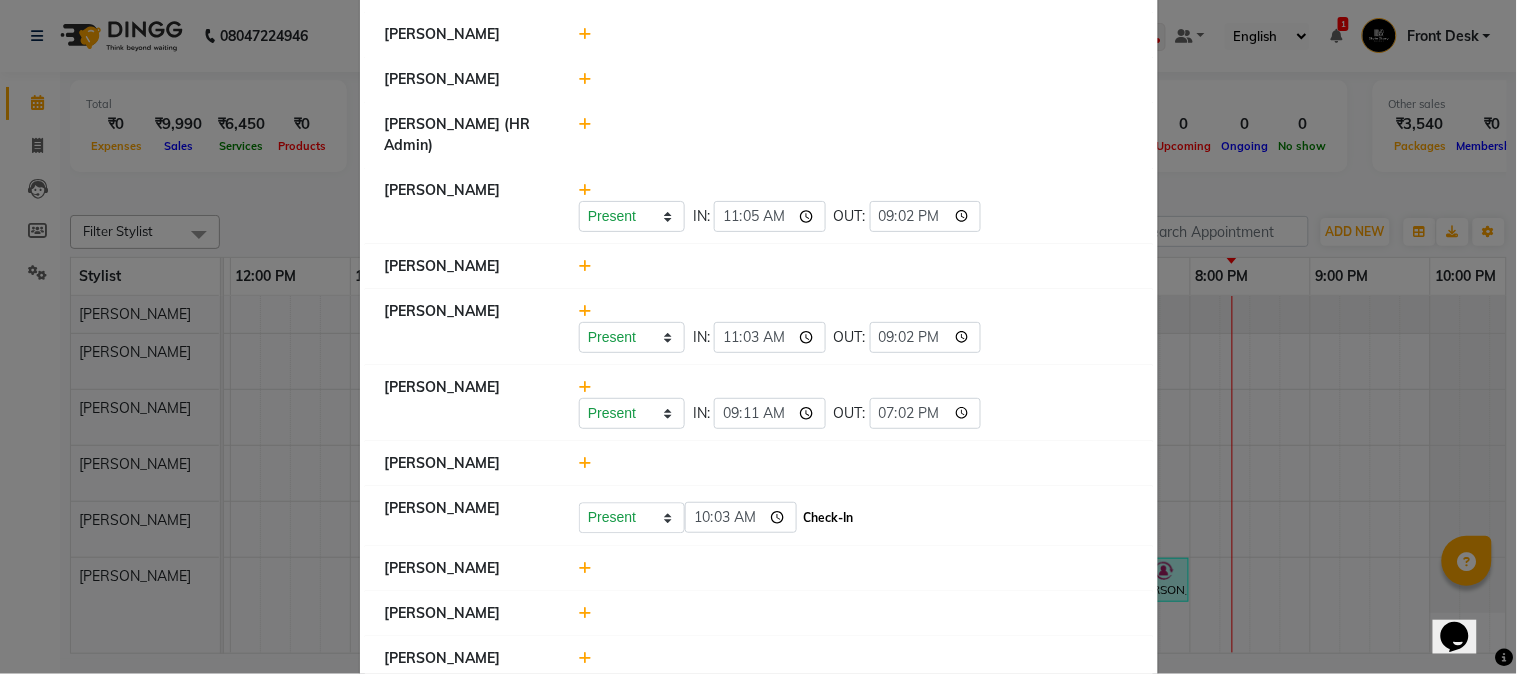 click on "Check-In" 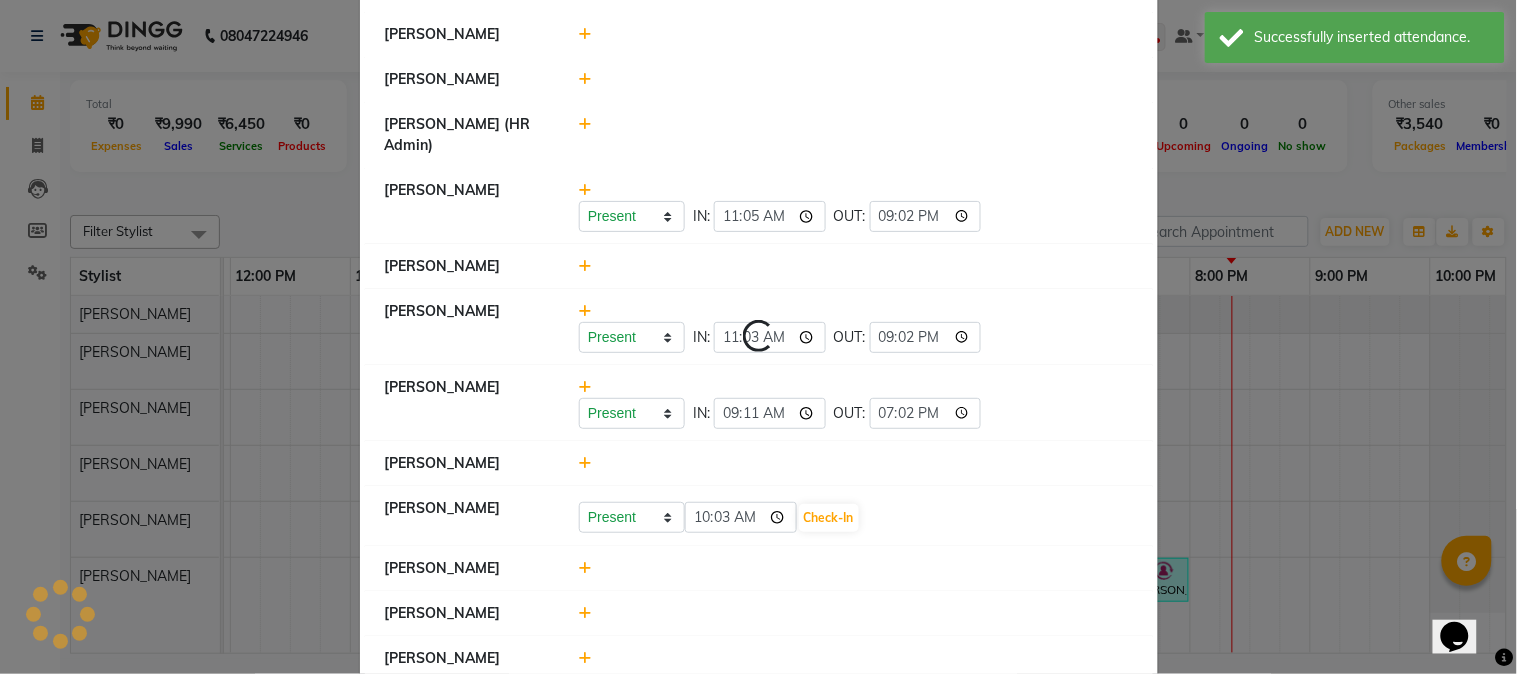 select on "A" 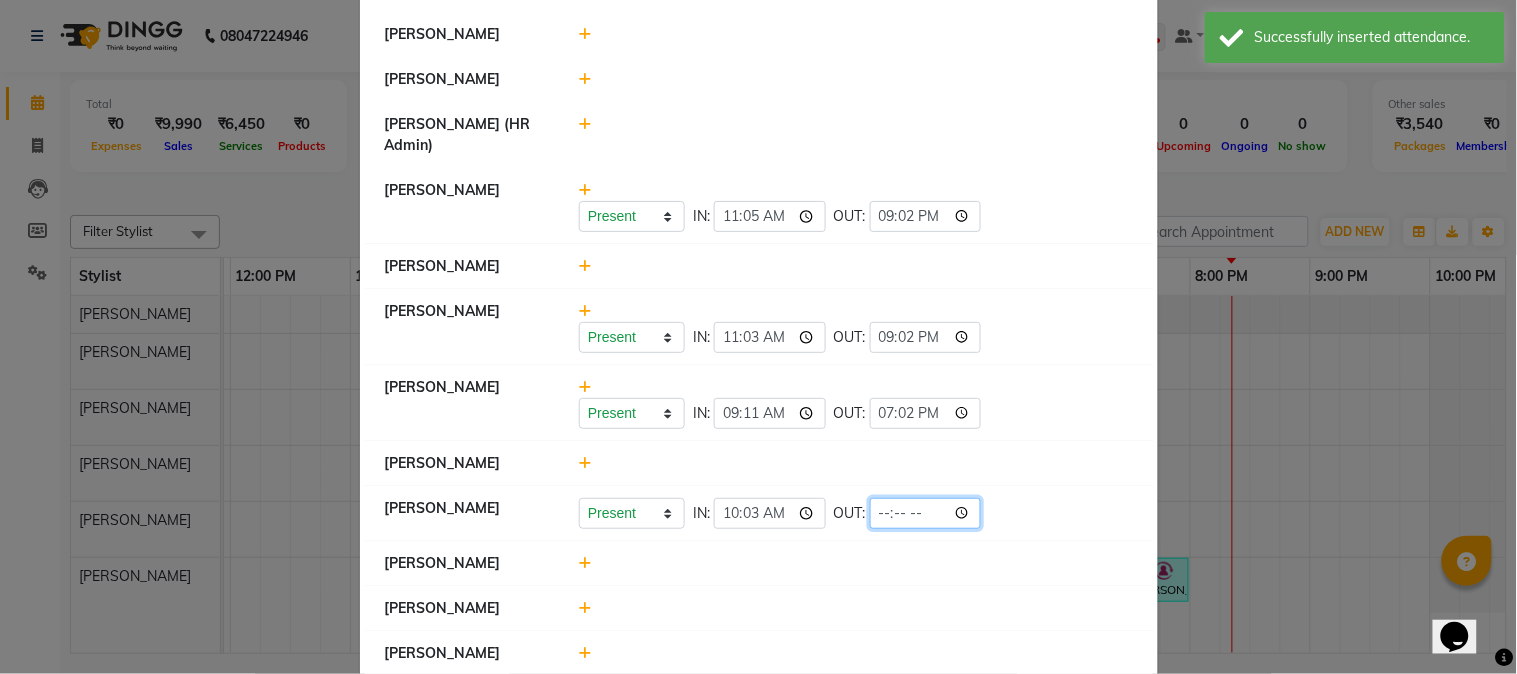 click 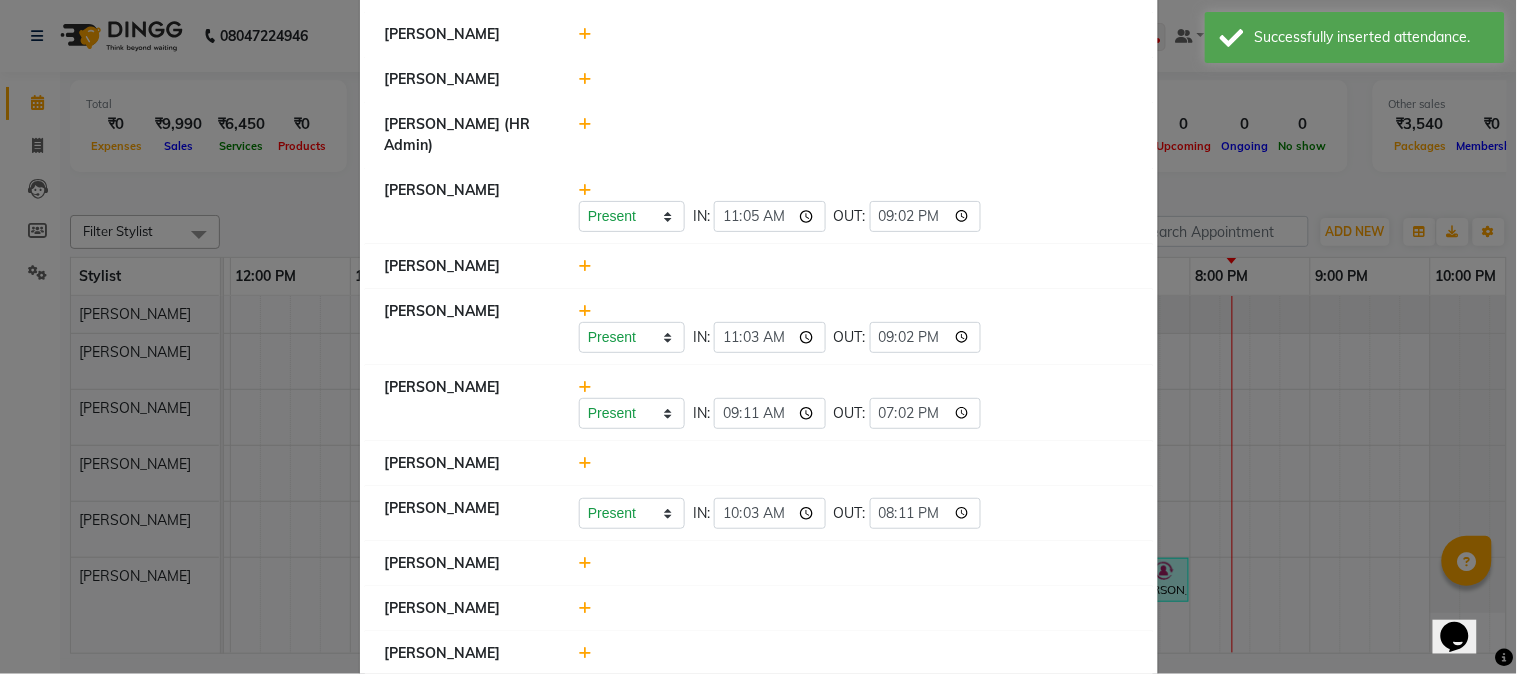 type on "20:11" 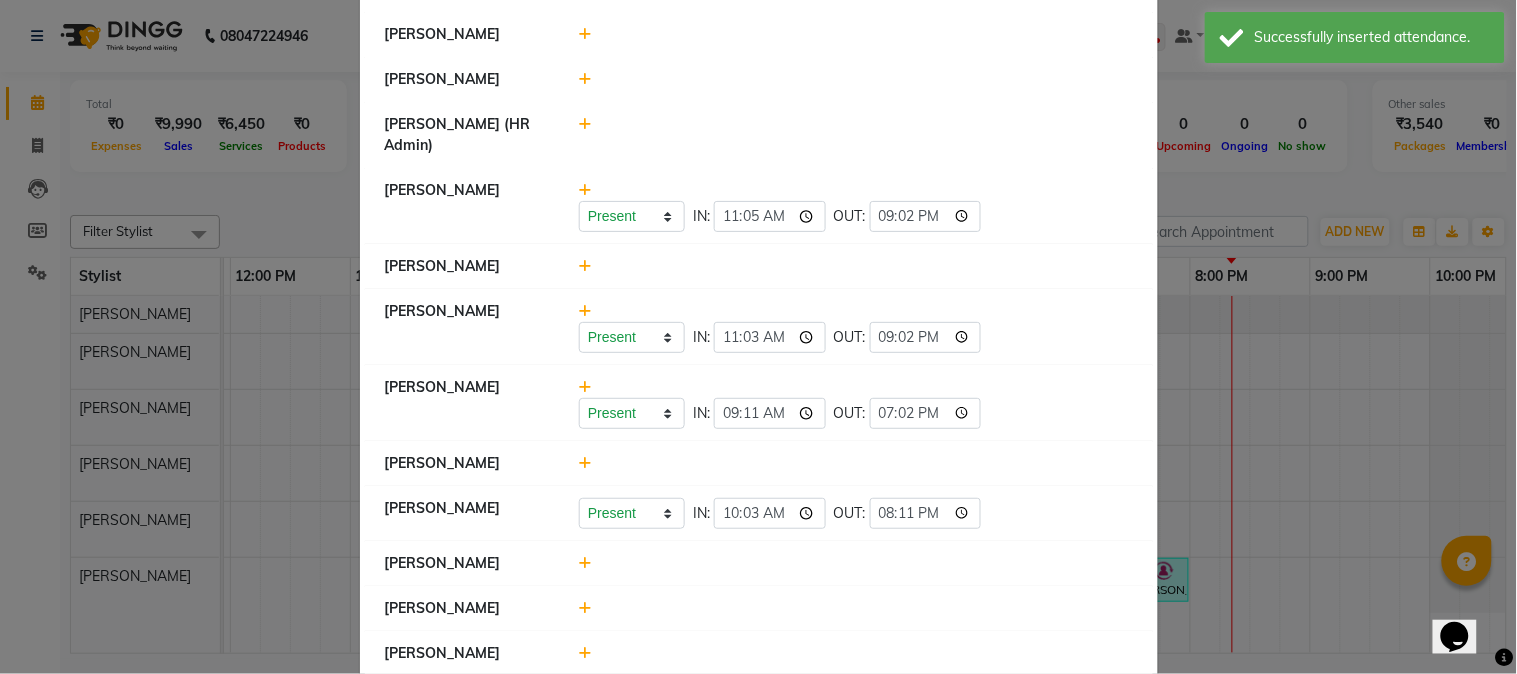 select on "A" 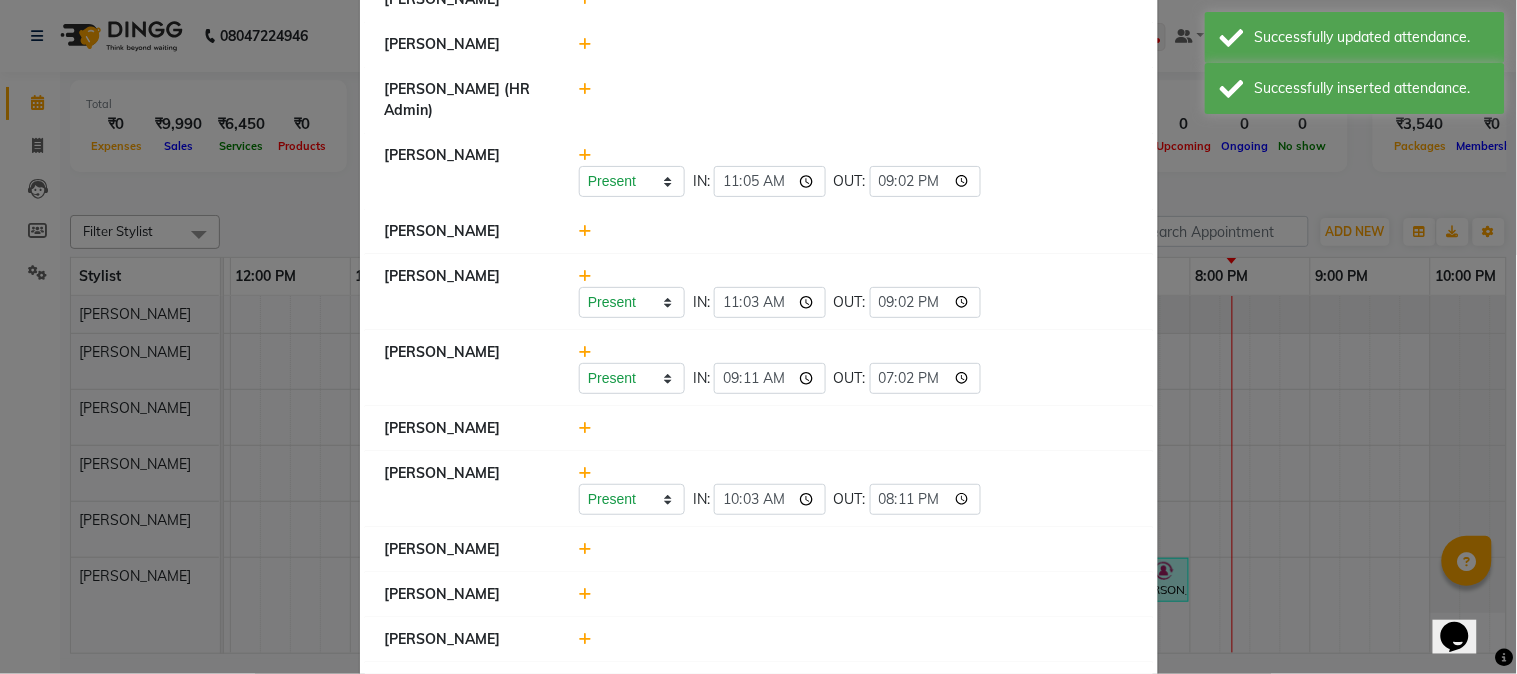 scroll, scrollTop: 1054, scrollLeft: 0, axis: vertical 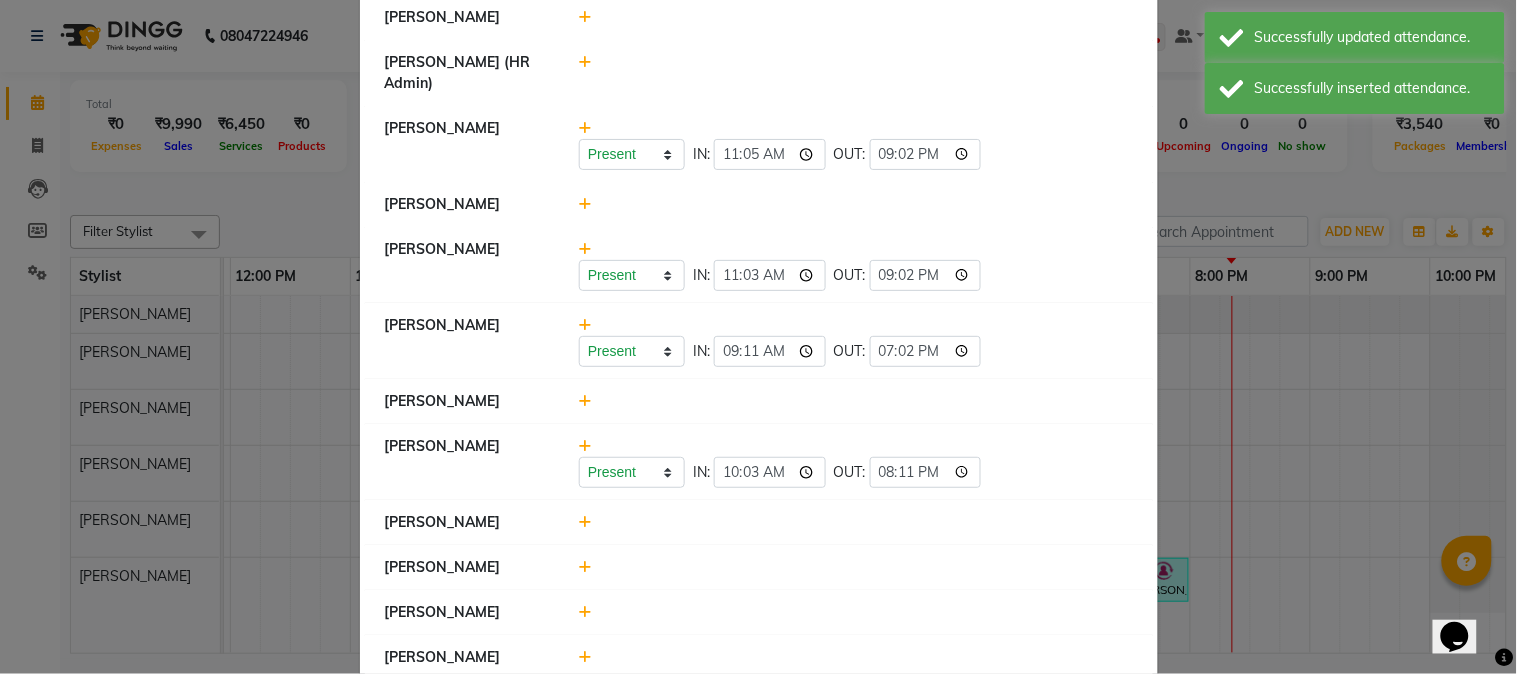 click 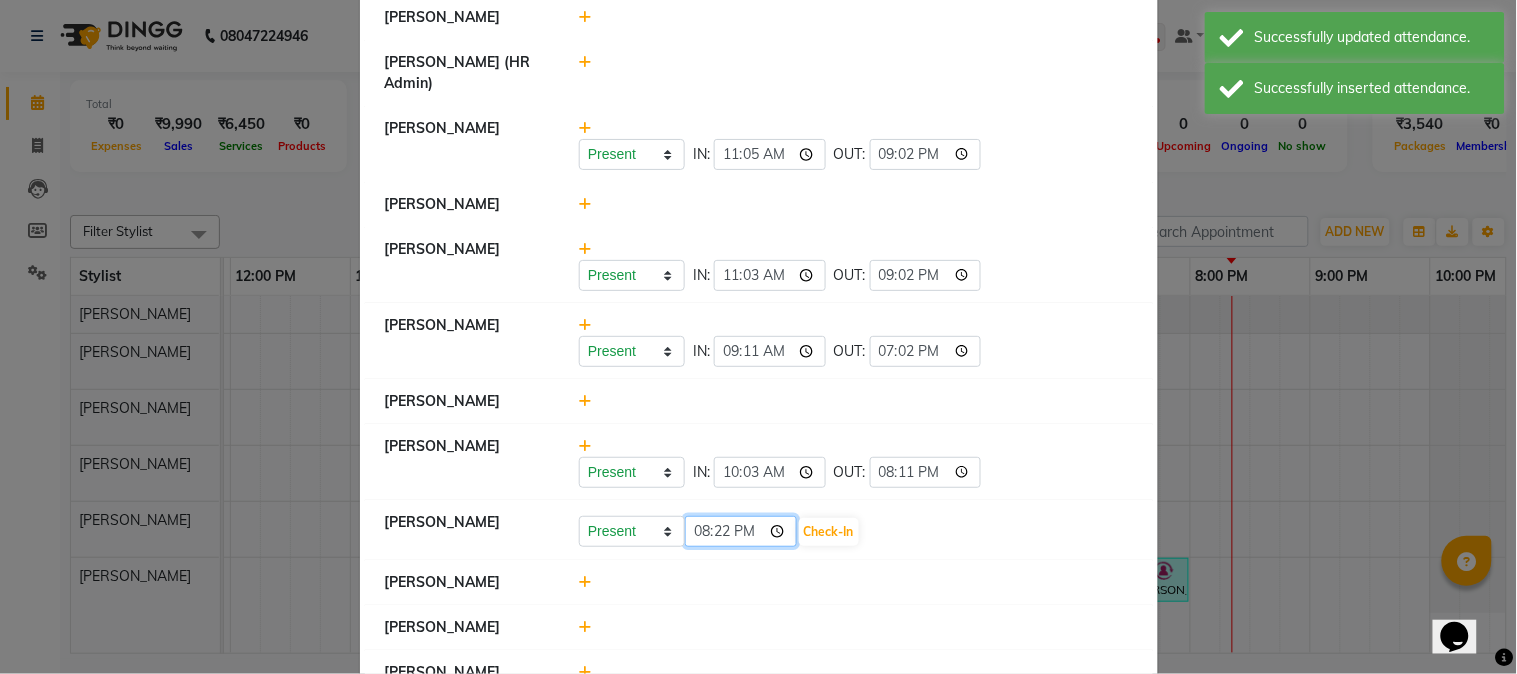 click on "20:22" 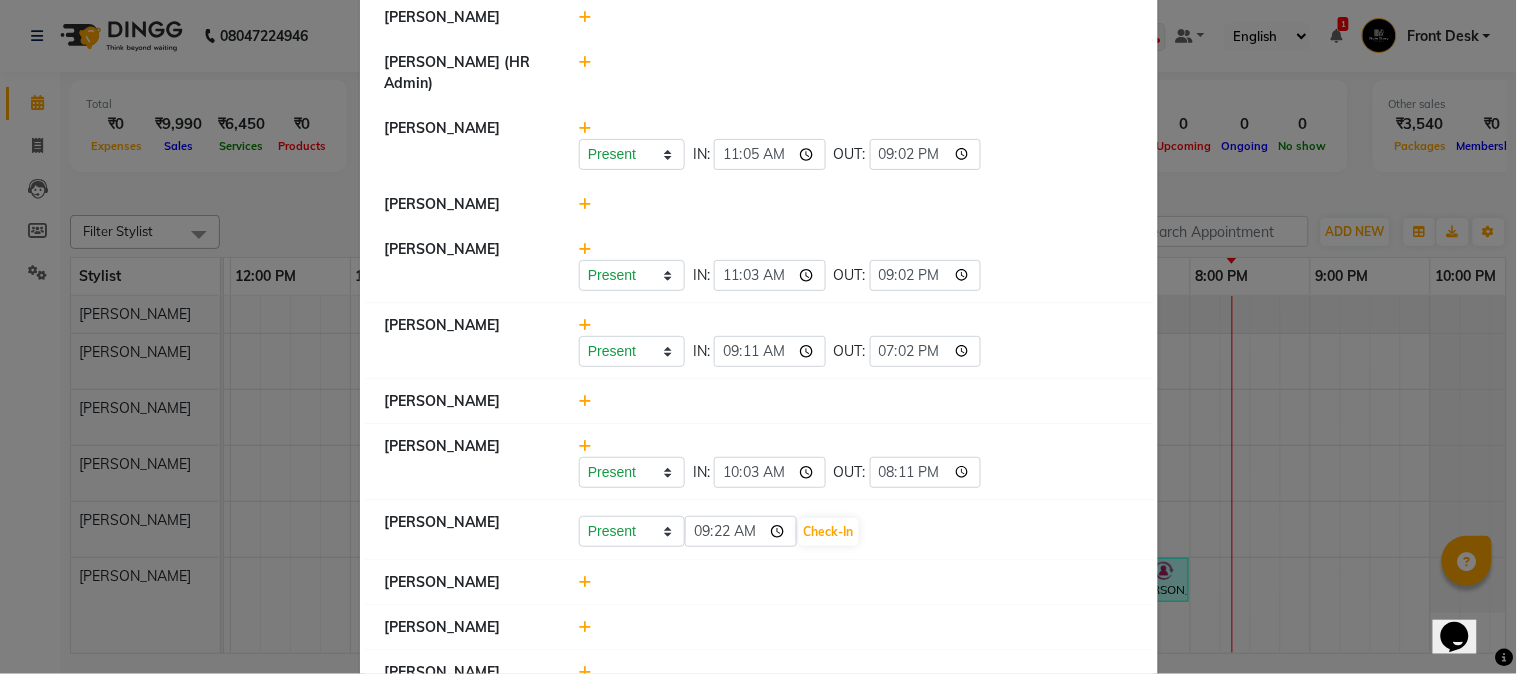 click on "Komal Thakur" 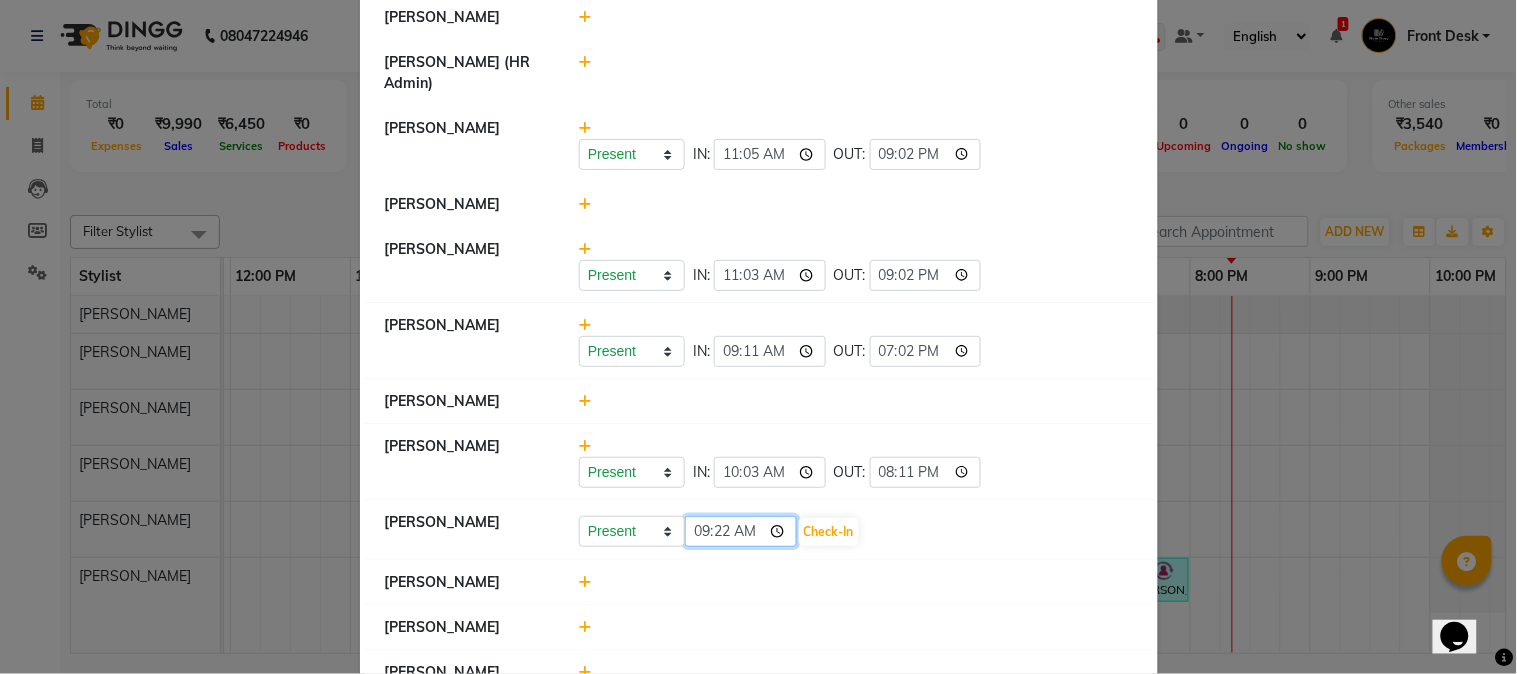 click on "09:22" 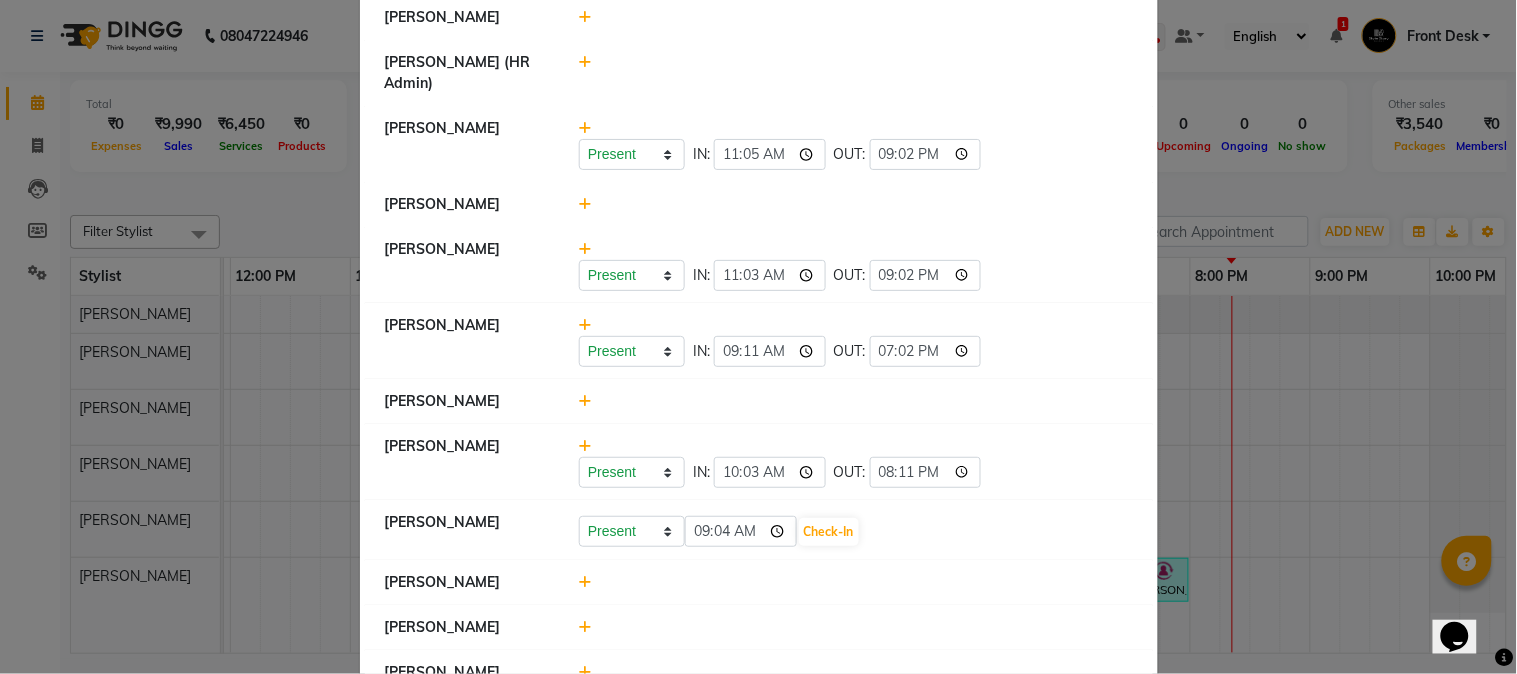 type on "09:04" 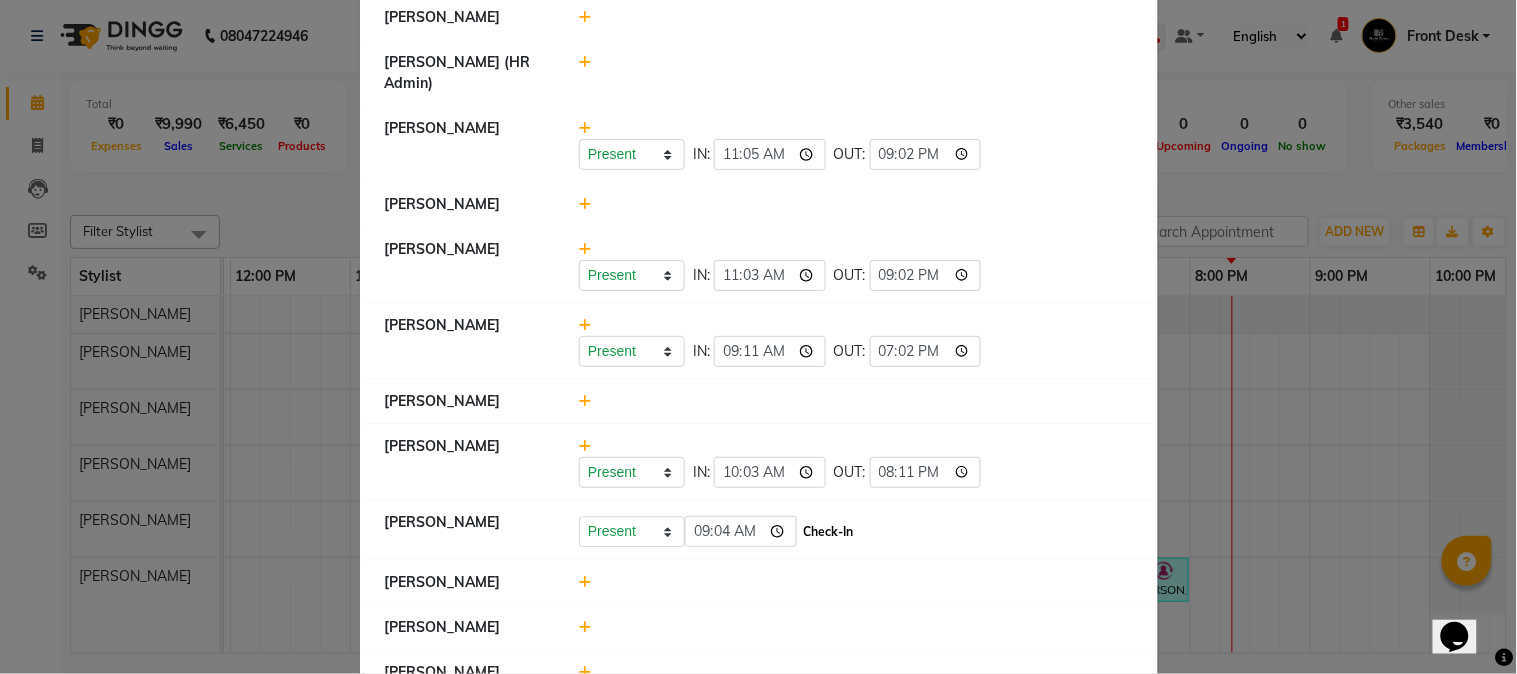 click on "Check-In" 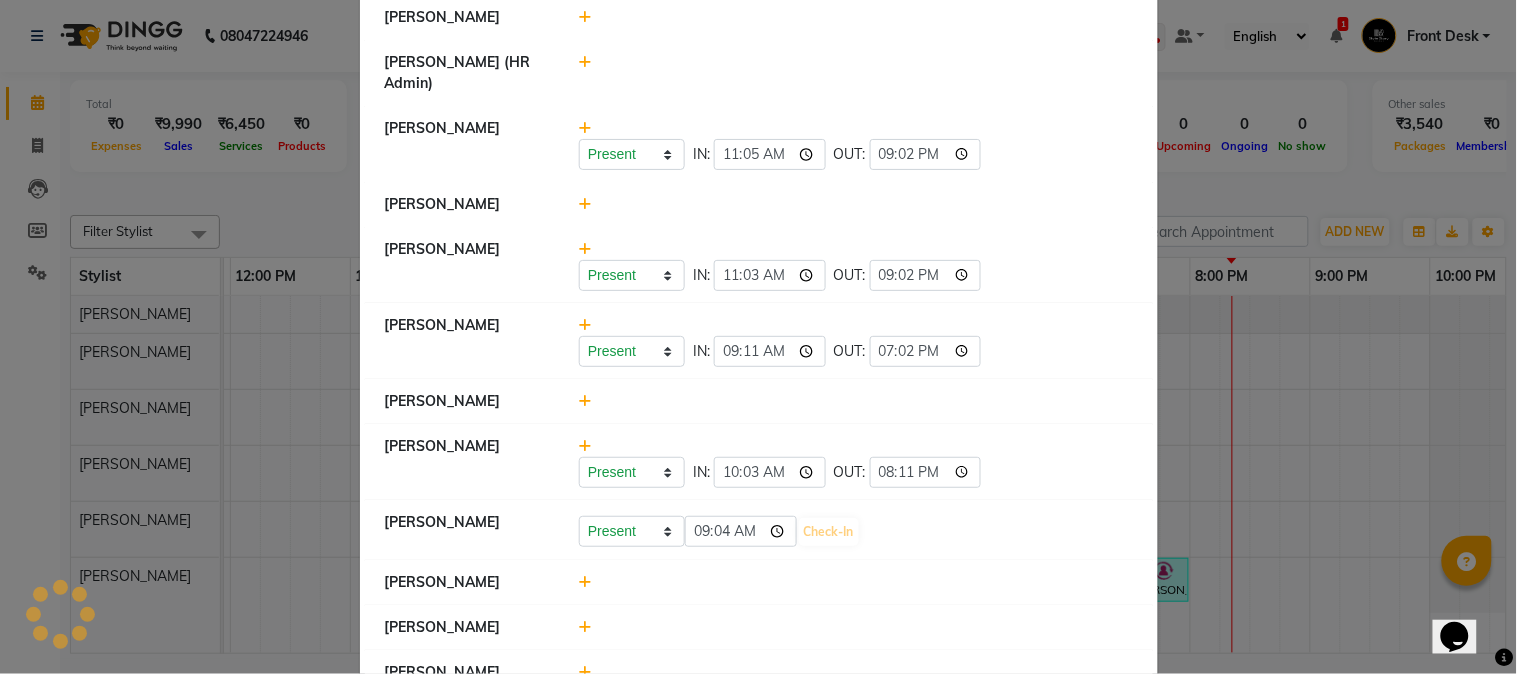 select on "A" 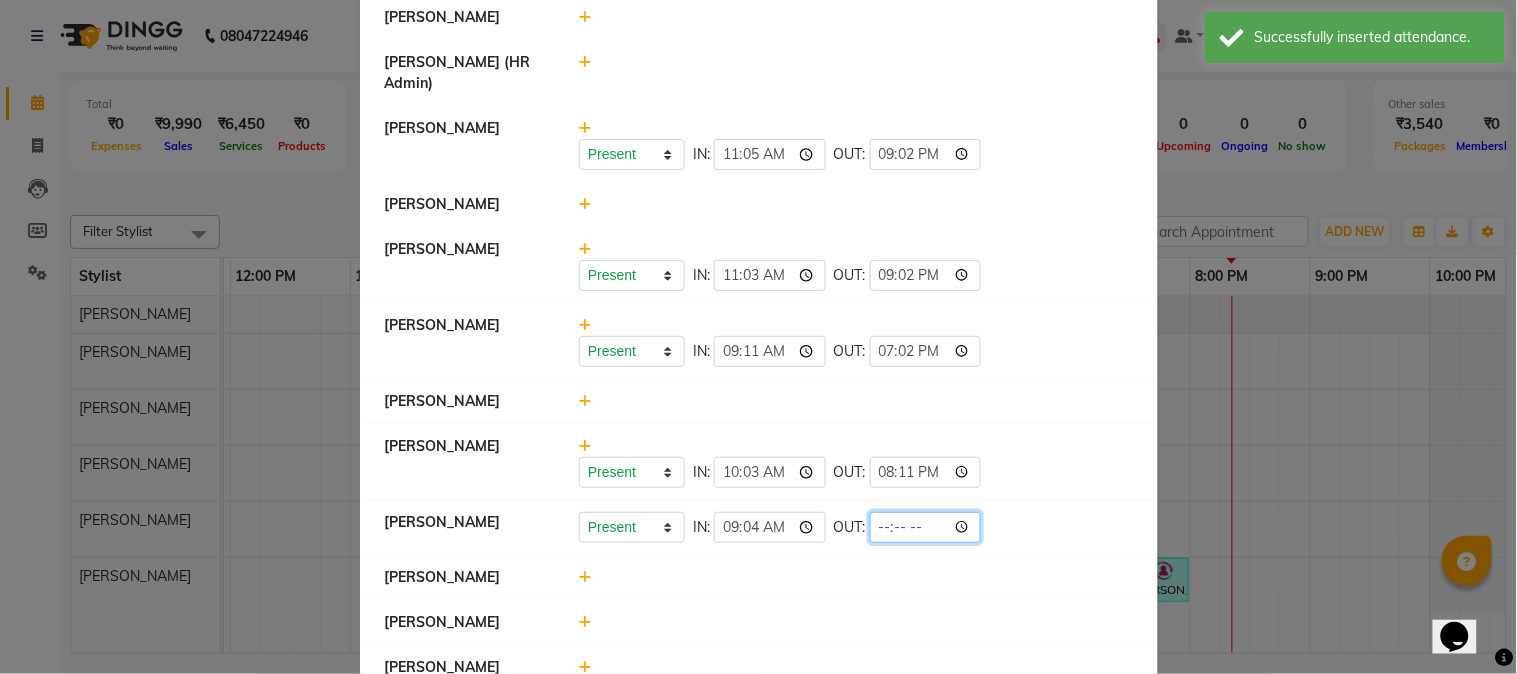 click 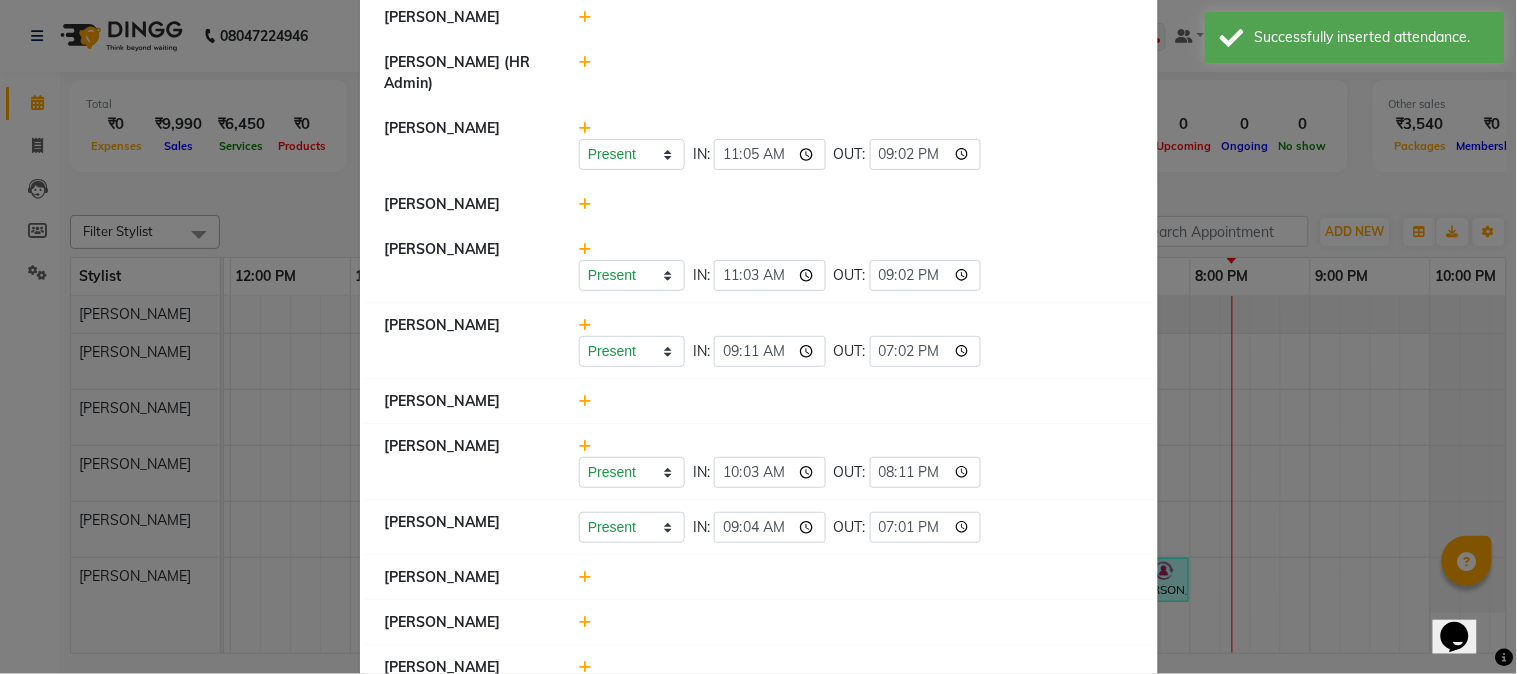 type on "19:01" 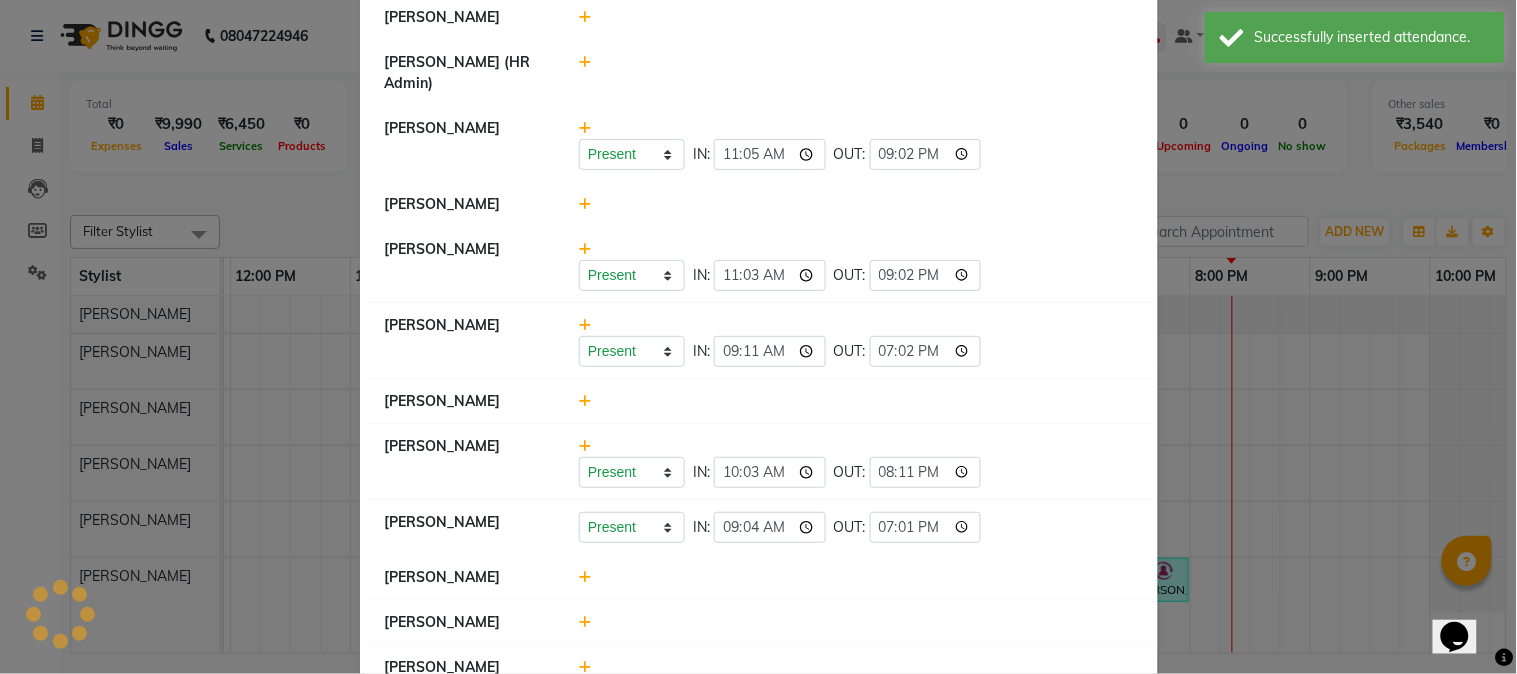 click on "Present   Absent   Late   Half Day   Weekly Off  IN:  10:03 OUT:  20:11" 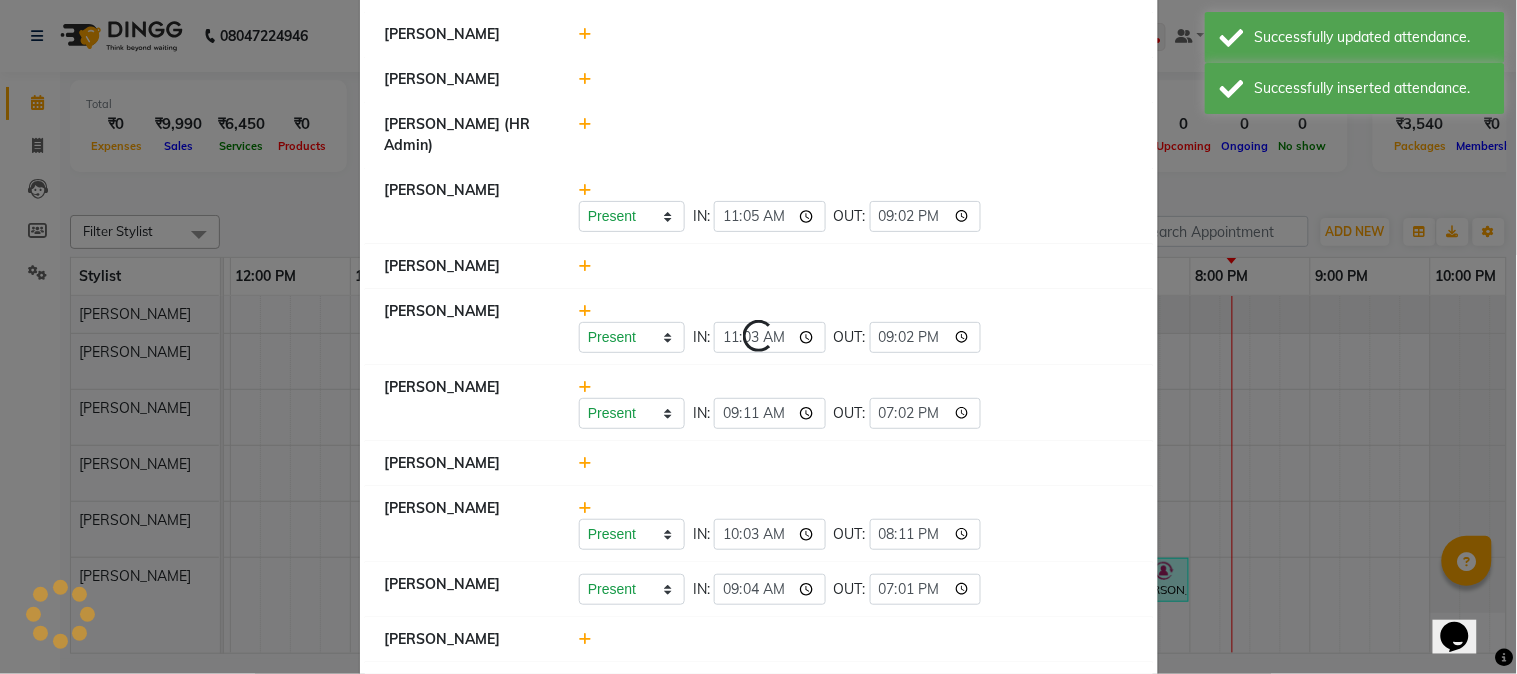 select on "A" 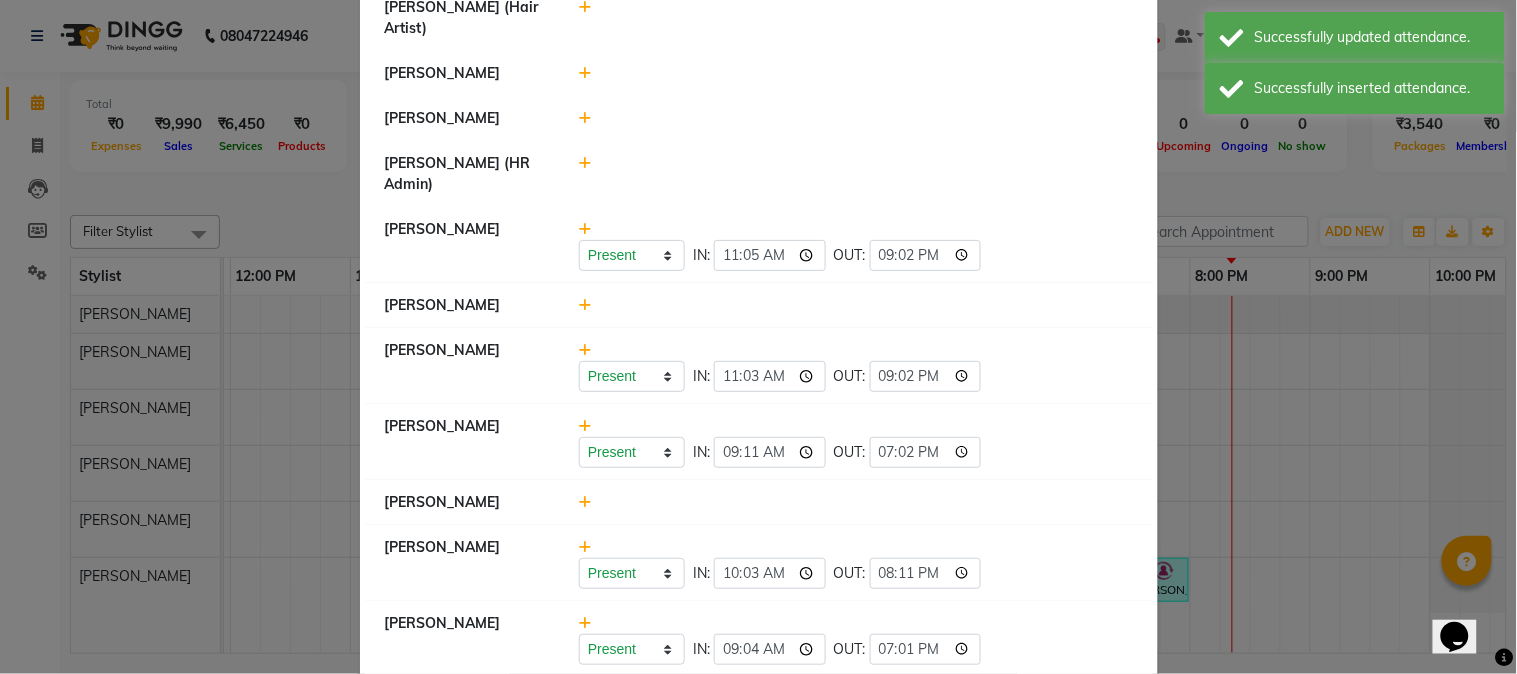 scroll, scrollTop: 1085, scrollLeft: 0, axis: vertical 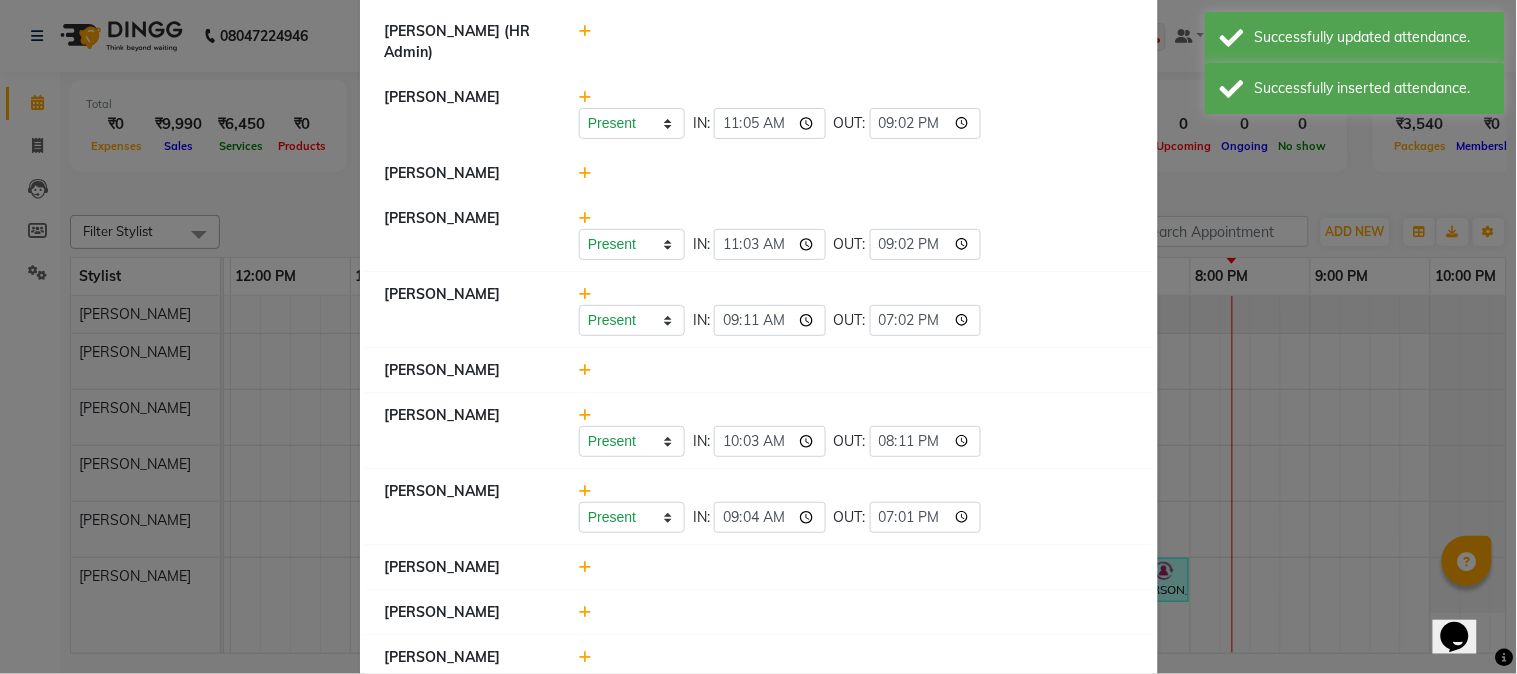 click on "Aayushi Dahat" 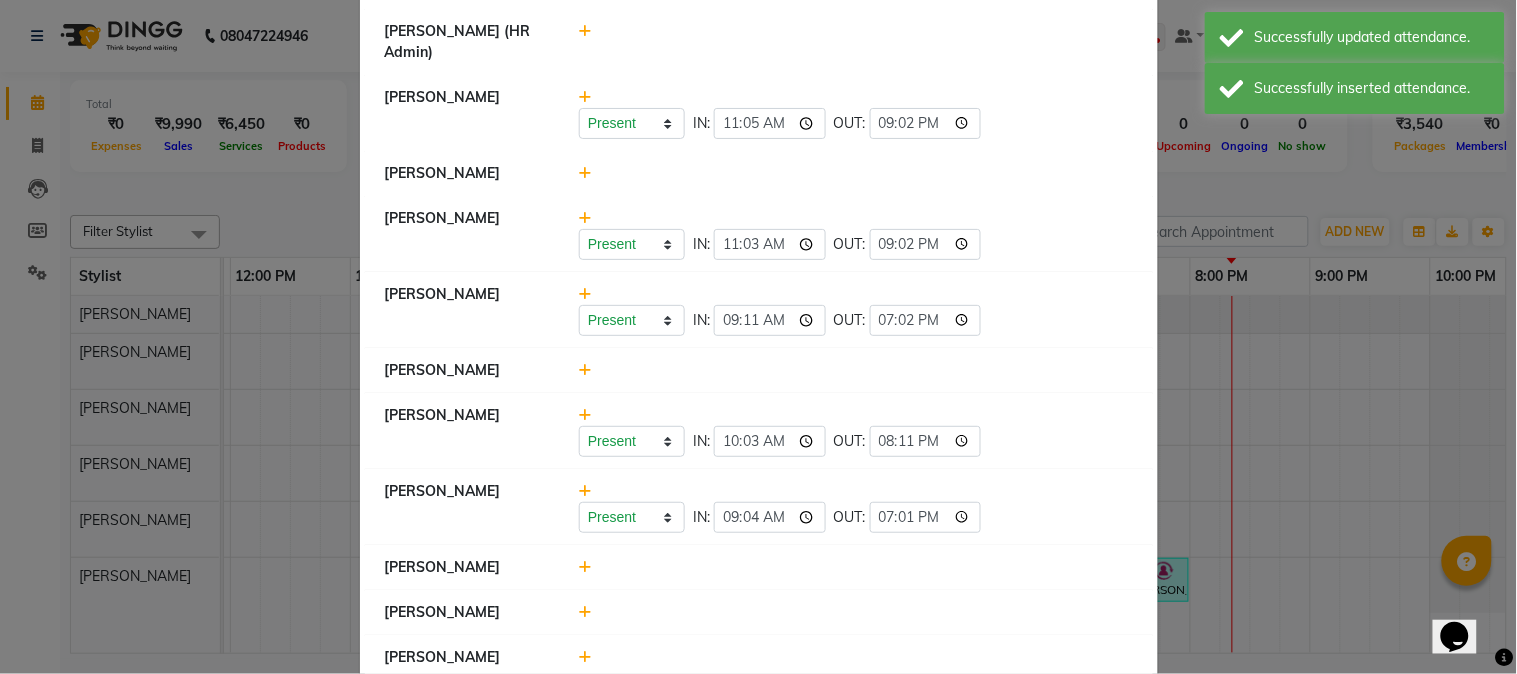 click 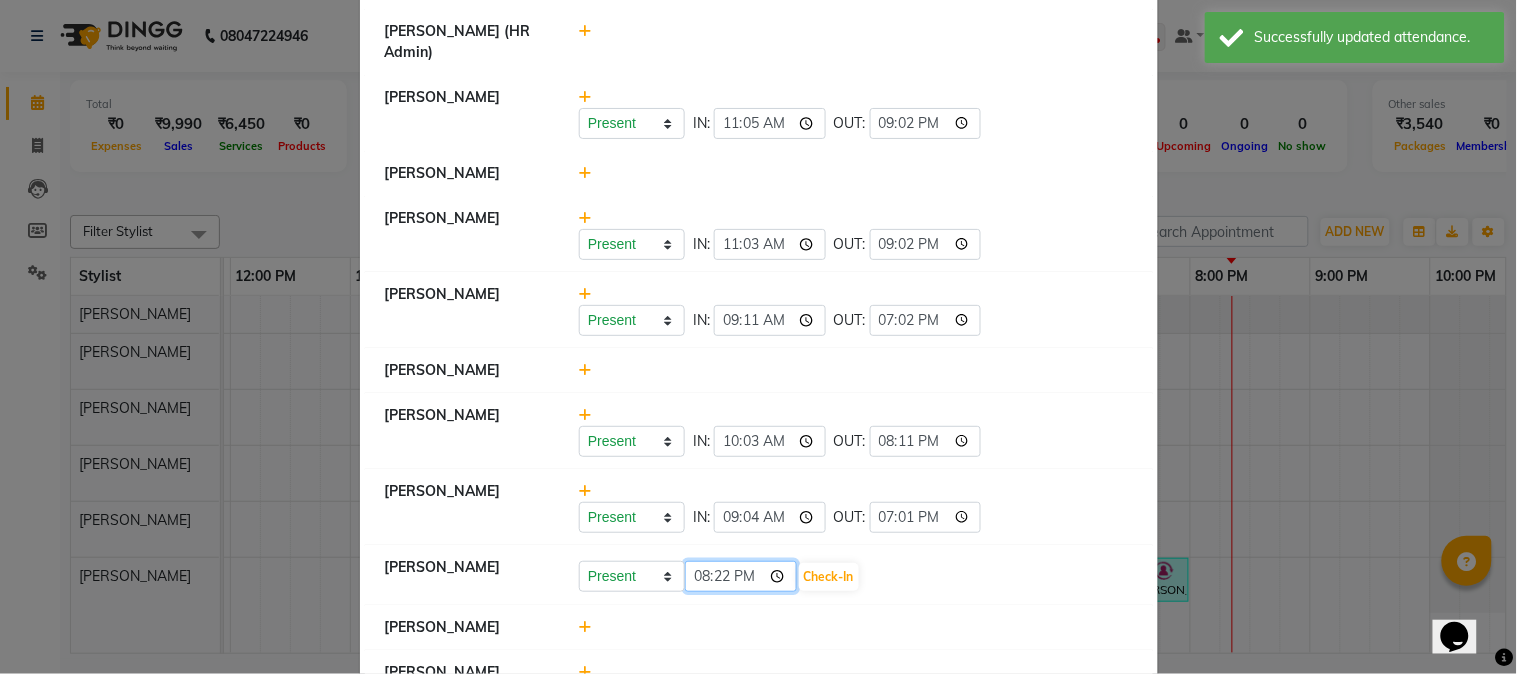 click on "20:22" 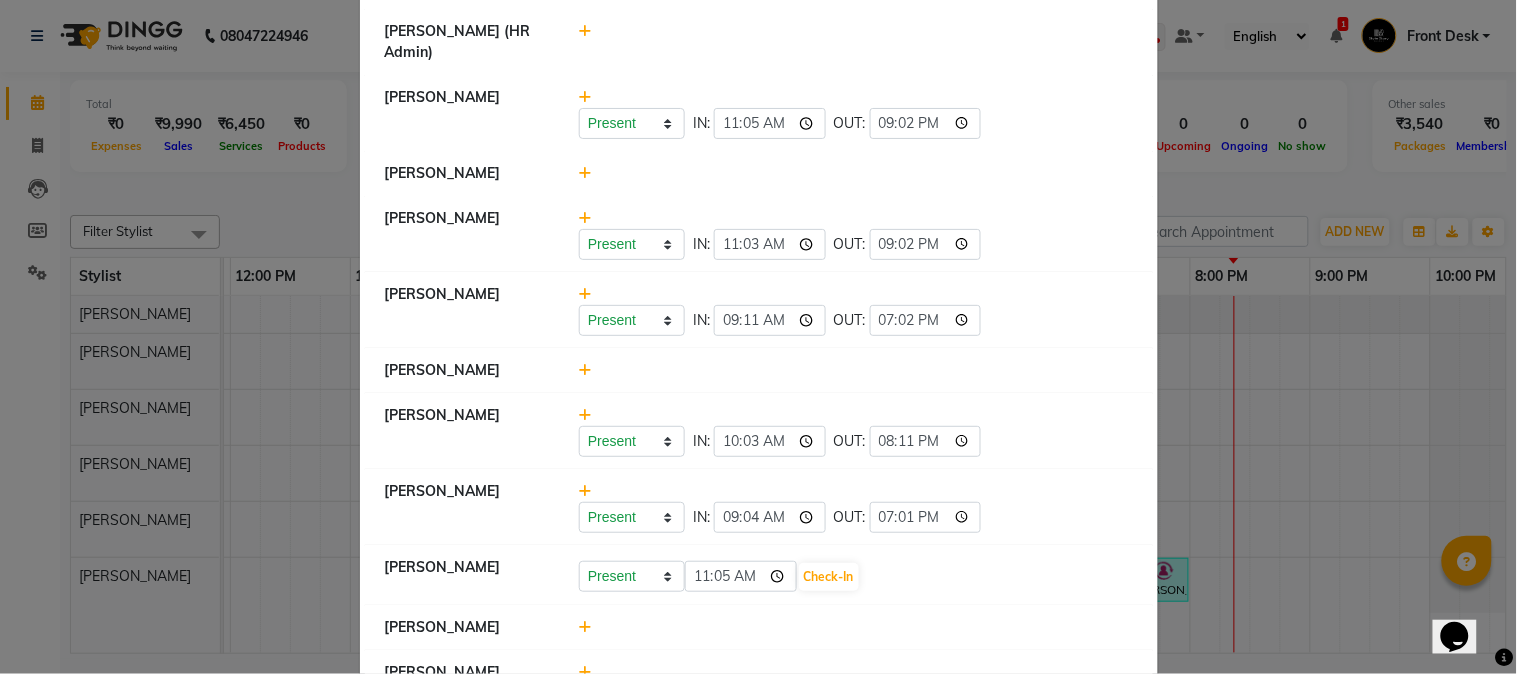 type on "11:05" 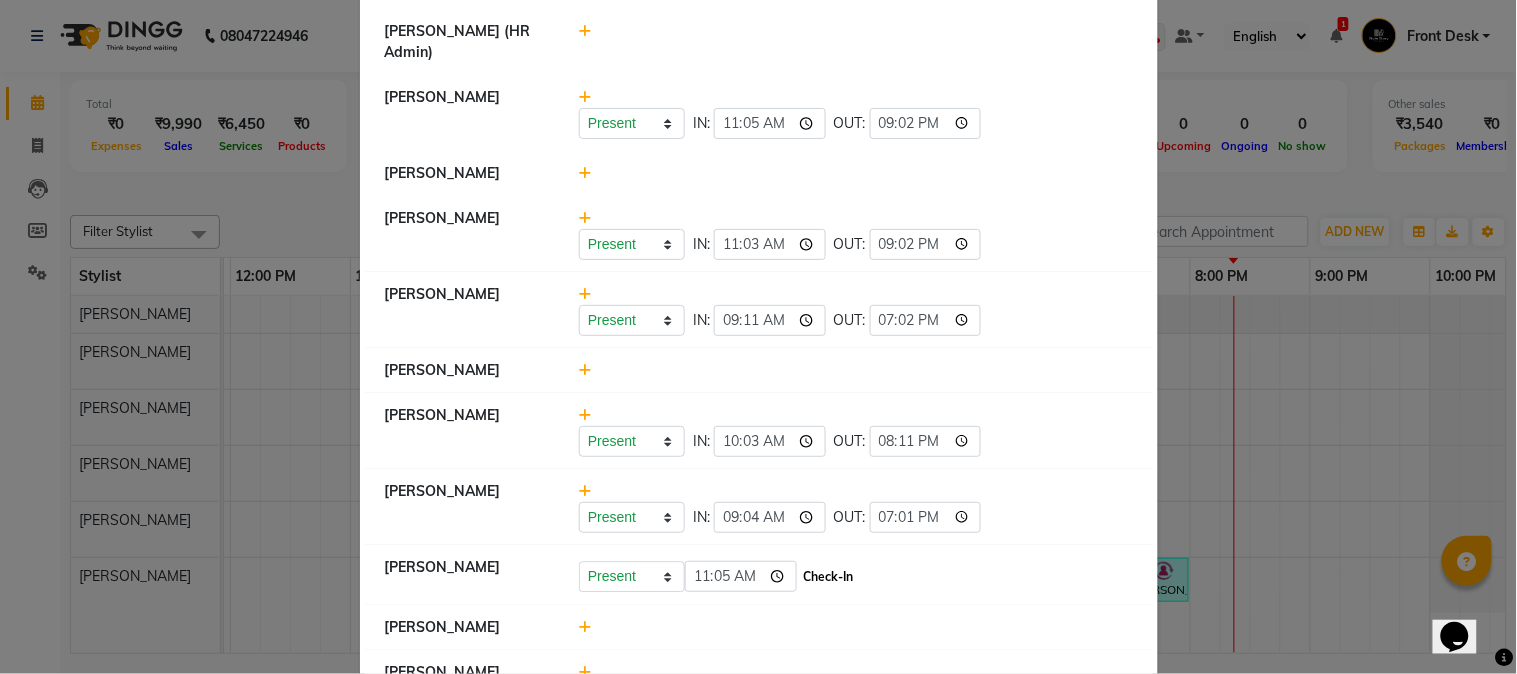 click on "Check-In" 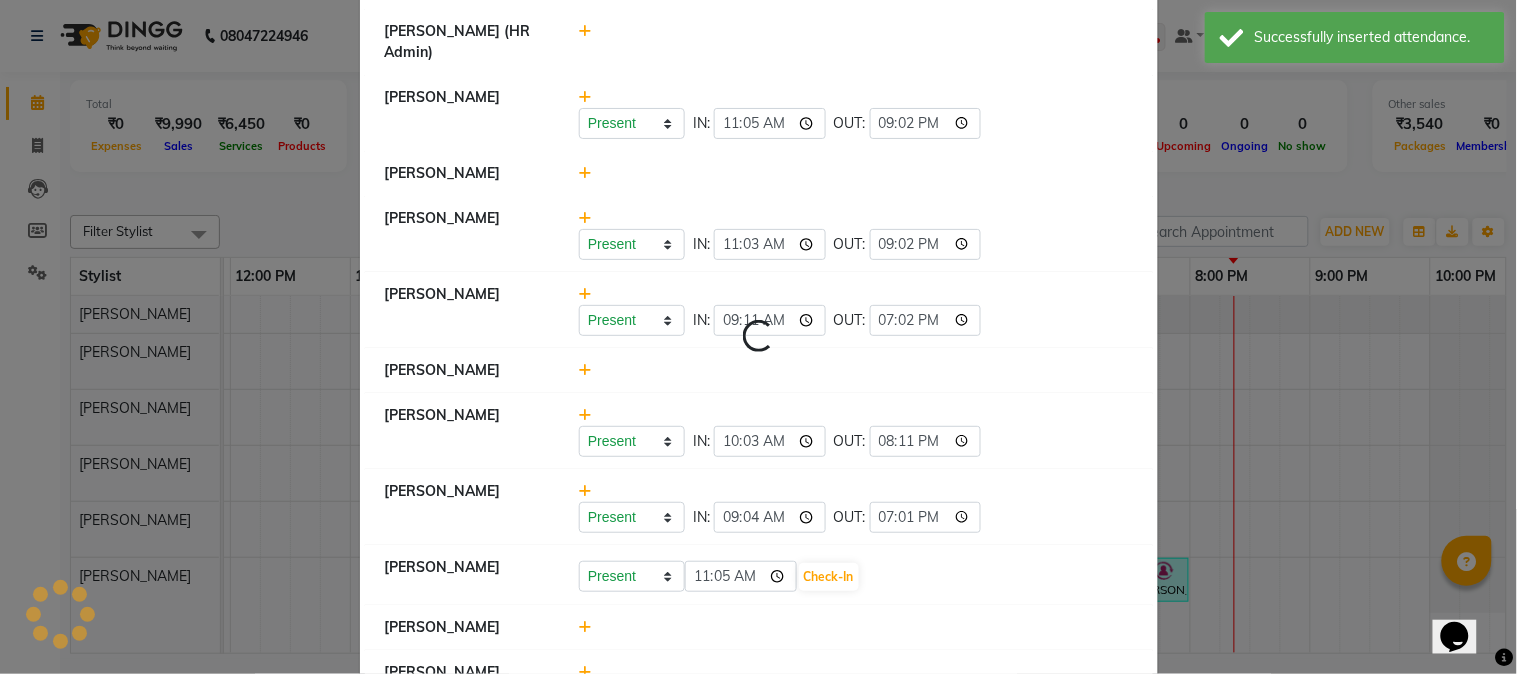 select on "A" 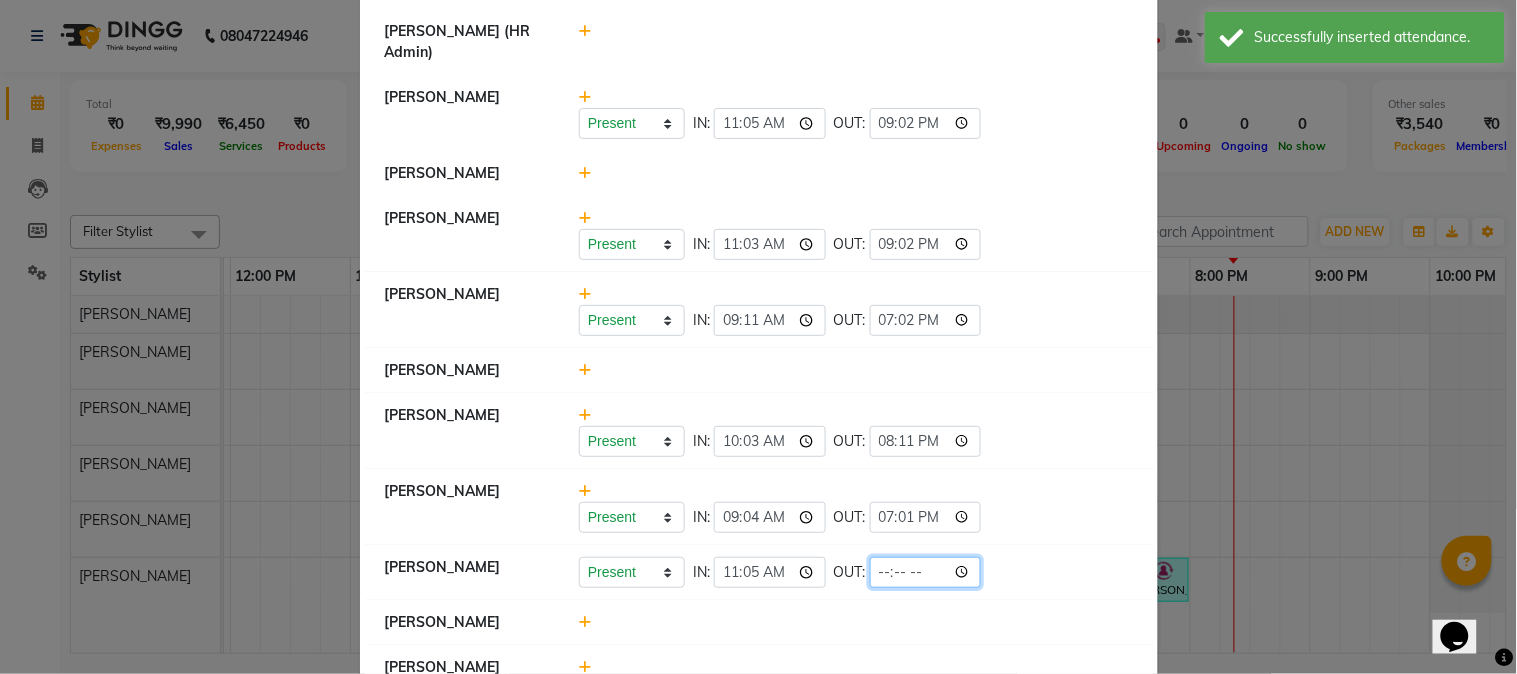 click 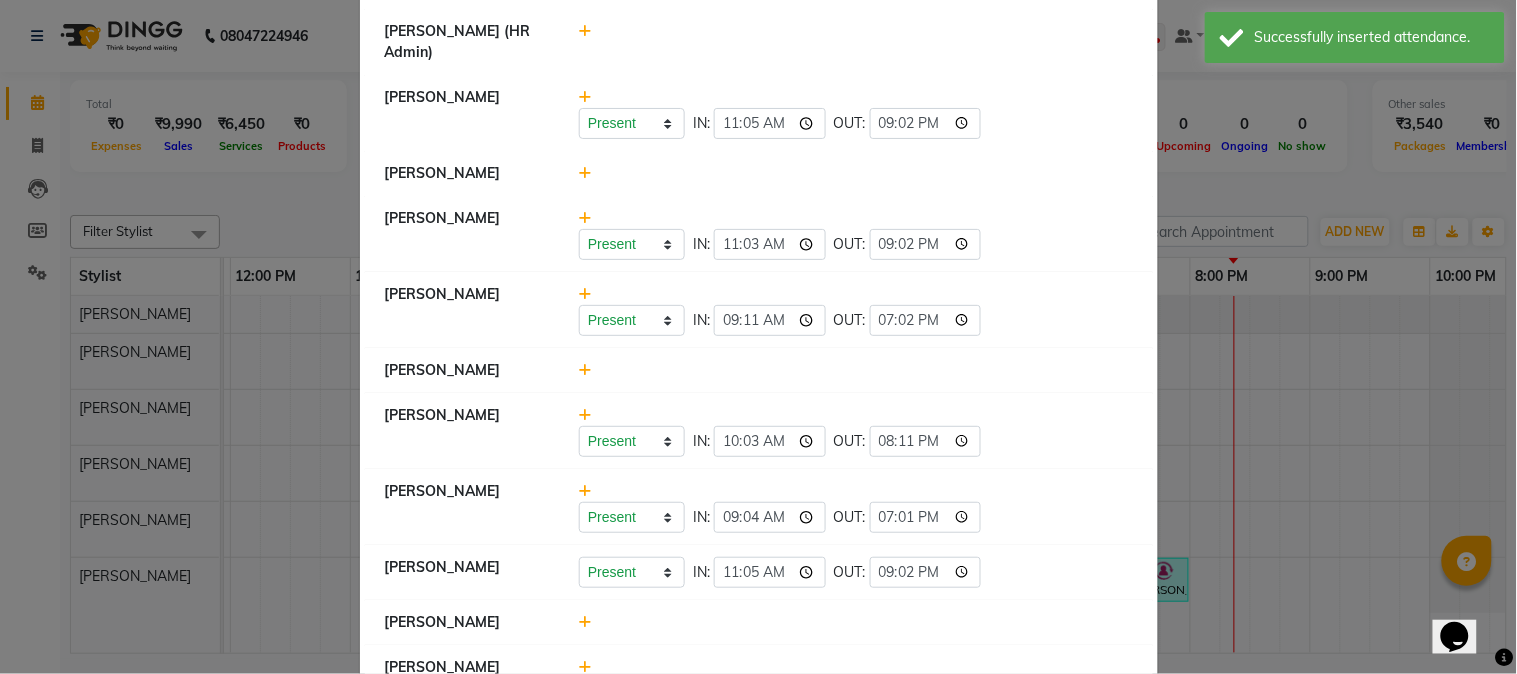 type on "21:02" 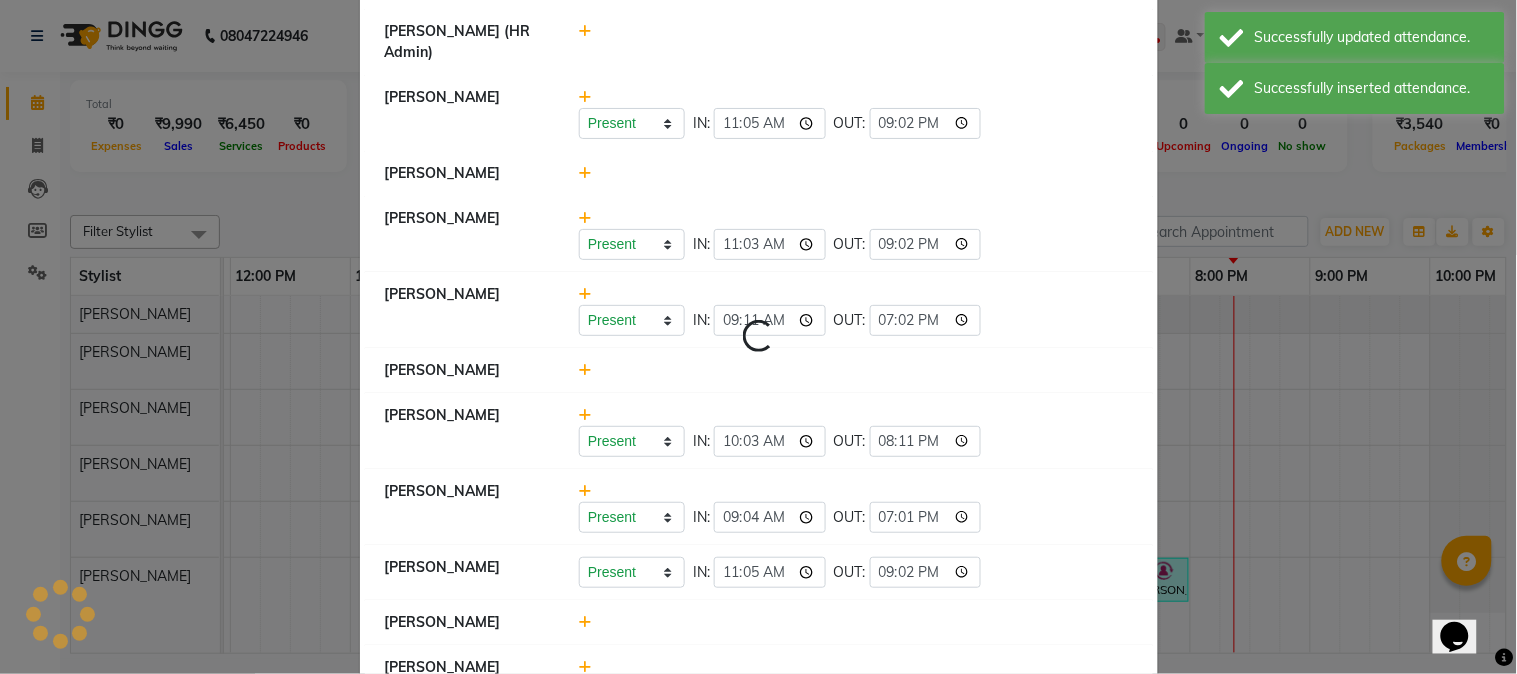 select on "A" 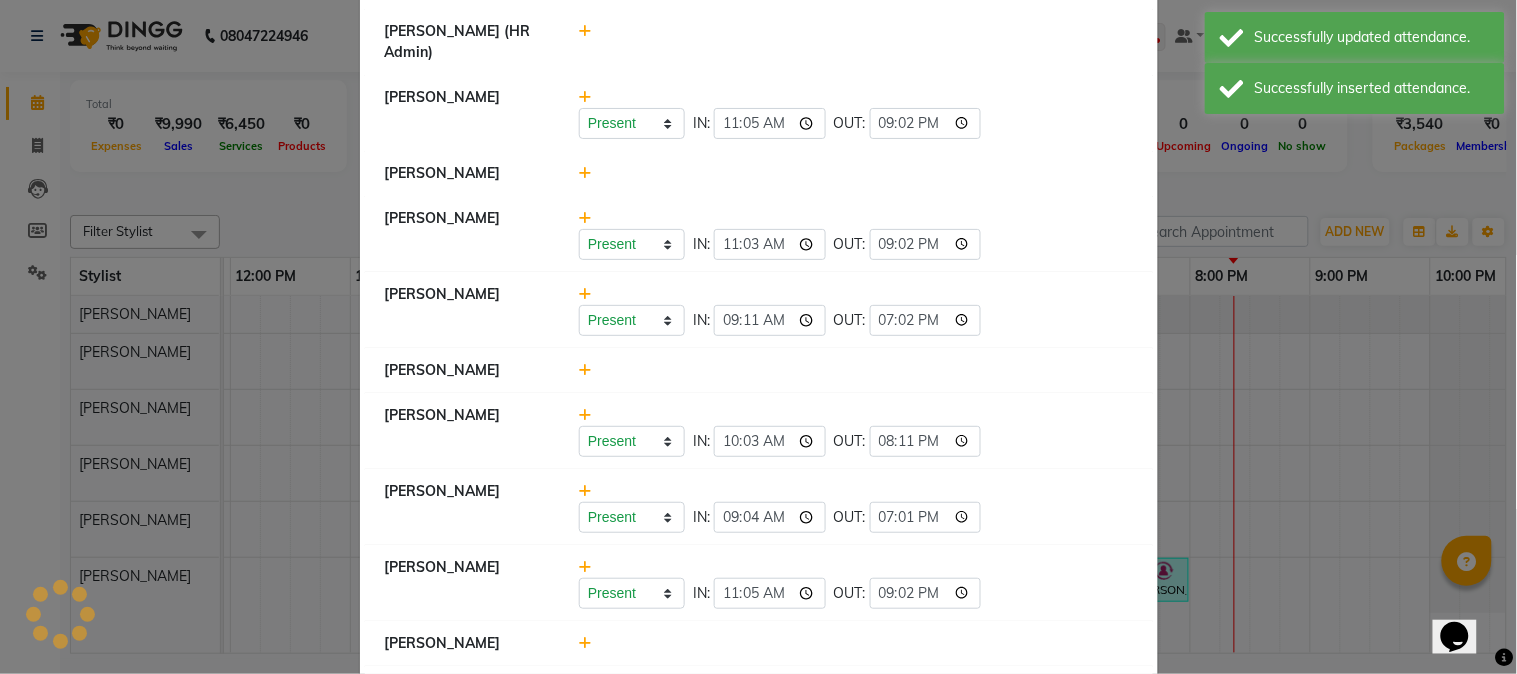 scroll, scrollTop: 1116, scrollLeft: 0, axis: vertical 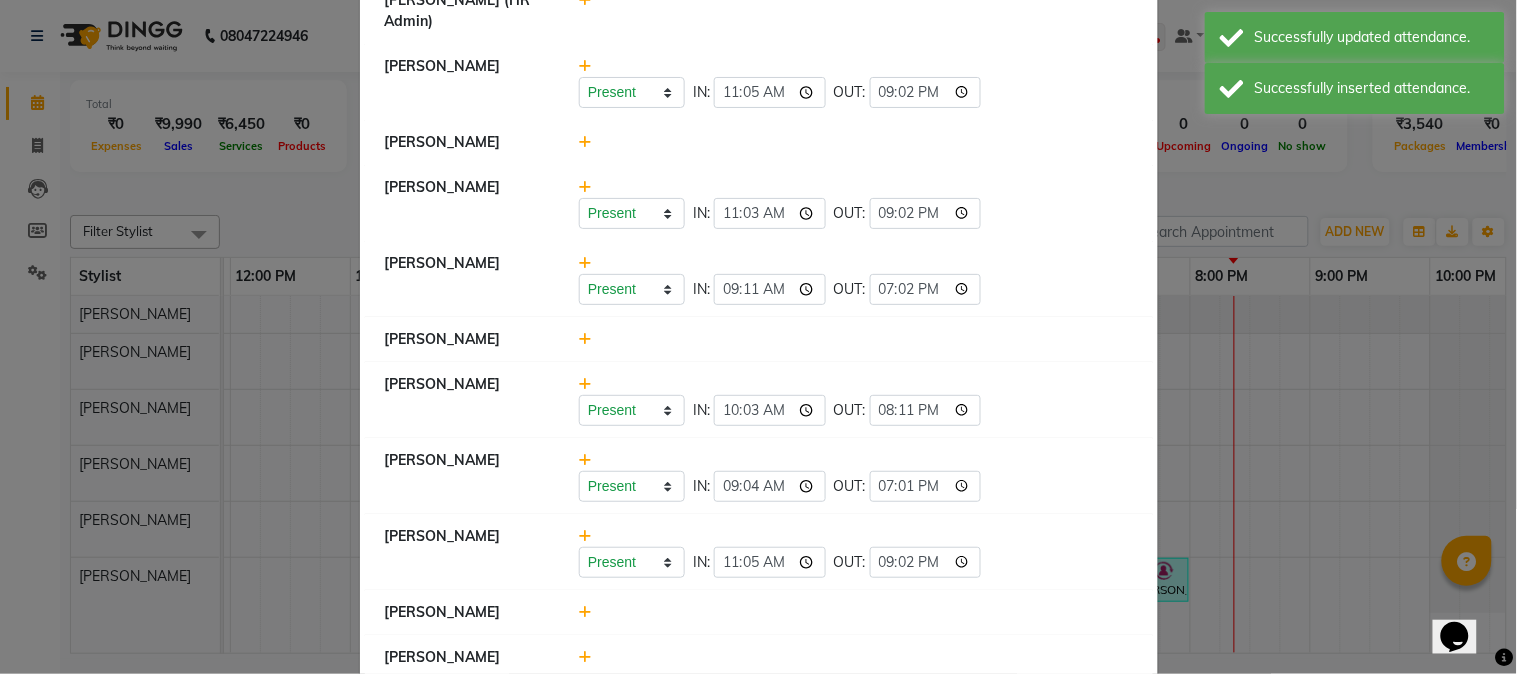 click 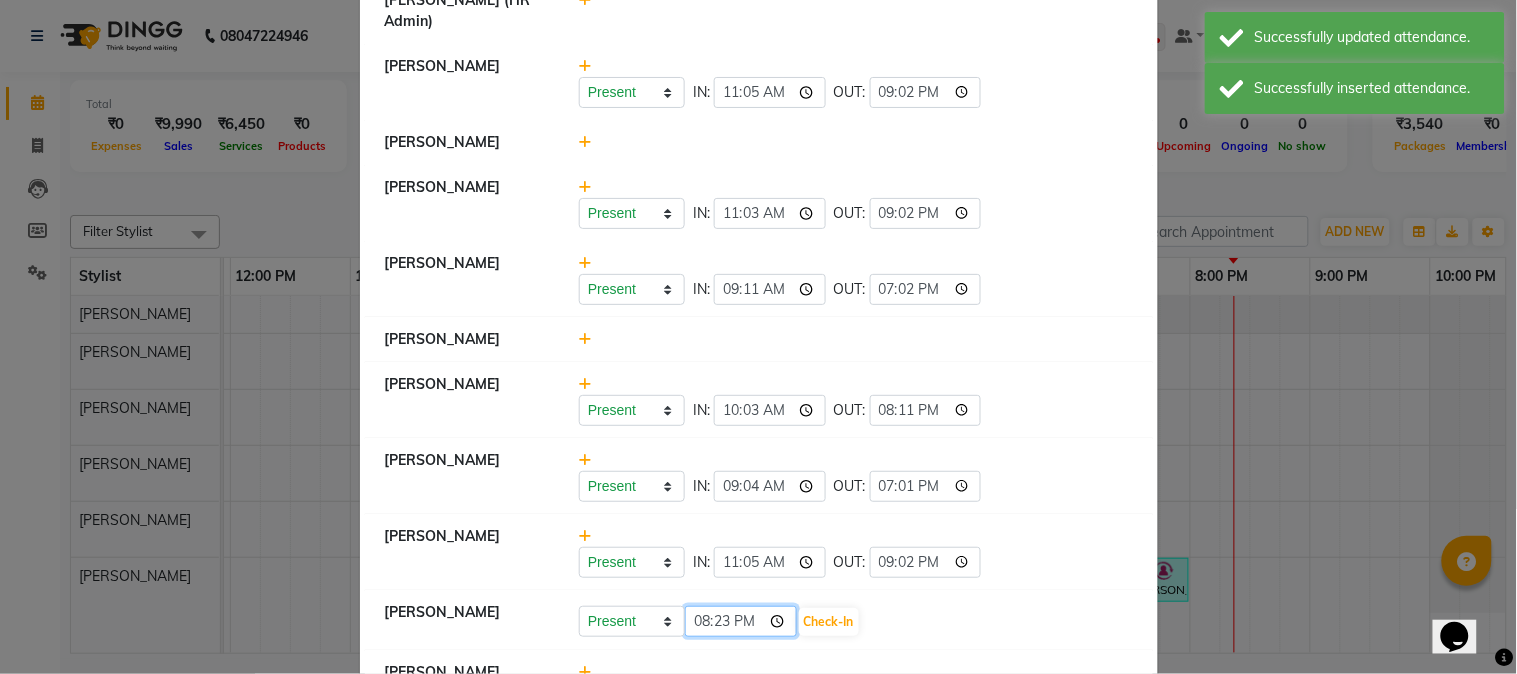 click on "20:23" 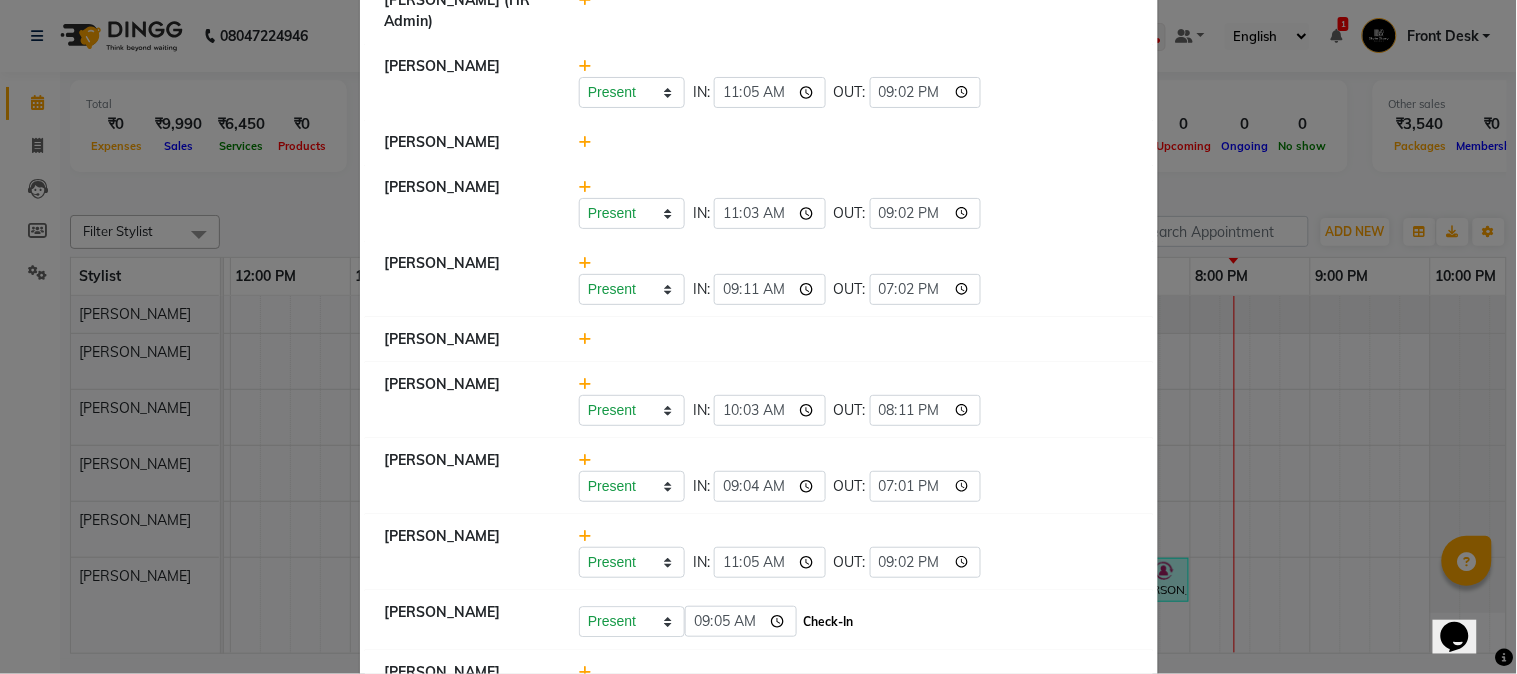 type on "09:05" 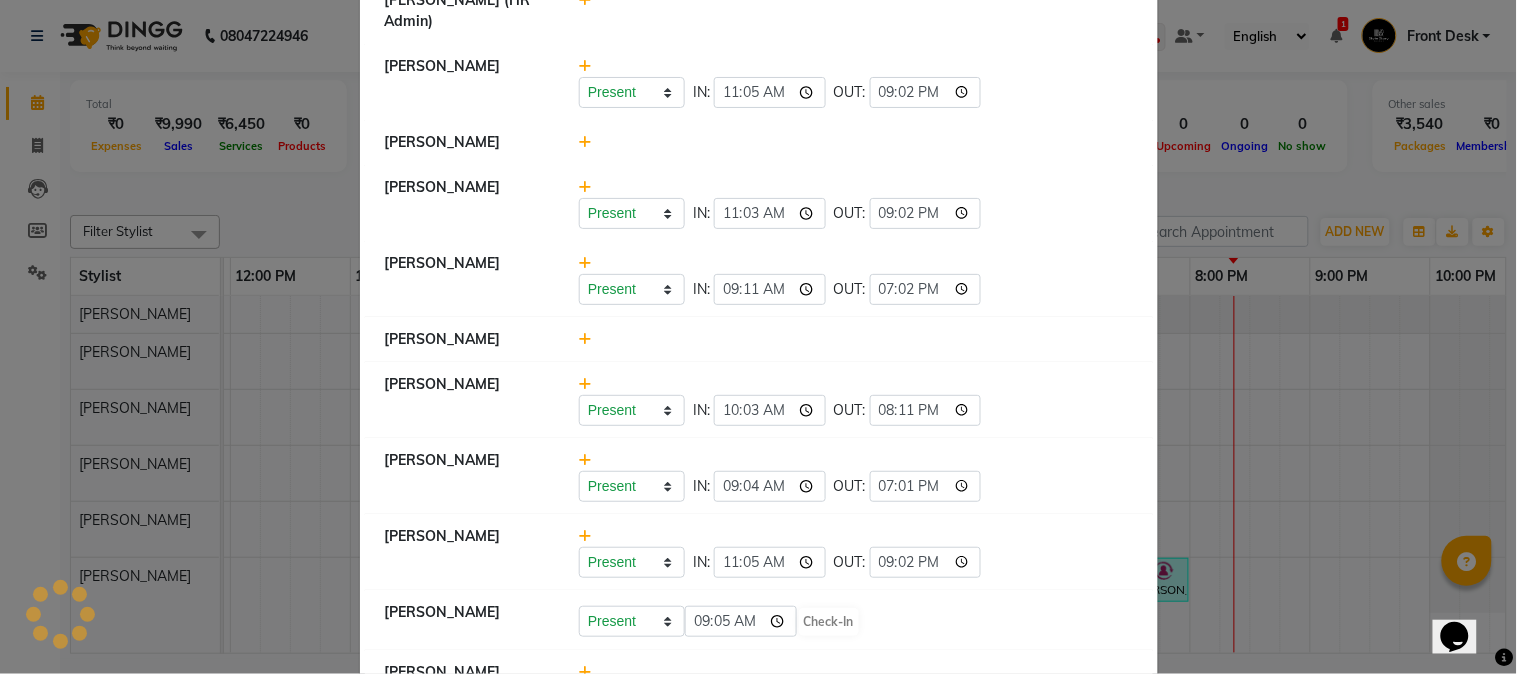 select on "A" 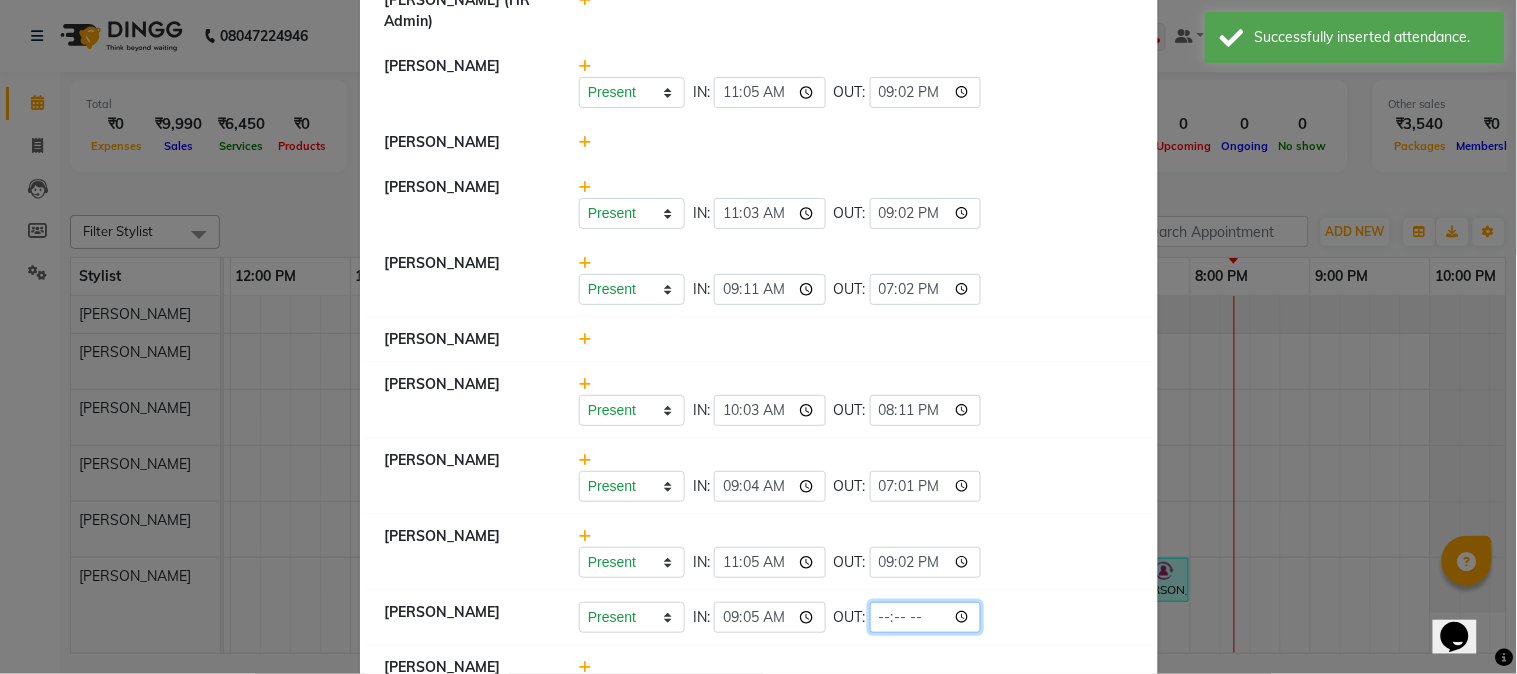click 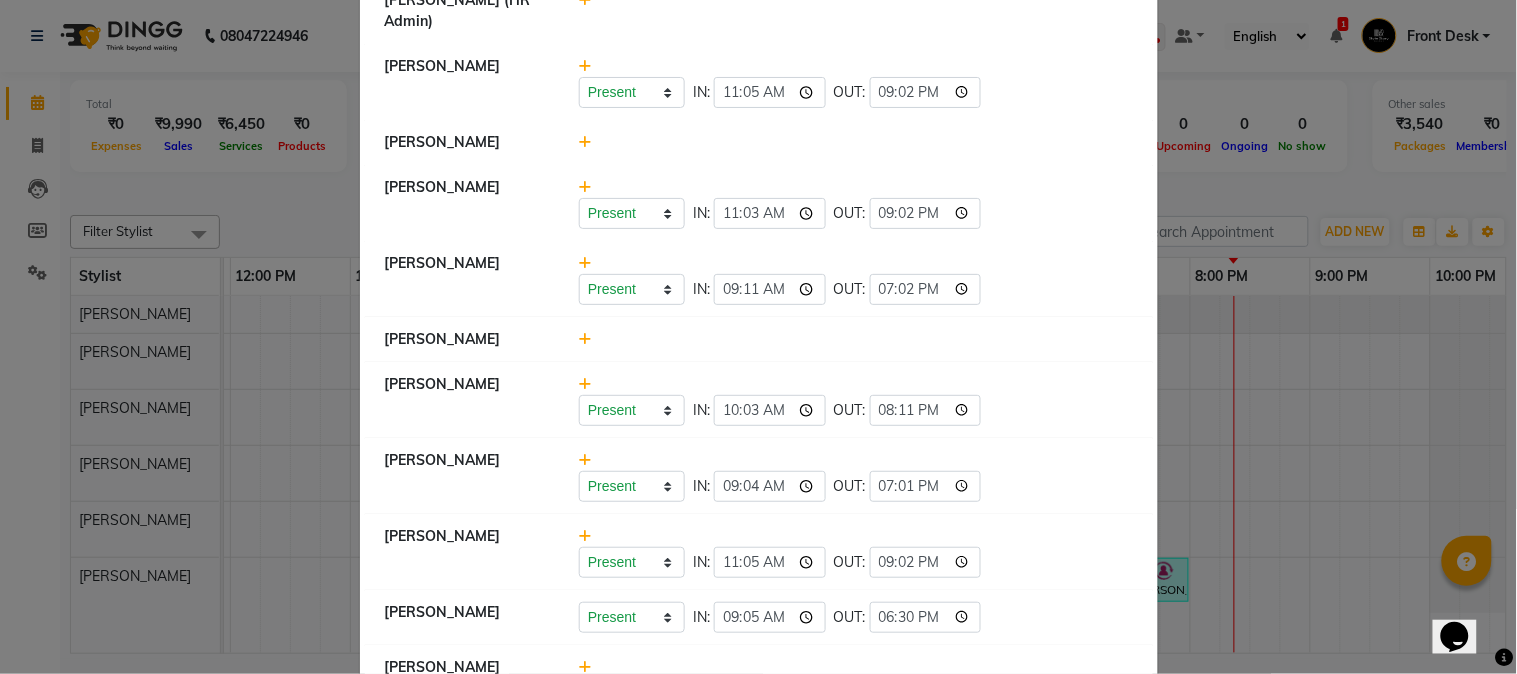 type on "18:30" 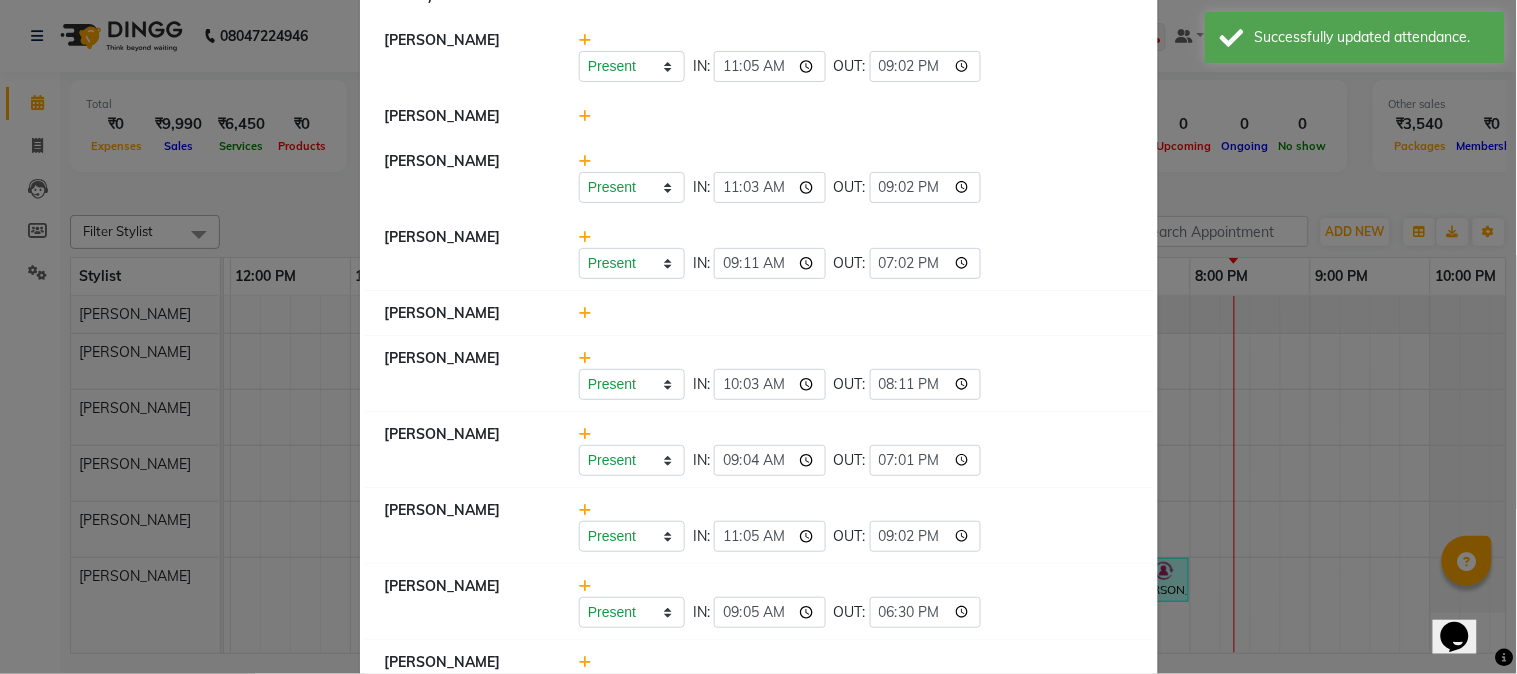 scroll, scrollTop: 1147, scrollLeft: 0, axis: vertical 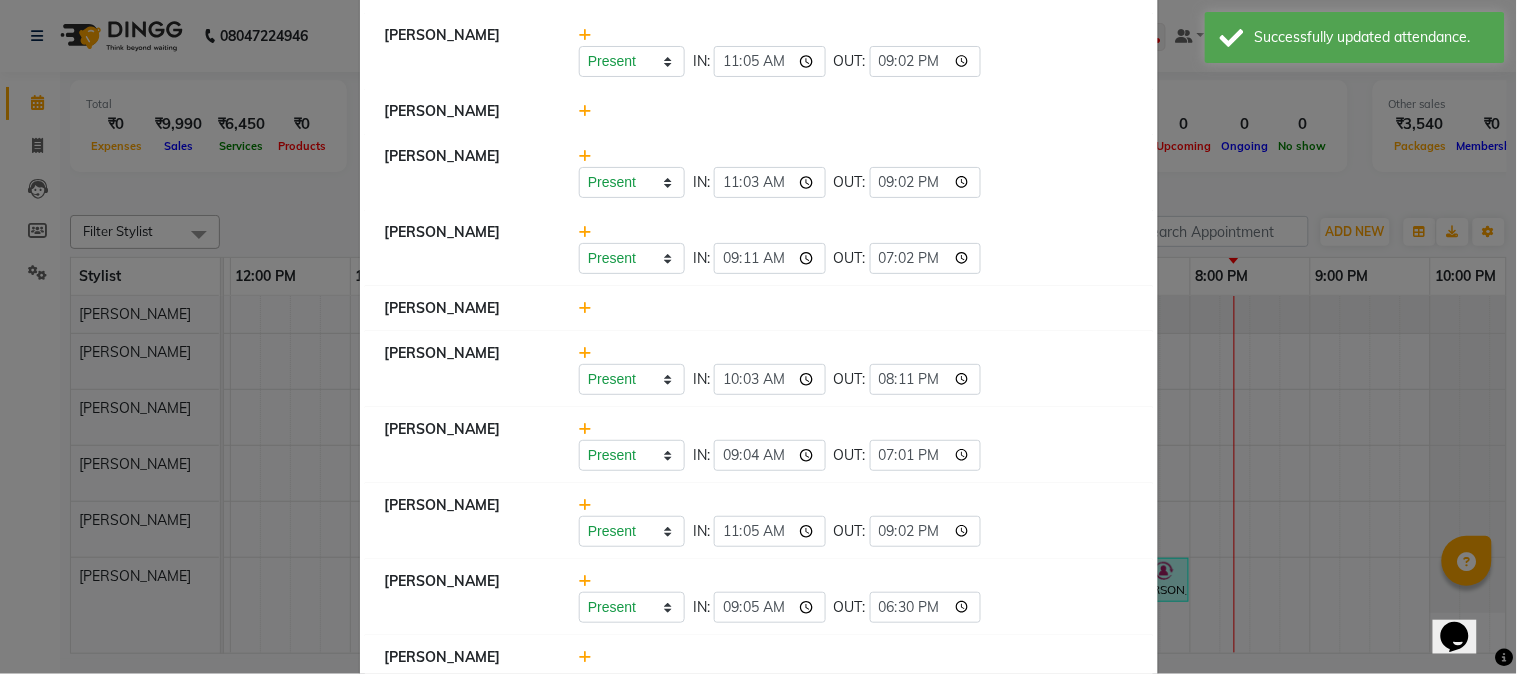 click 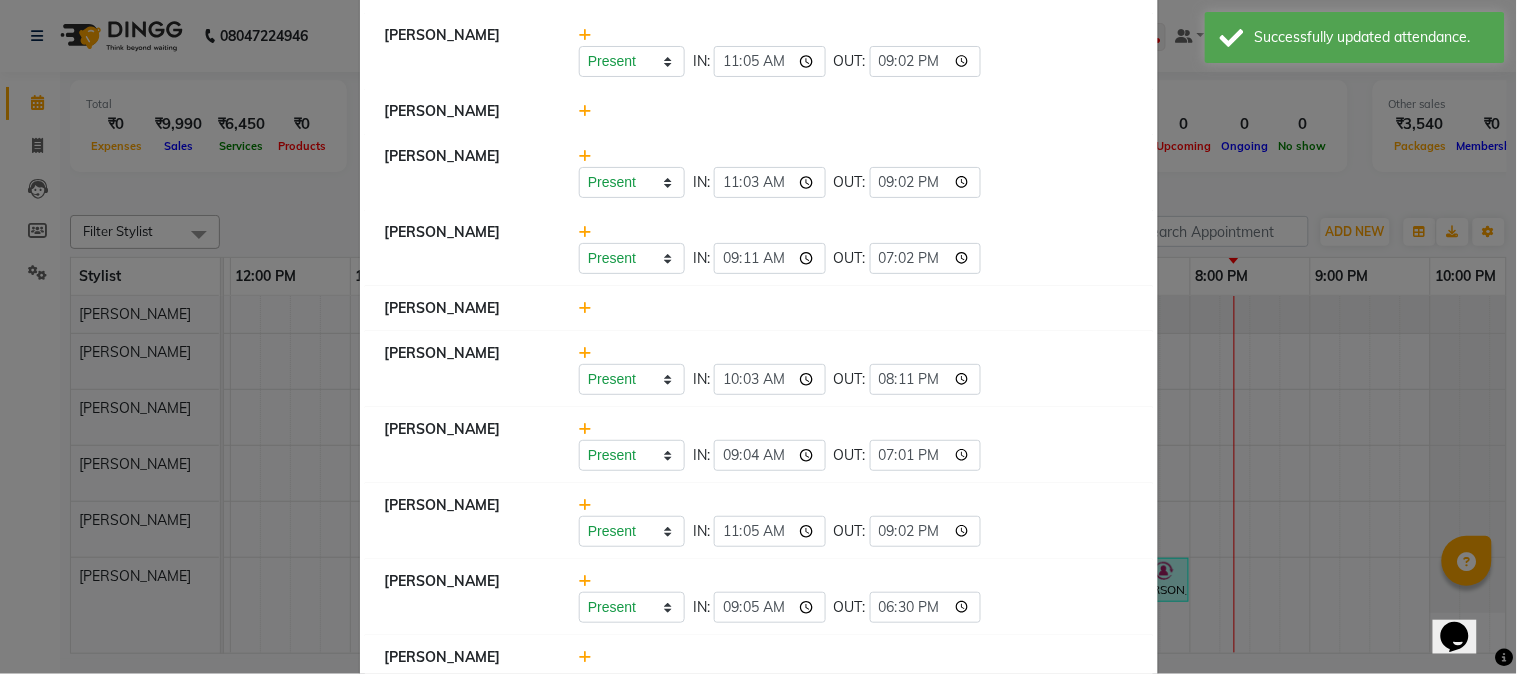 click 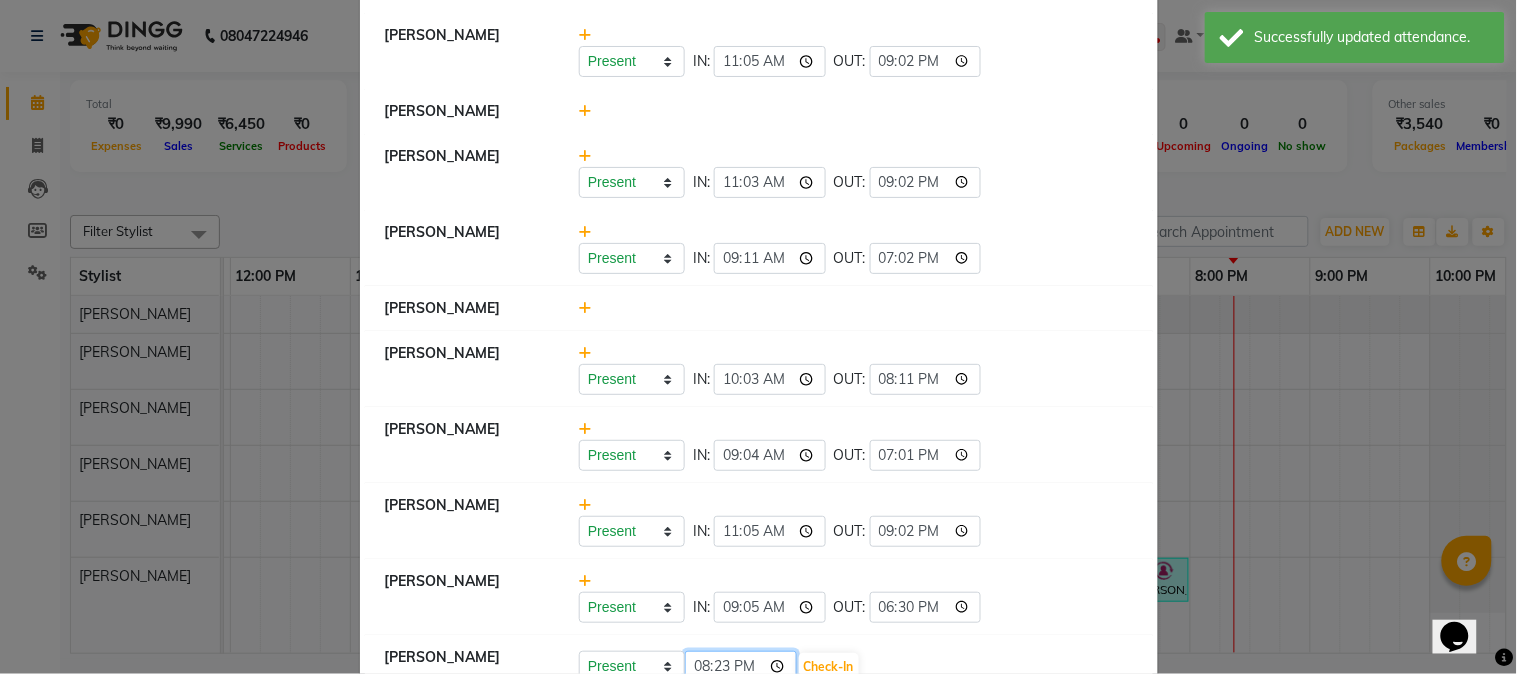 click on "20:23" 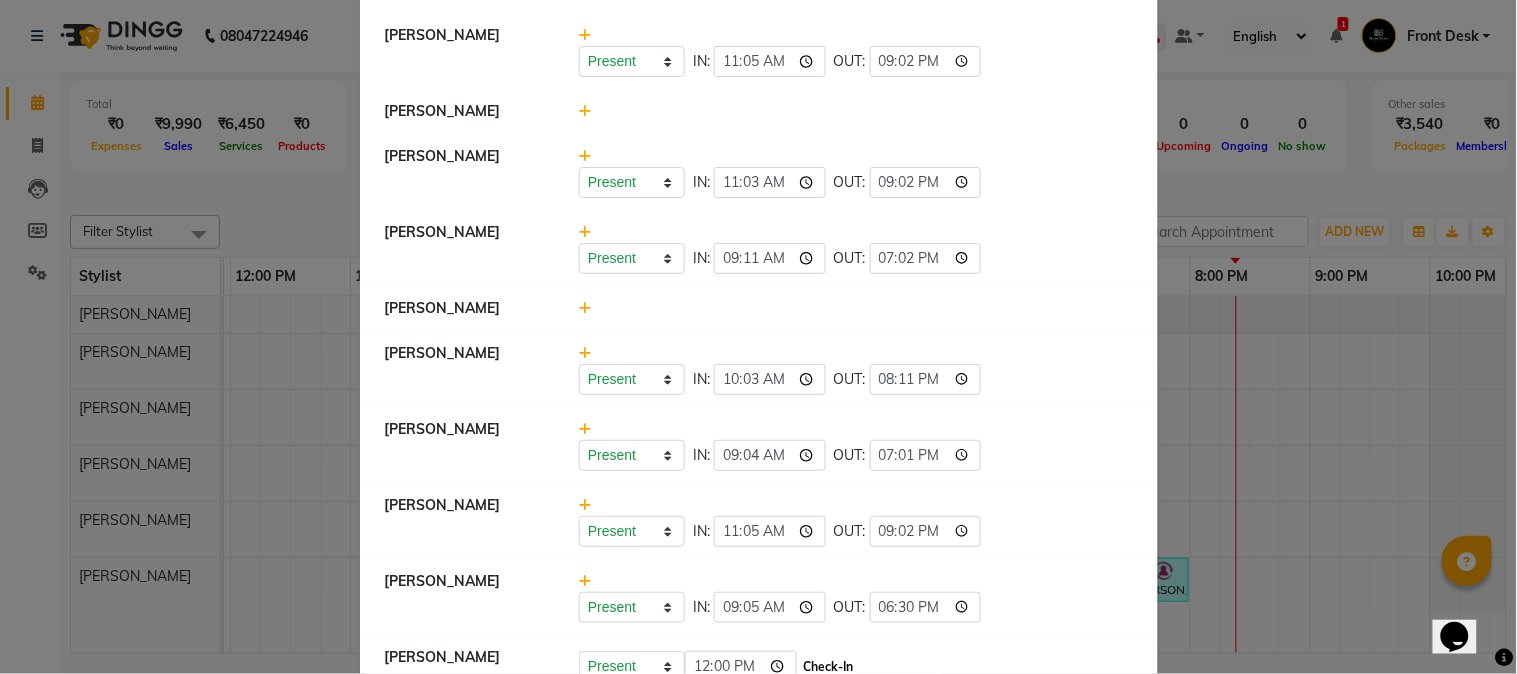 type on "12:00" 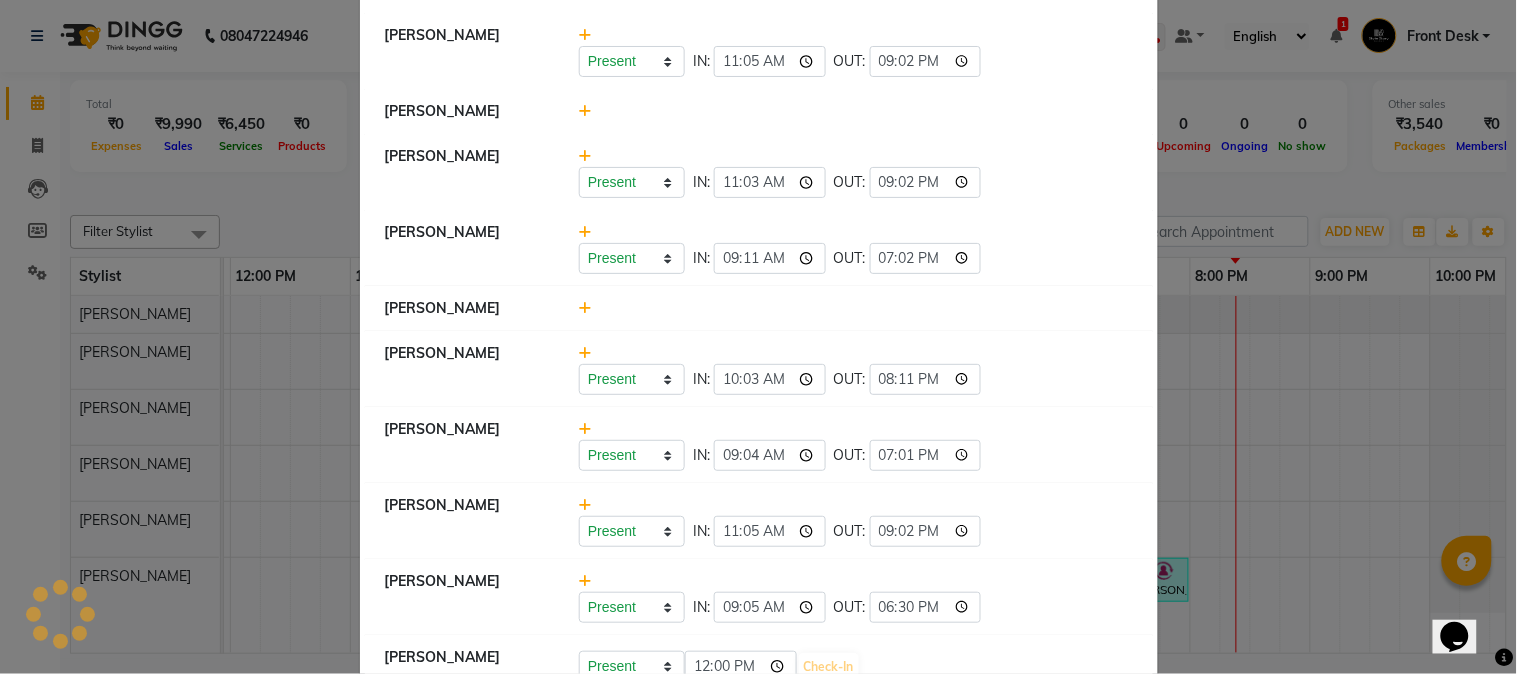 select on "A" 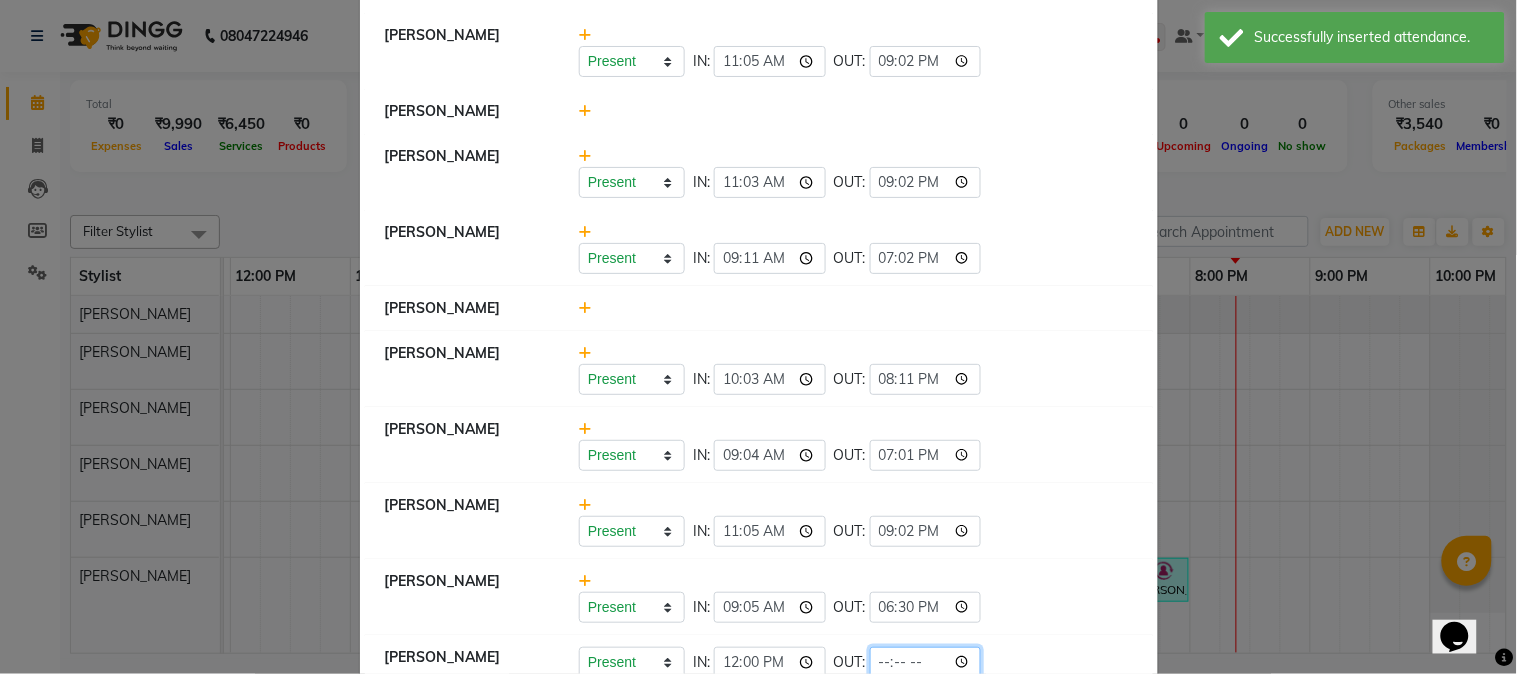 click 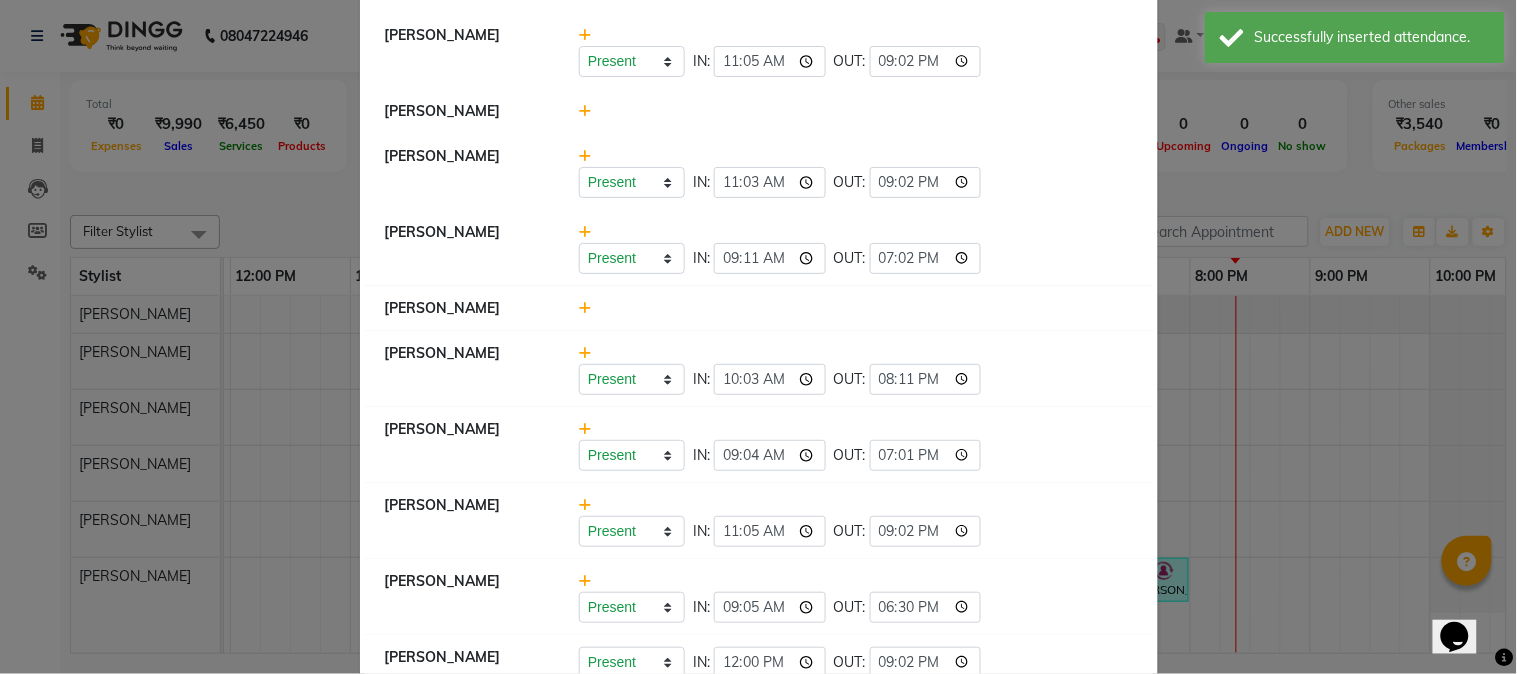 type on "21:02" 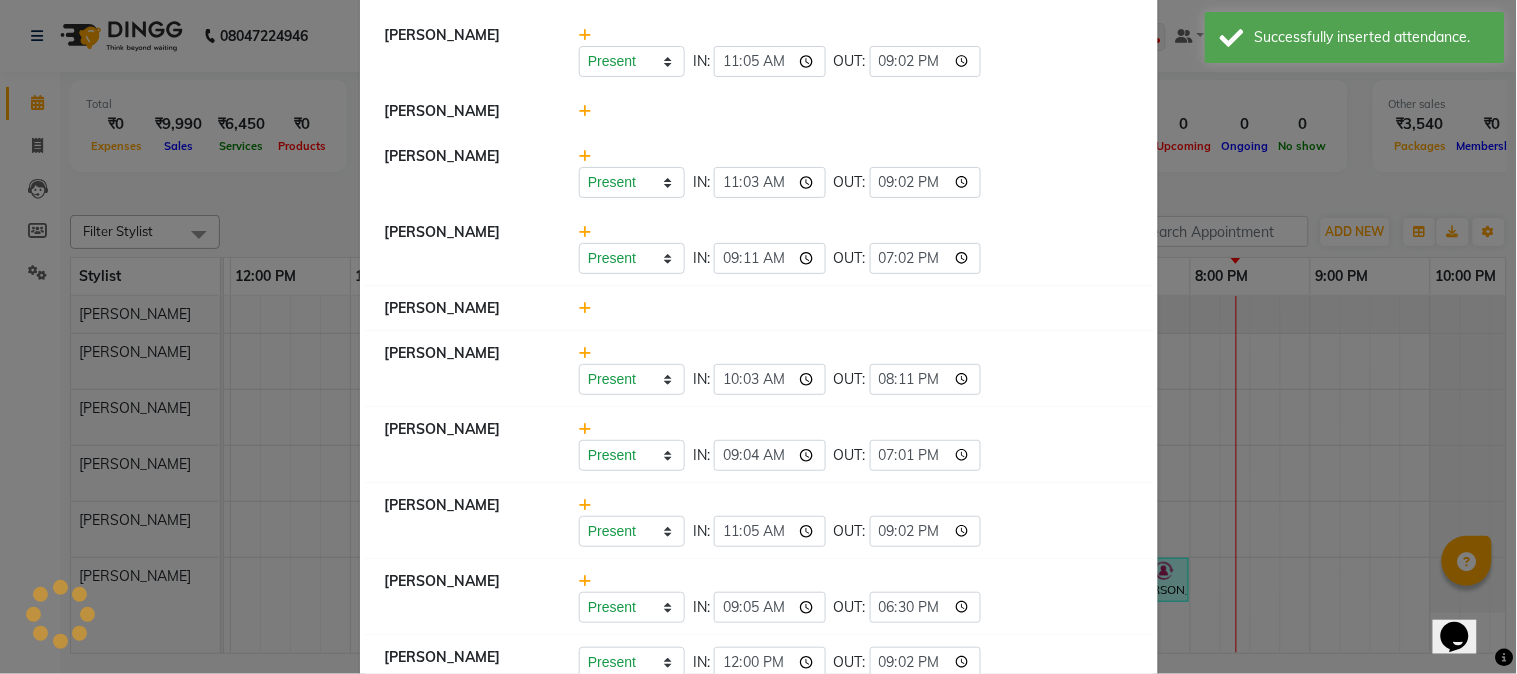 select on "A" 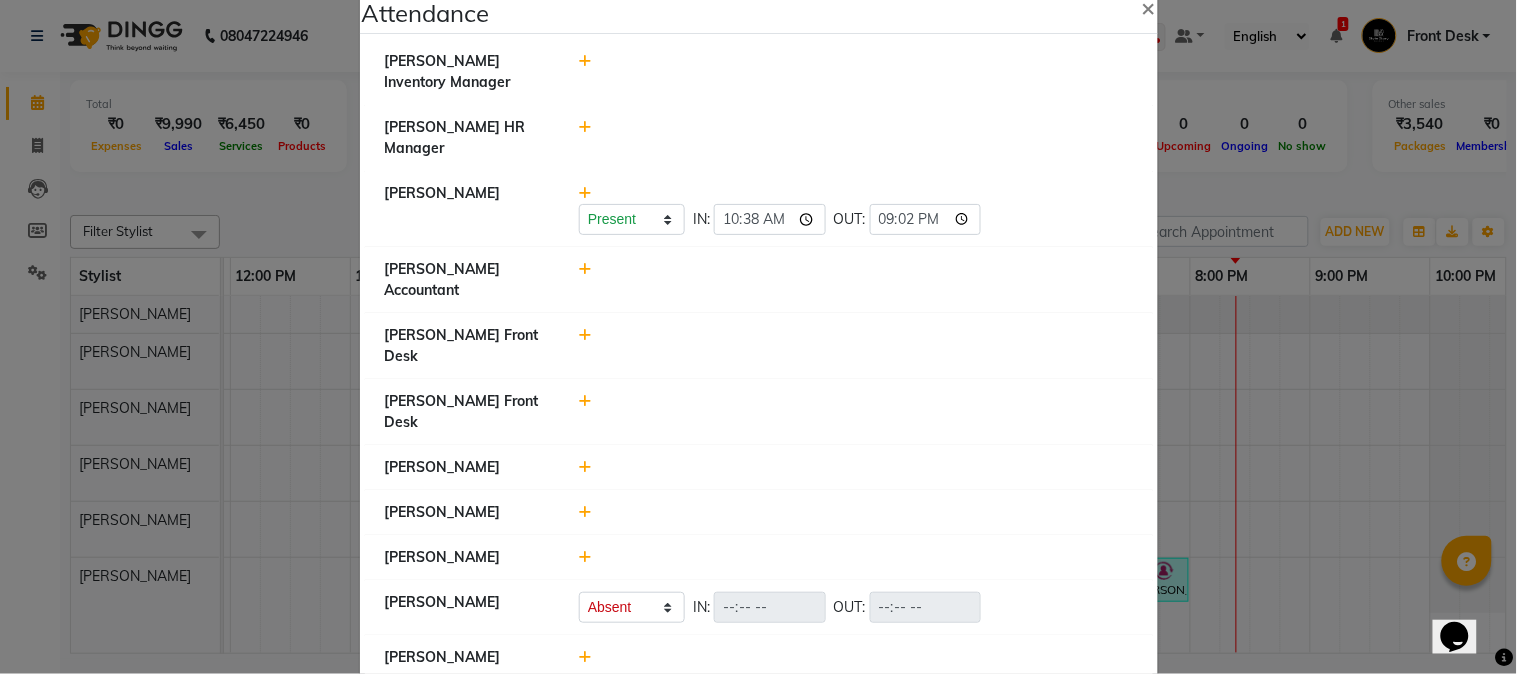scroll, scrollTop: 0, scrollLeft: 0, axis: both 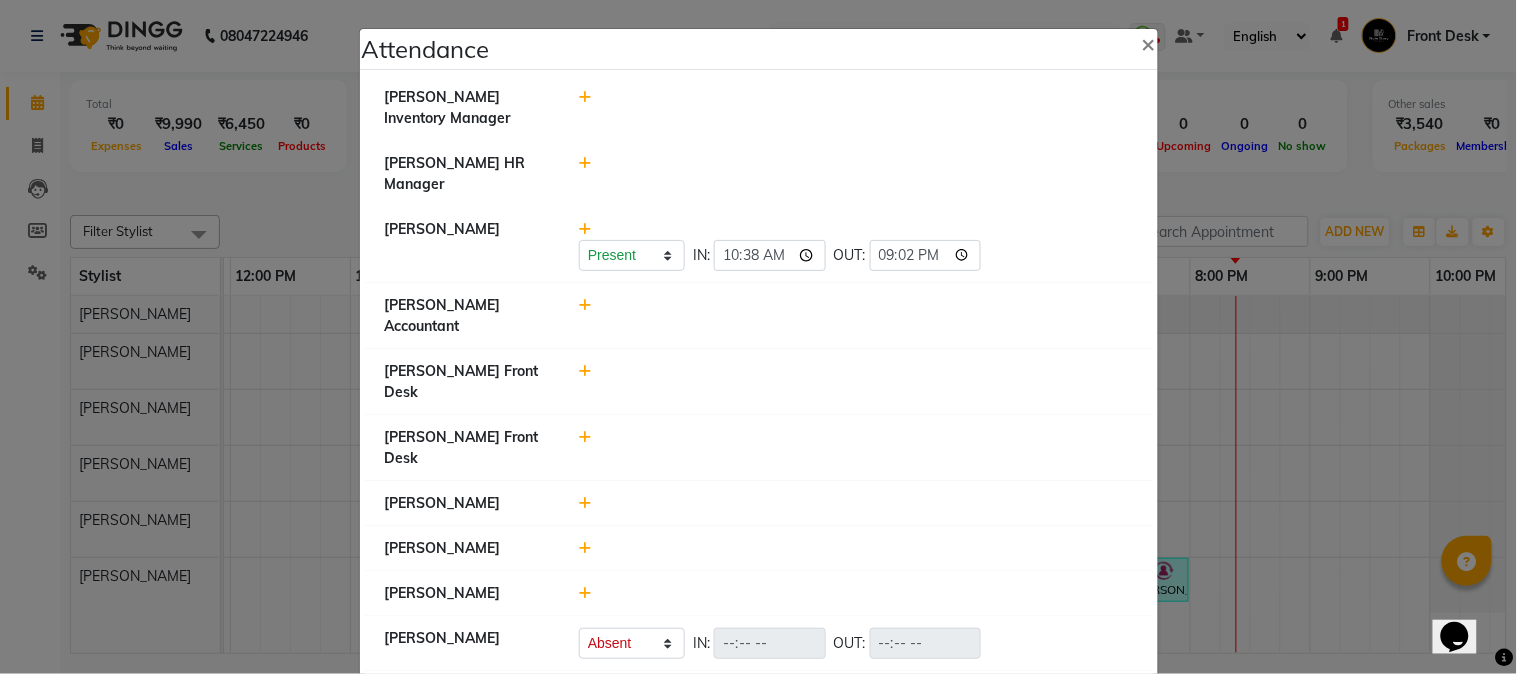 click 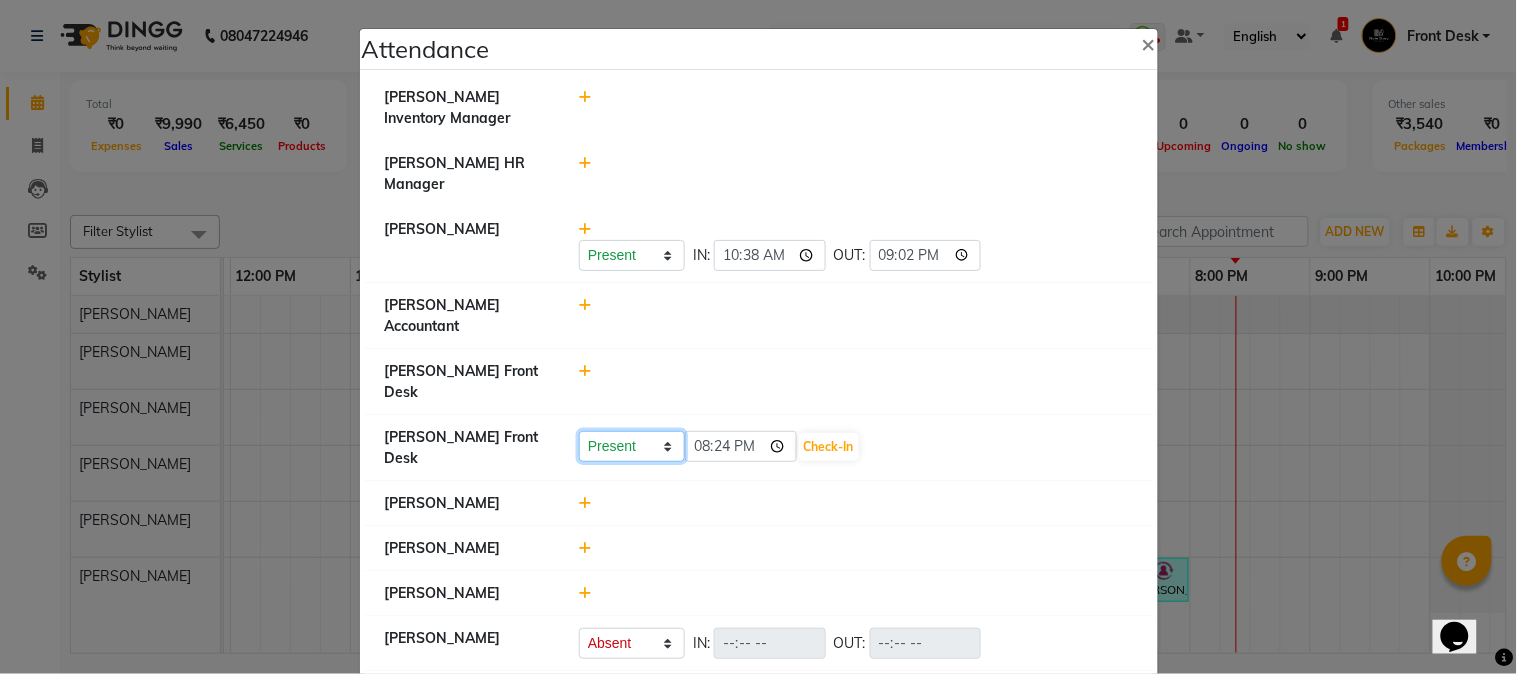 click on "Present Absent Late Half Day Weekly Off" 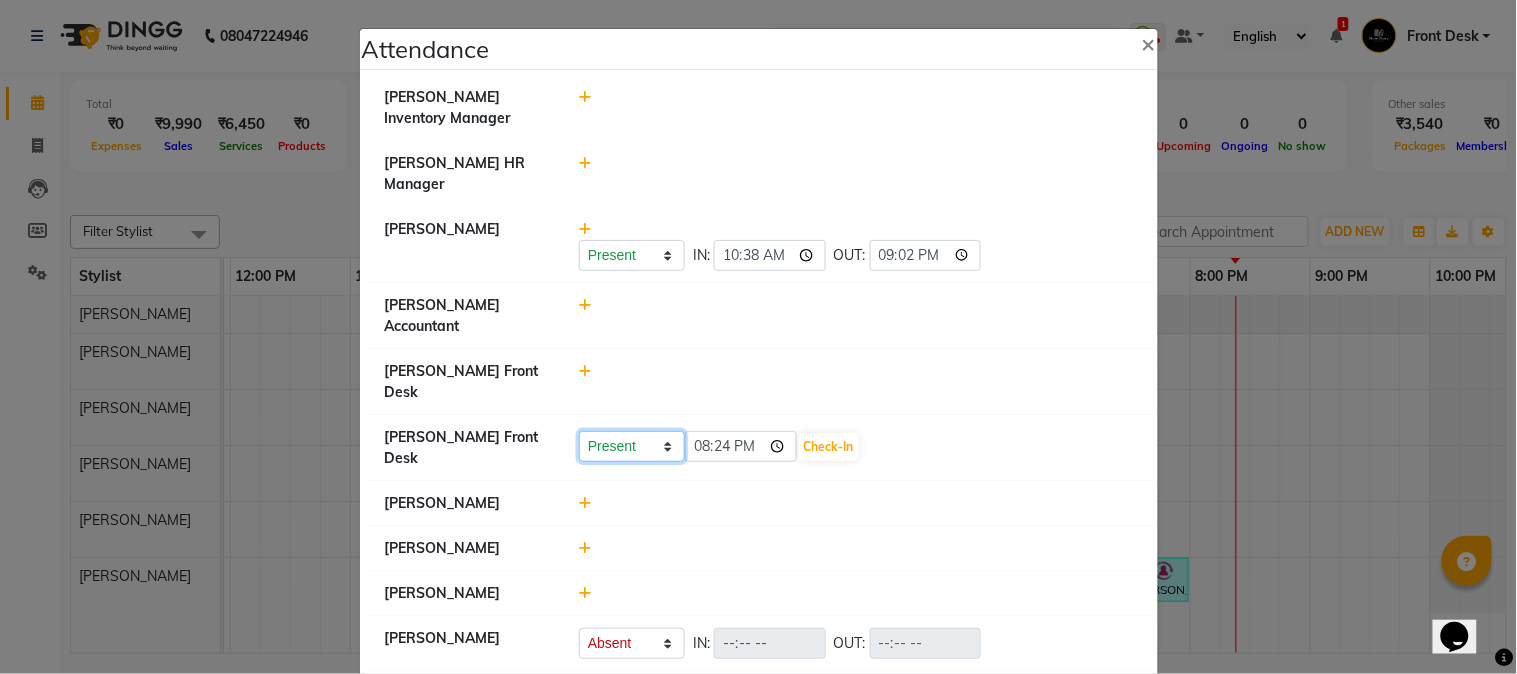 select on "W" 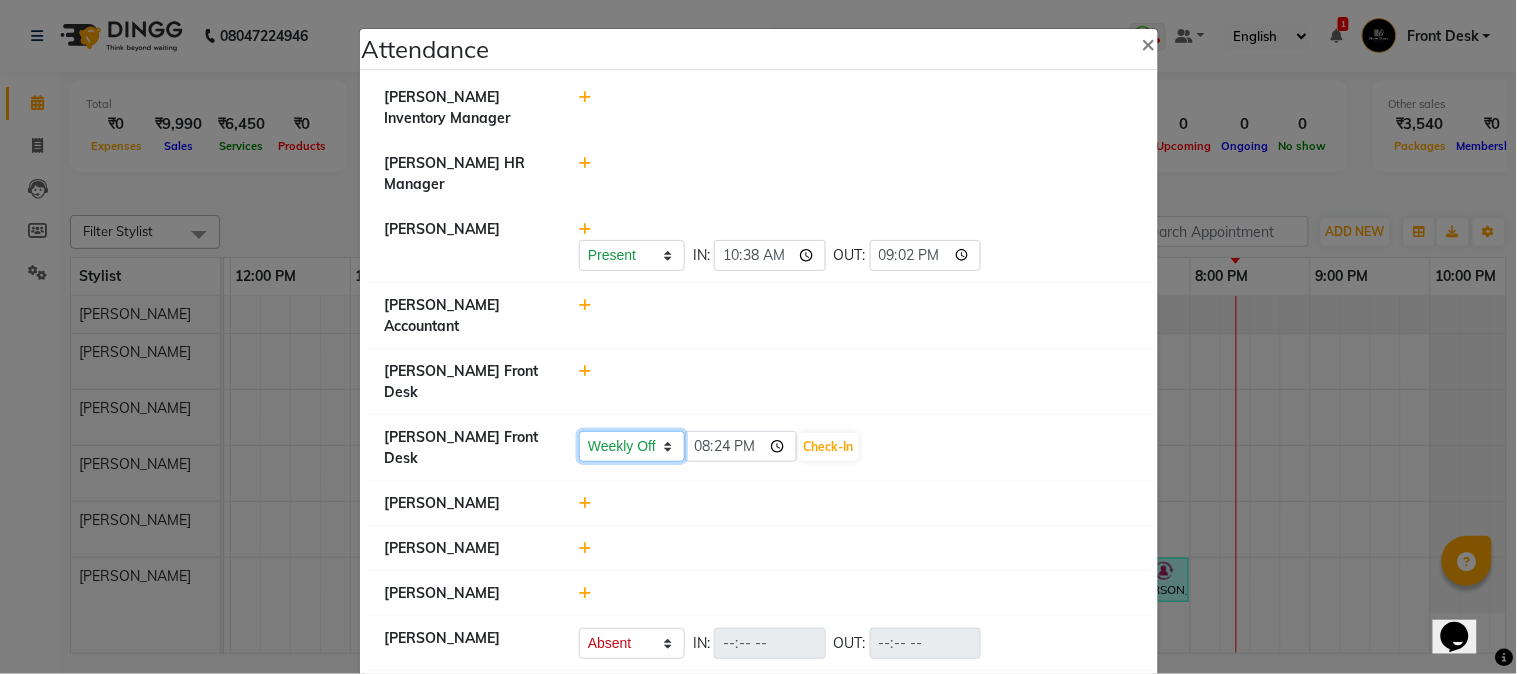 click on "Present Absent Late Half Day Weekly Off" 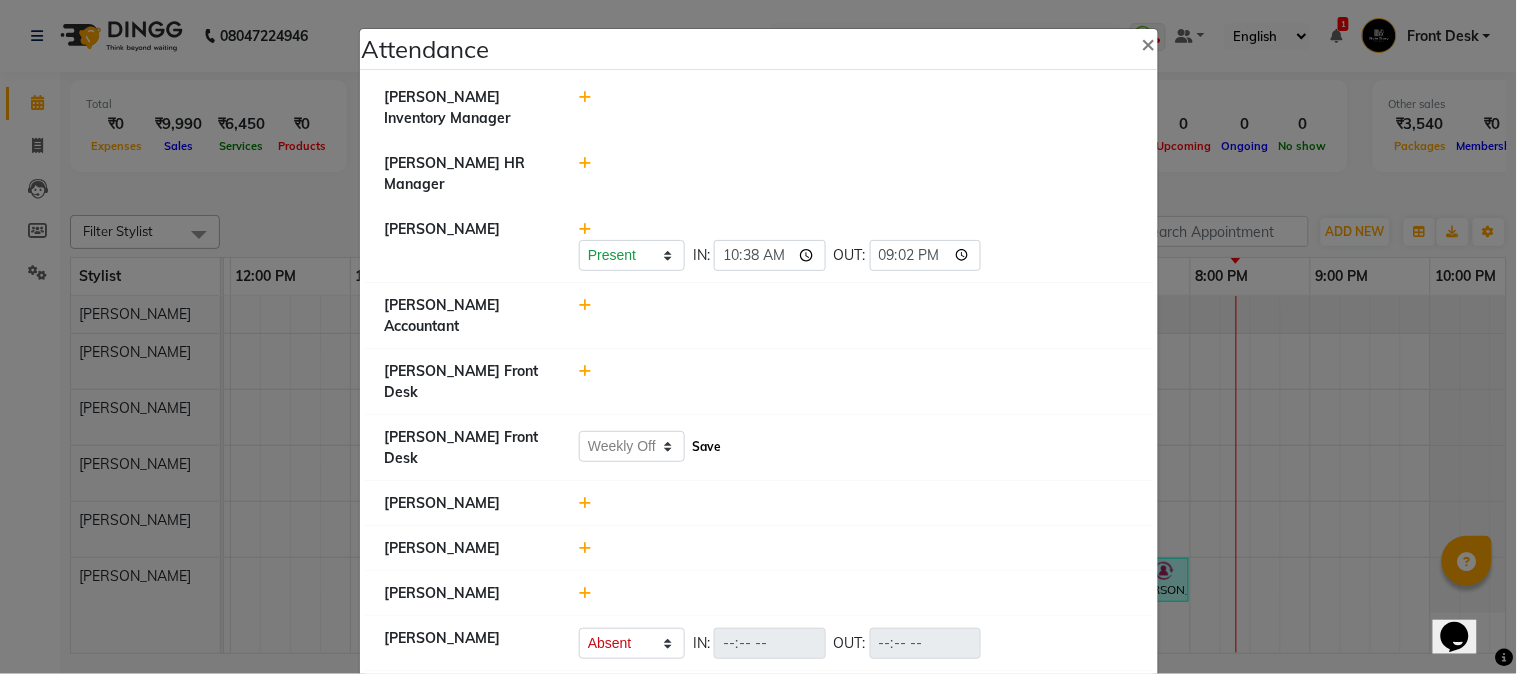 click on "Save" 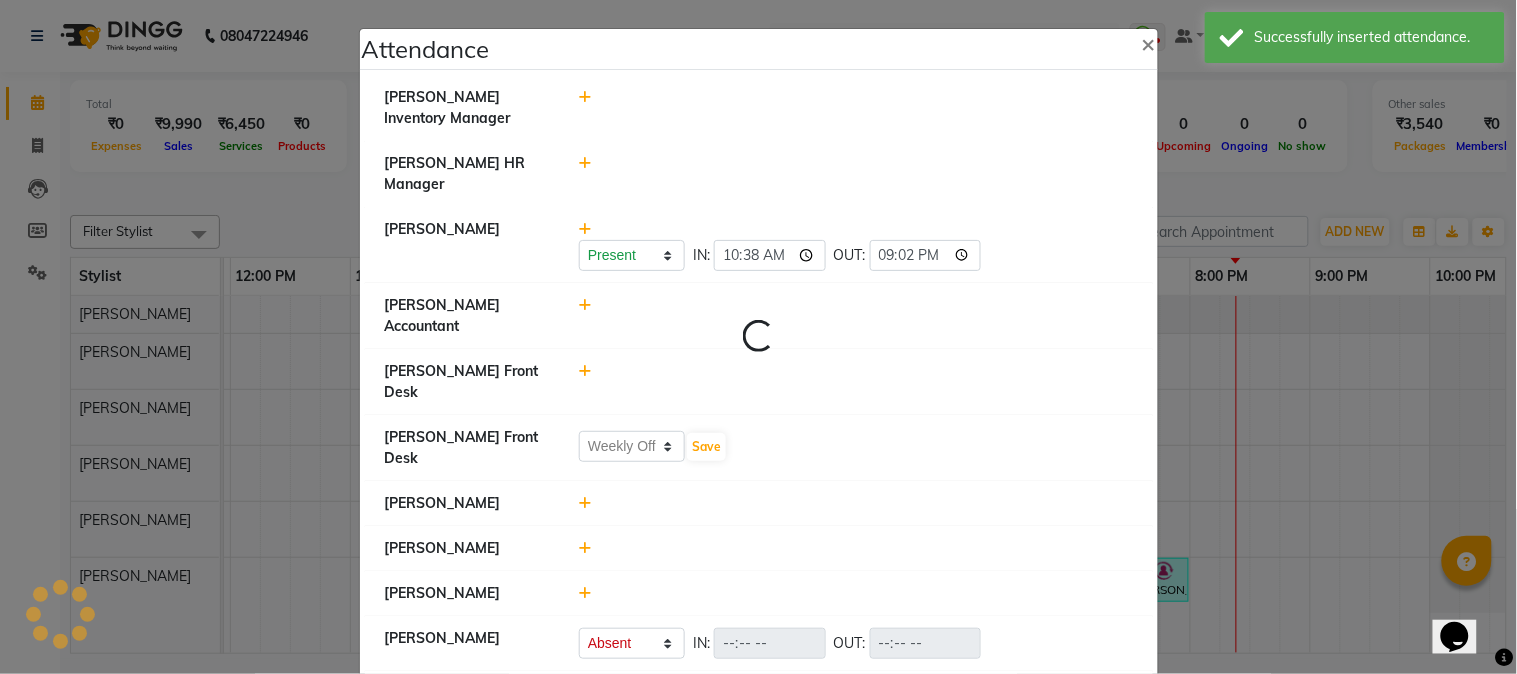 select on "W" 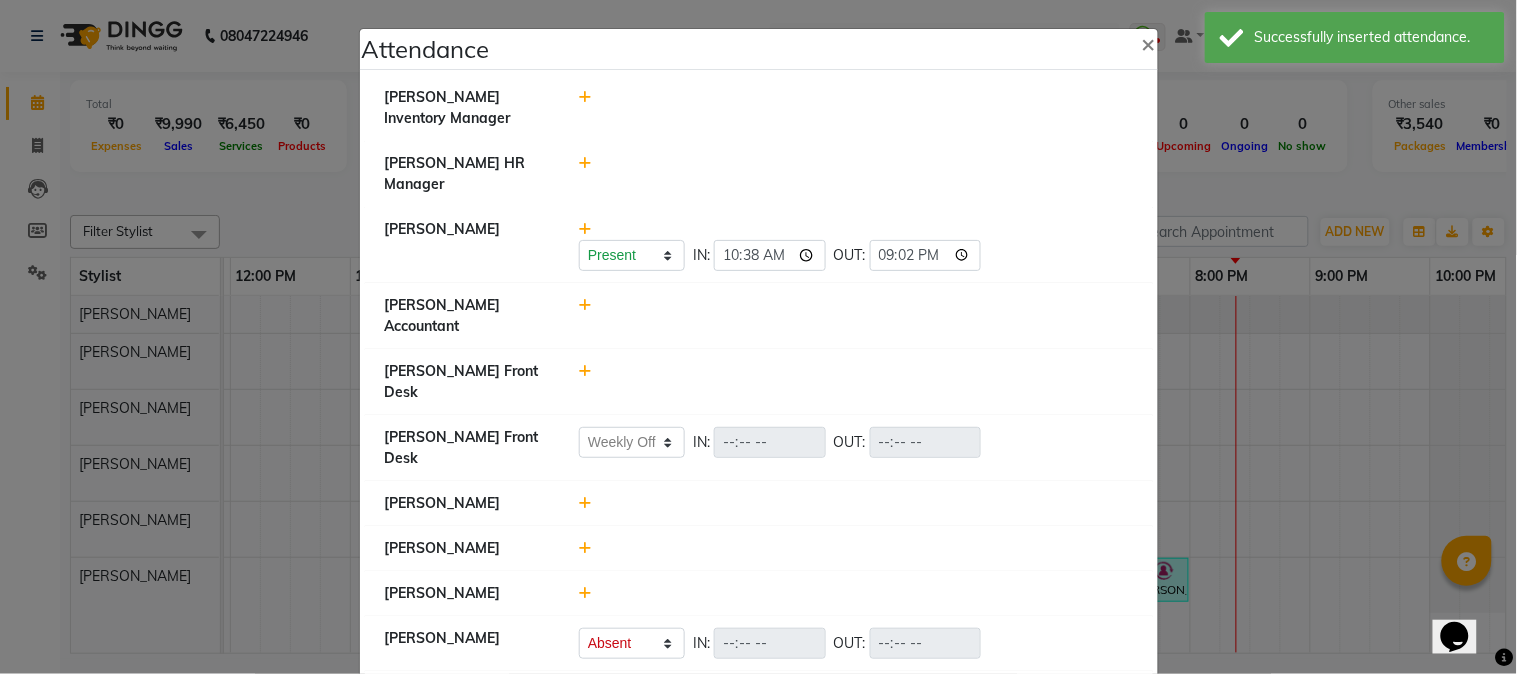 click 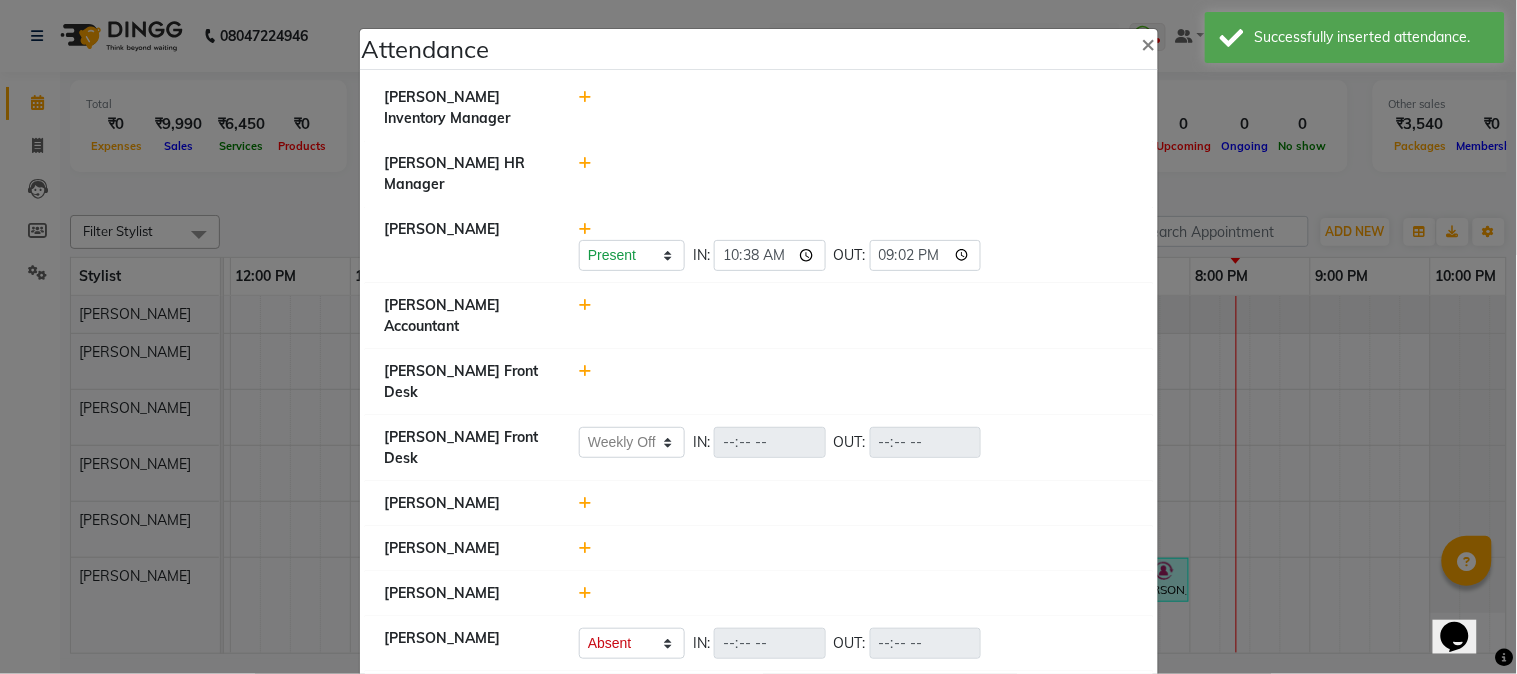 click on "Attendance ×  Nikhil Pillay Inventory Manager   Sonam Nashine HR Manager   Ritesh Pande   Present   Absent   Late   Half Day   Weekly Off  IN:  10:38 OUT:  21:02  Vishal Gajbhiye Accountant   Ambika Dhadse Front Desk   Kajal Thapa Front Desk   Present   Absent   Late   Half Day   Weekly Off  IN:  OUT:   Adesh khadse   Ram Thakur    Vinod Pandit   Sonali Sarode   Present   Absent   Late   Half Day   Weekly Off  IN:  OUT:   Neelam Nag   Khushal Bhoyar Senior Accountant   Front Desk   Kartik Balpande    Suchita Mankar (Tina Beautician)   Prathm Chaudhari (Hair Artist)   Durga Gawai   Shabnam Ansari    Nilofar Ali (HR Admin)   Ritesh Shrivas   Present   Absent   Late   Half Day   Weekly Off  IN:  11:05 OUT:  21:02  Shruti Raut   Arshad Ansari   Present   Absent   Late   Half Day   Weekly Off  IN:  11:03 OUT:  21:02  Vikas Kumar   Present   Absent   Late   Half Day   Weekly Off  IN:  09:11 OUT:  19:02  Komal Thakur   Tushar Pandey   Present   Absent   Late   Half Day   Weekly Off  IN:  10:03 OUT:  20:11  Present" 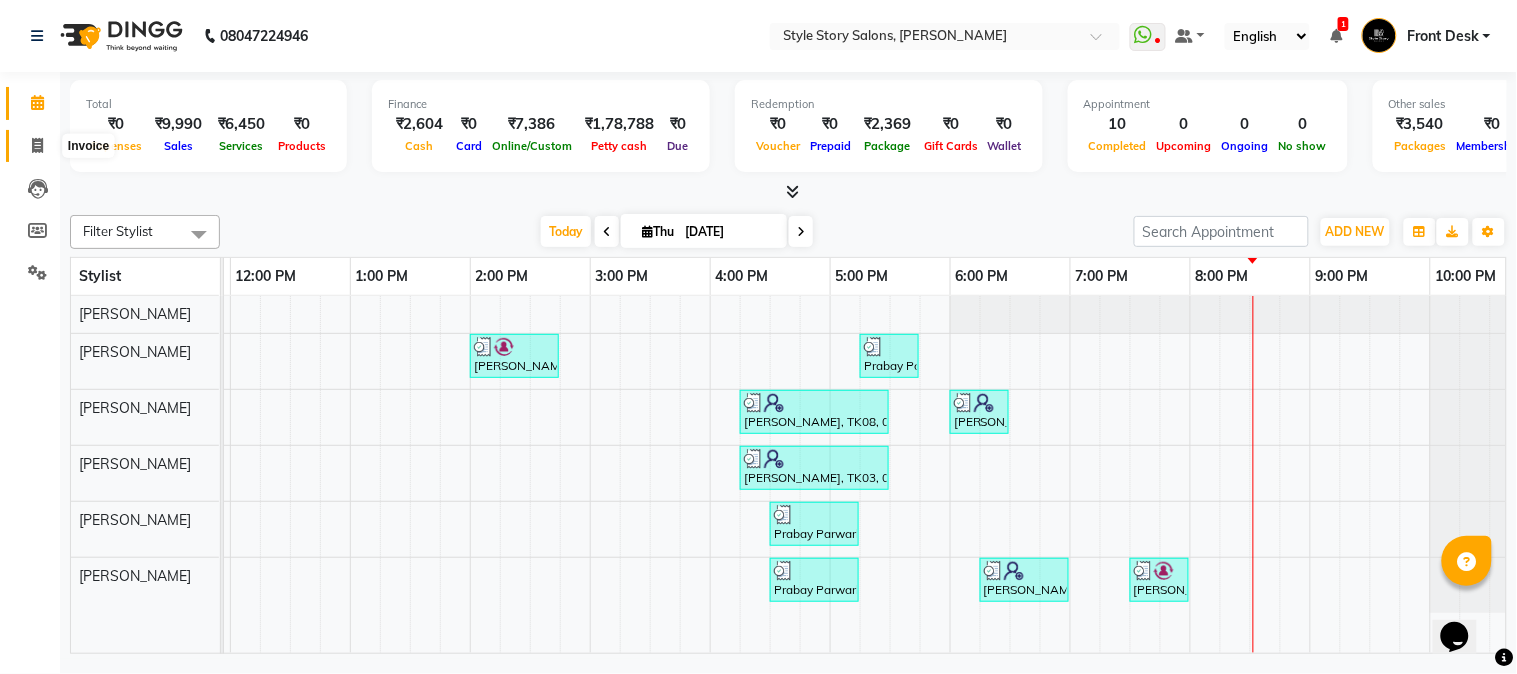 click 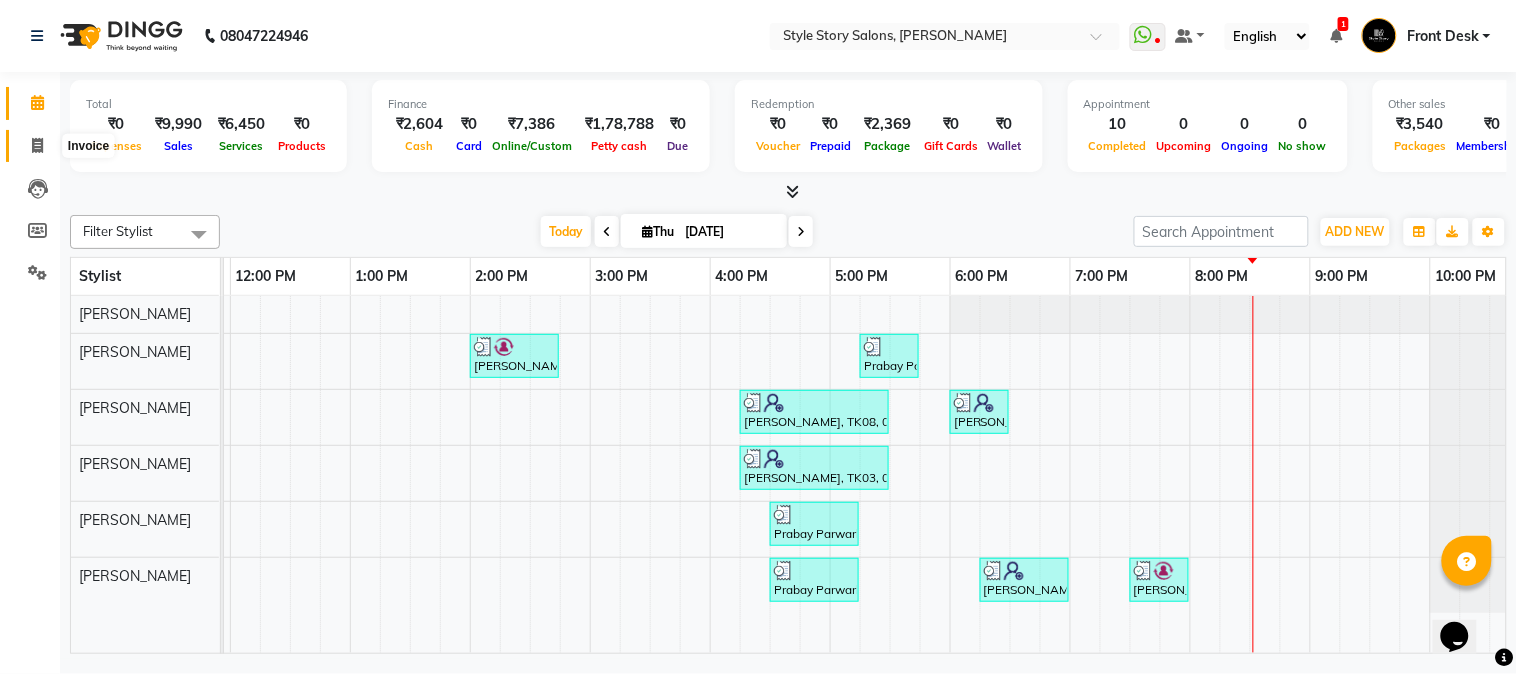 click 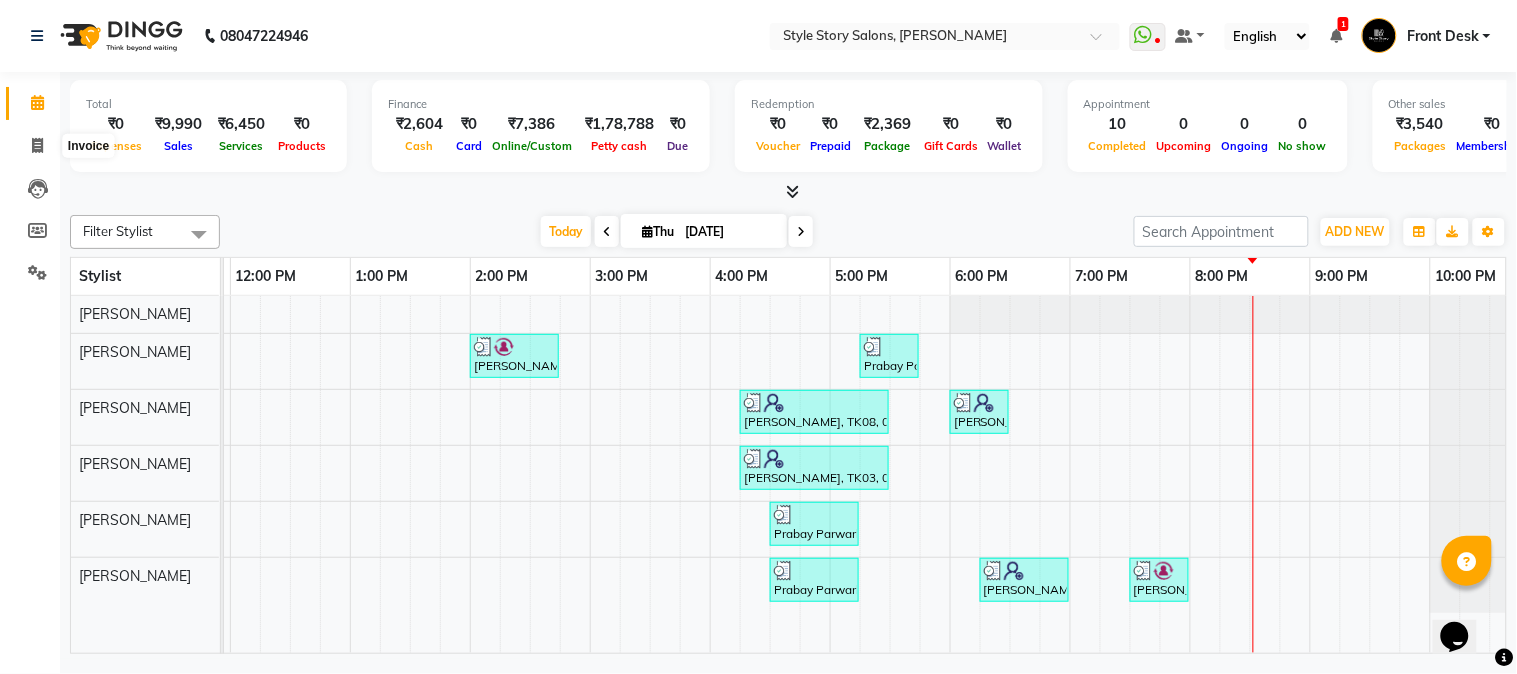 select on "service" 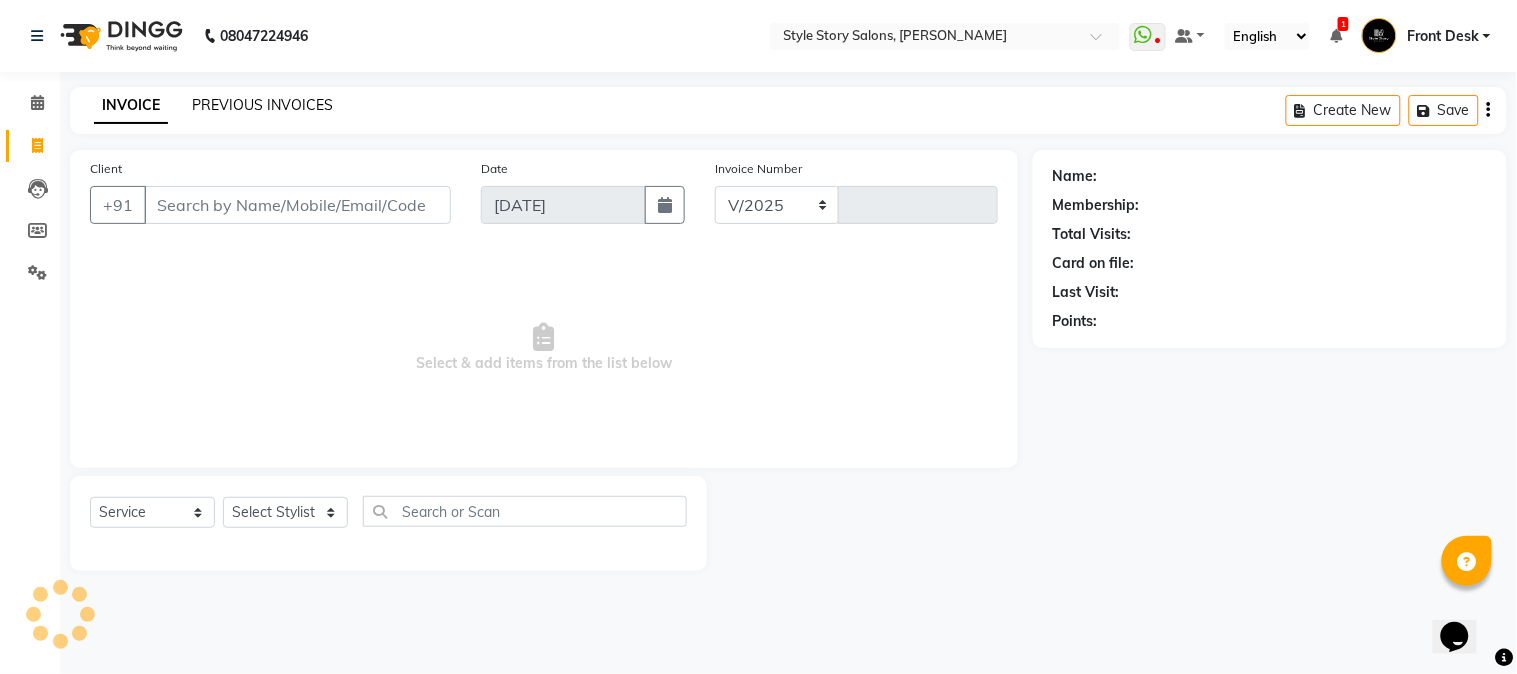 select on "6249" 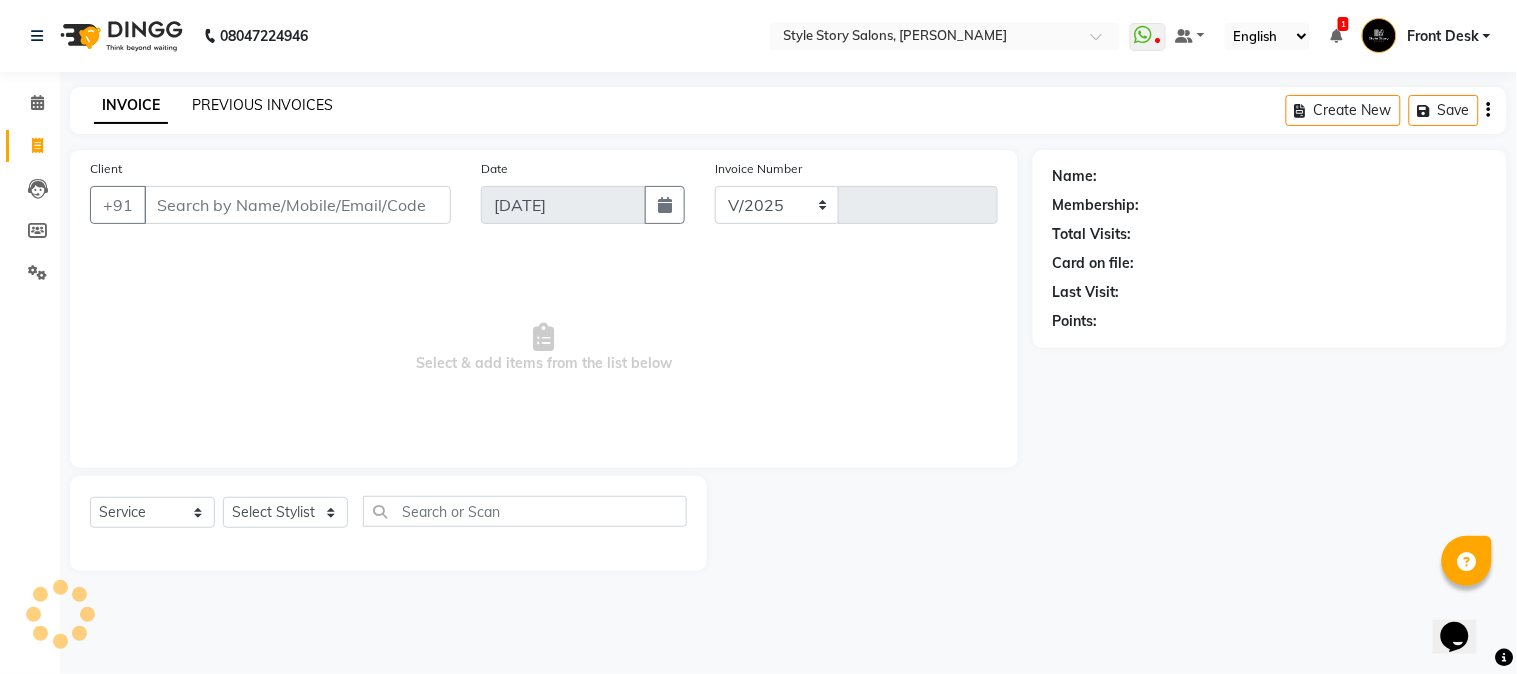 type on "0961" 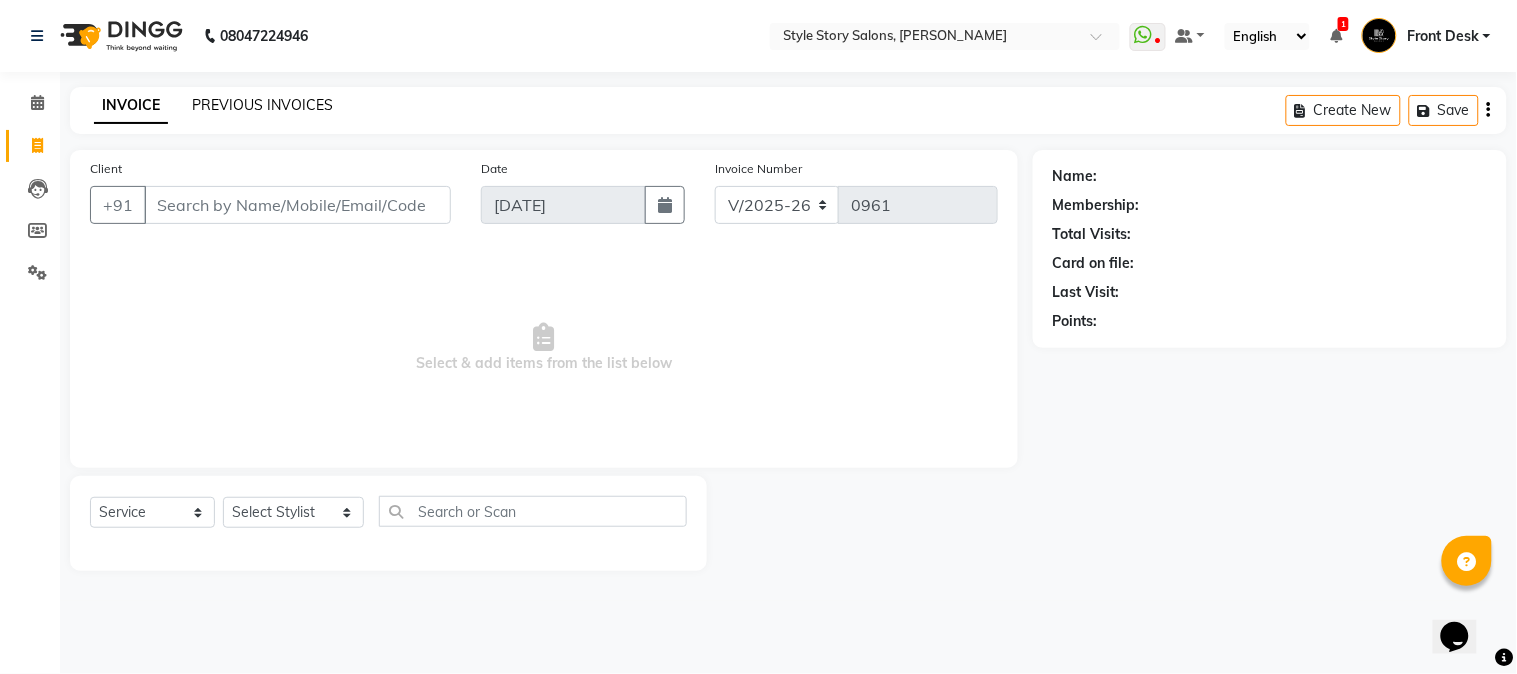 click on "PREVIOUS INVOICES" 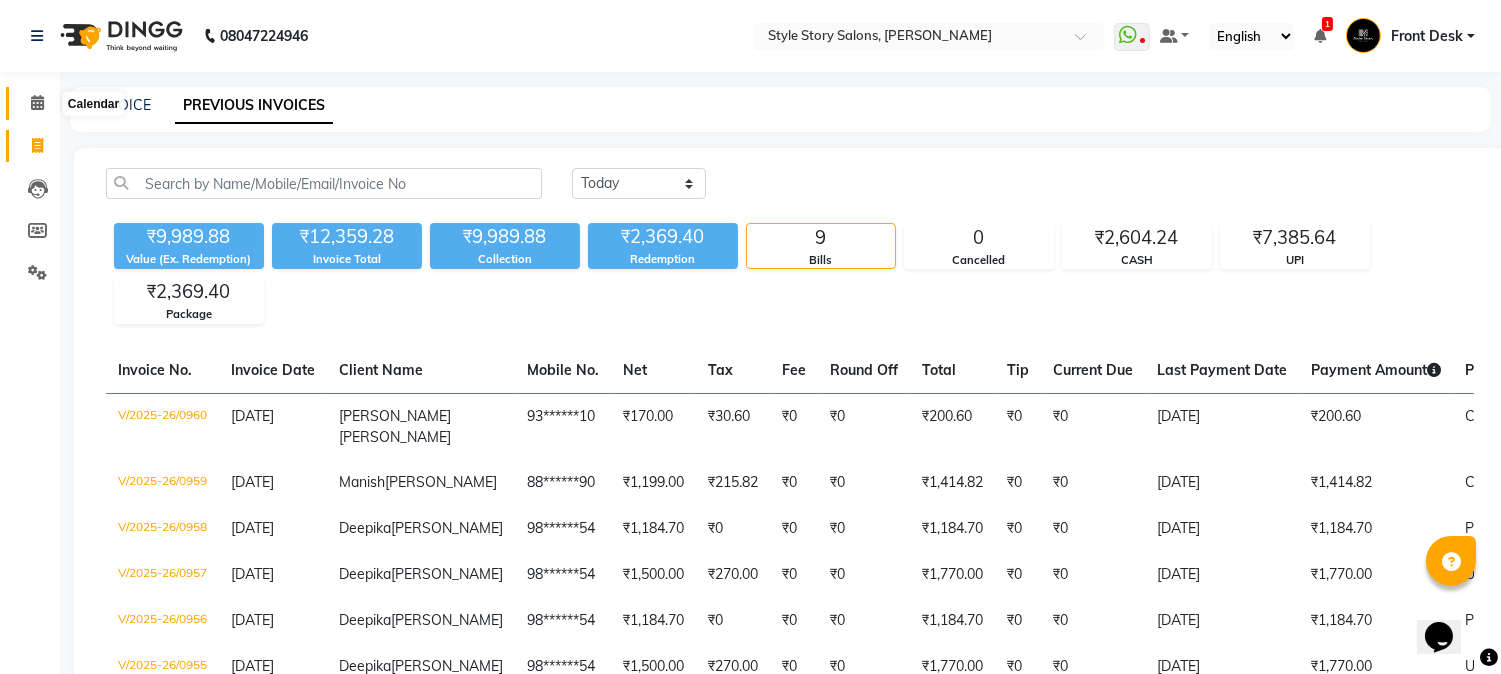 click 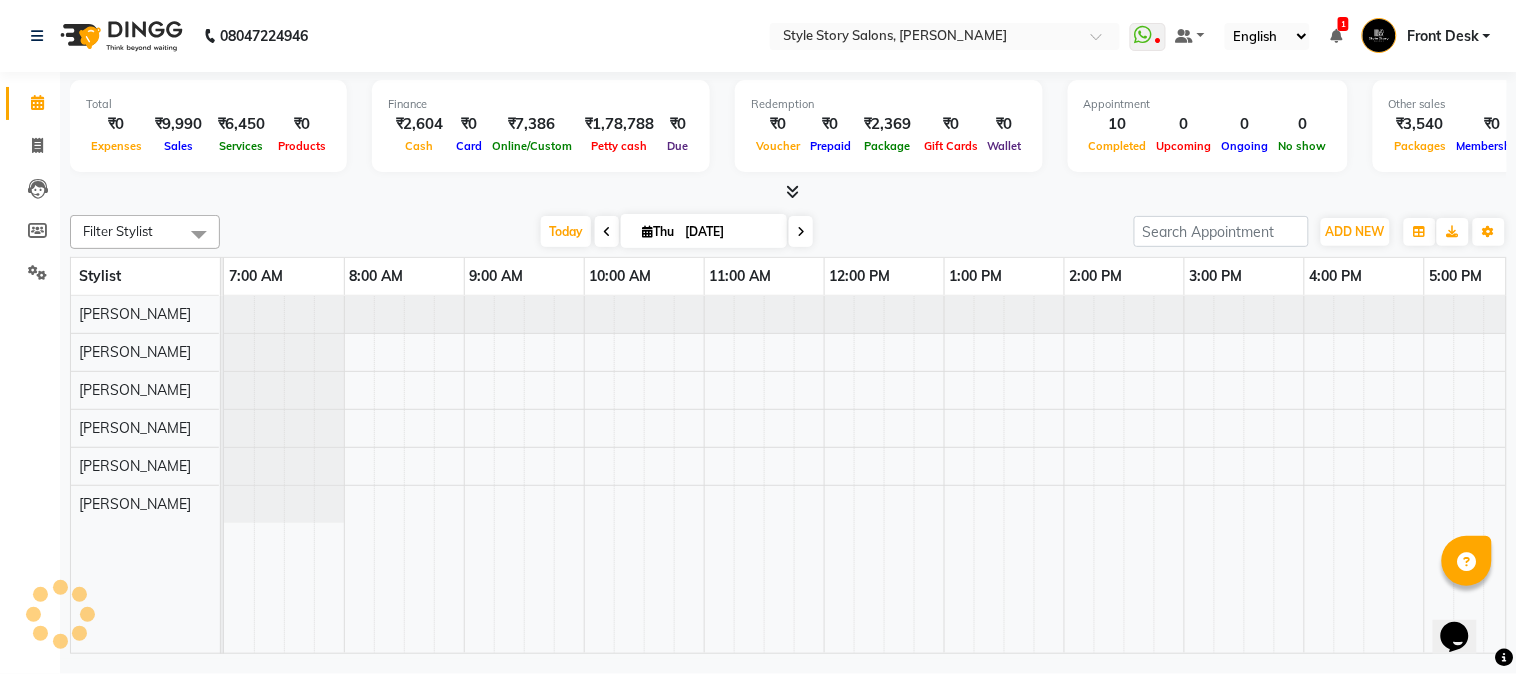 scroll, scrollTop: 0, scrollLeft: 0, axis: both 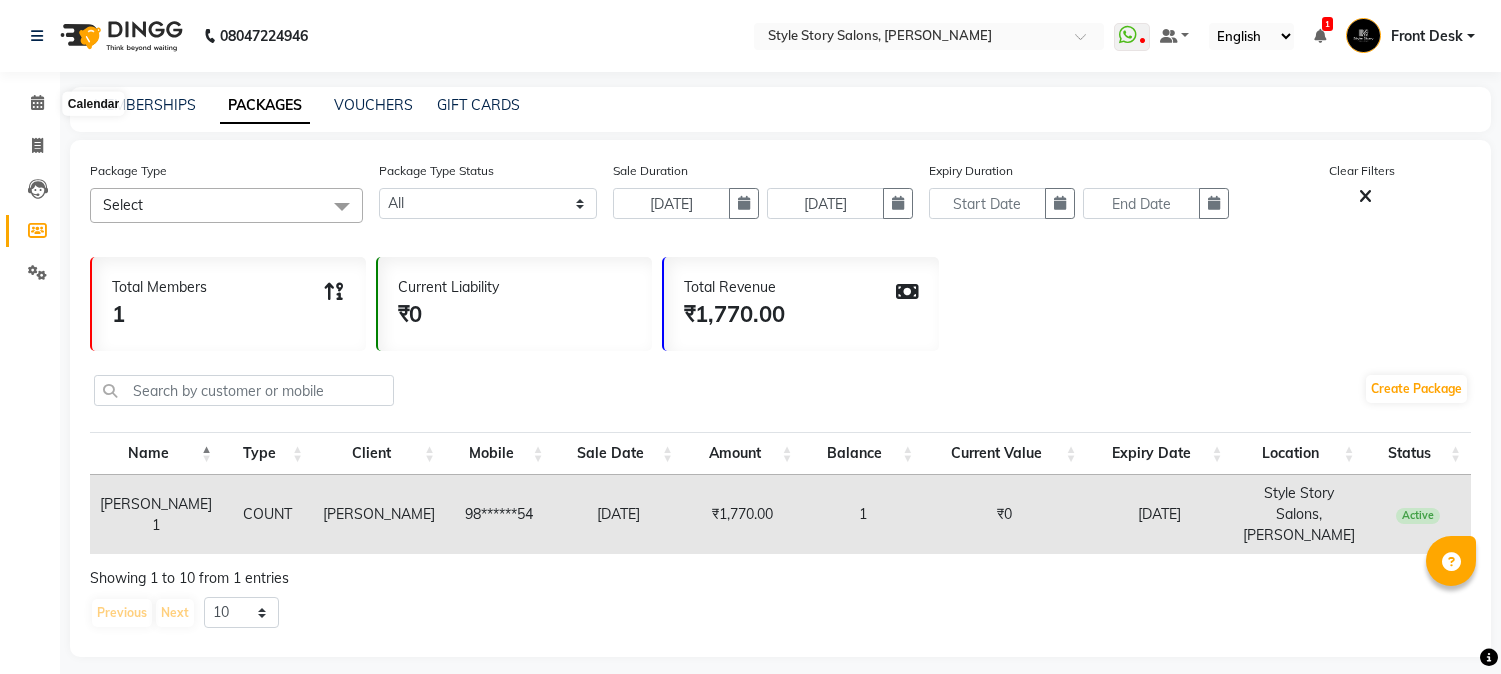 select 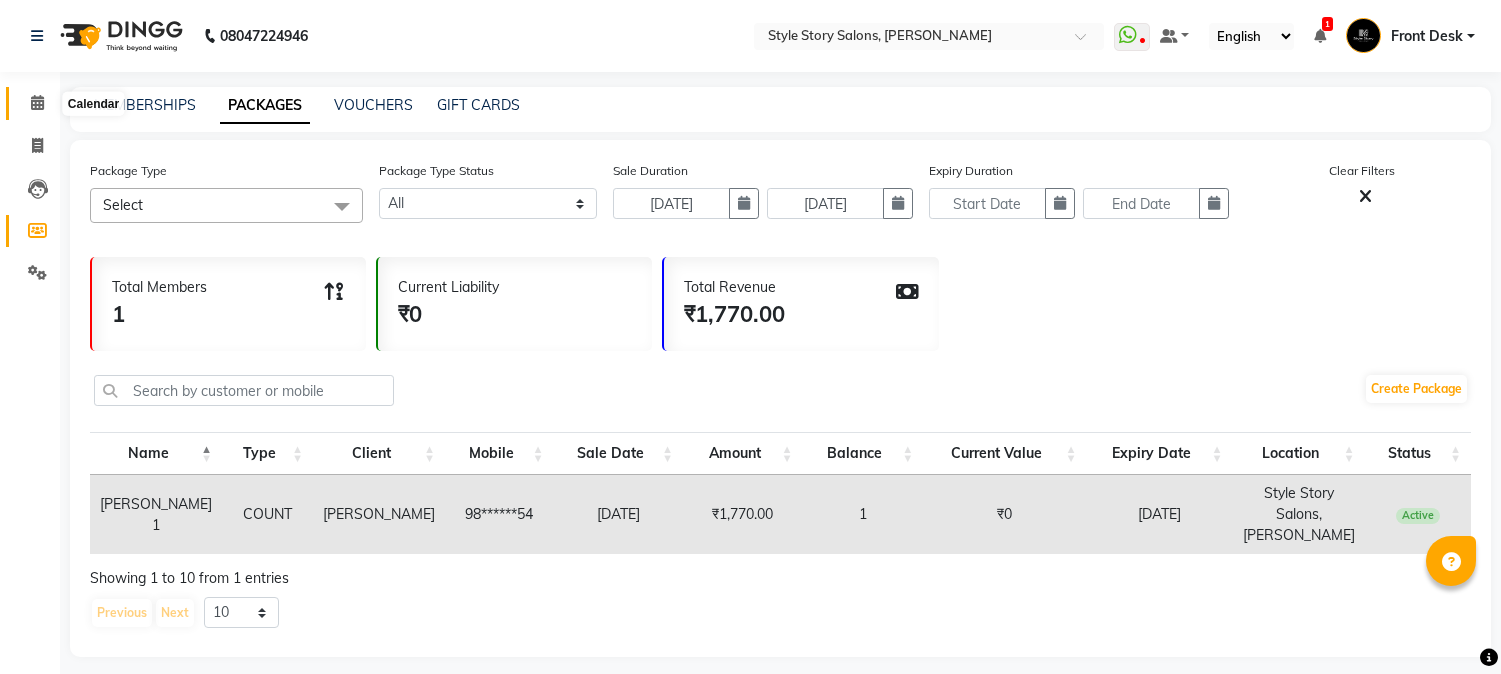scroll, scrollTop: 0, scrollLeft: 0, axis: both 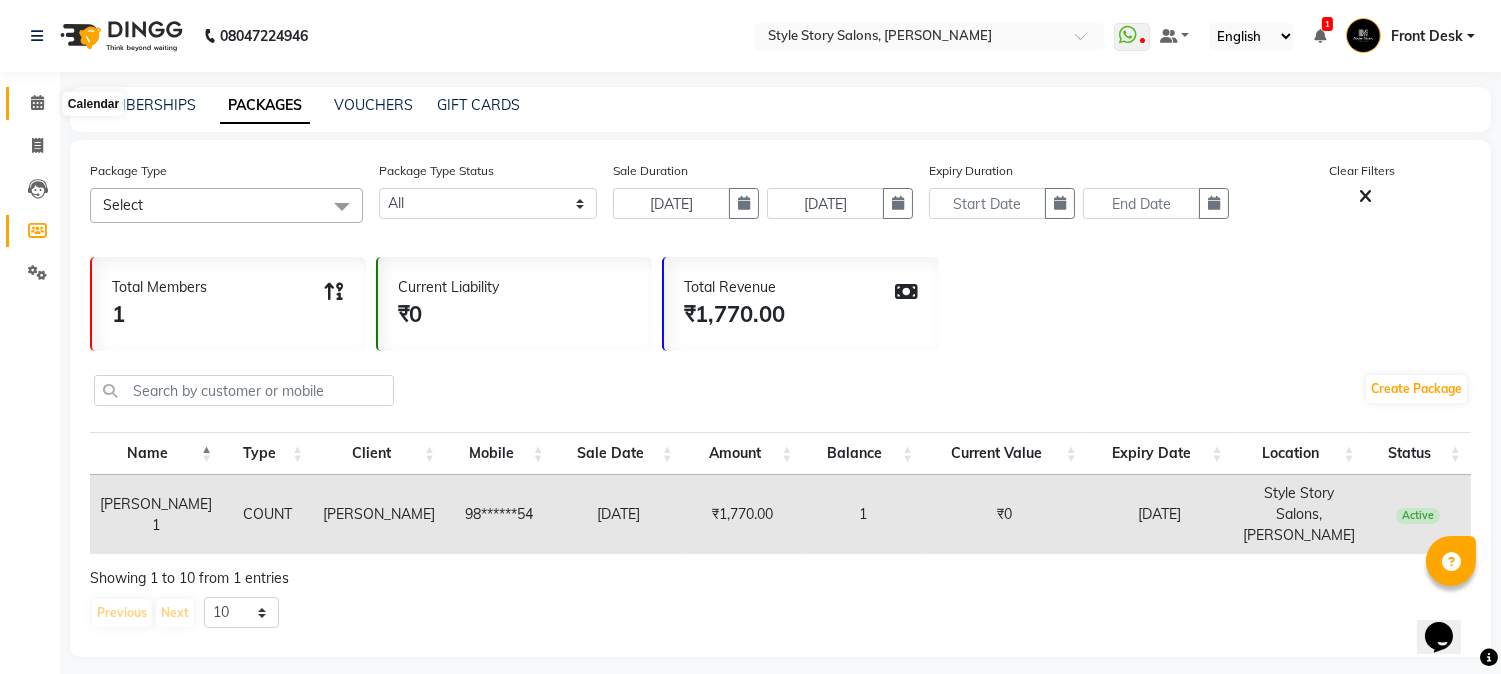 click 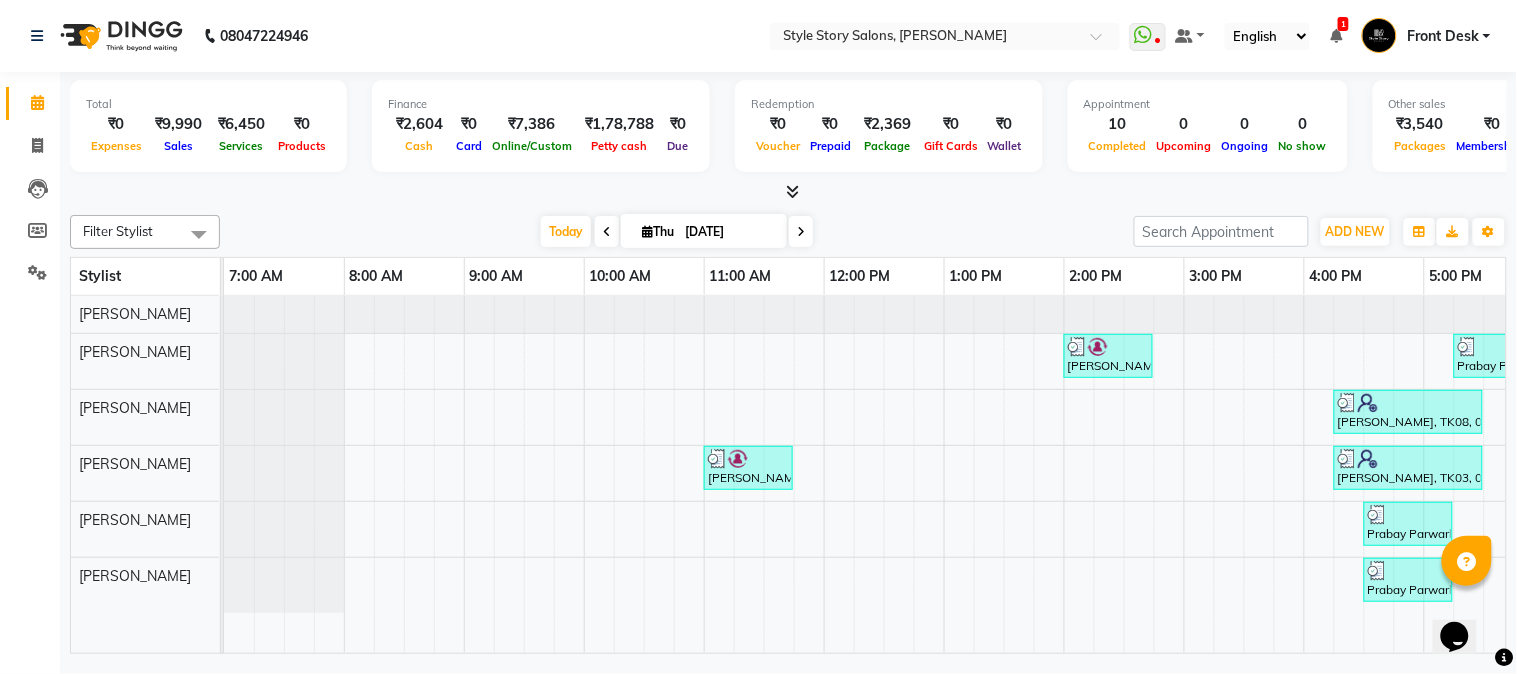 click on "08047224946 Select Location × Style Story Salons, Ram Nagar  WhatsApp Status  ✕ Status:  Disconnected Most Recent Message: [DATE]     06:49 PM Recent Service Activity: [DATE]     07:12 PM  08047224946 Whatsapp Settings Default Panel My Panel English ENGLISH Español العربية मराठी हिंदी ગુજરાતી தமிழ் 中文 1 Notifications nothing to show Front Desk Manage Profile Change Password Sign out  Version:3.15.4" 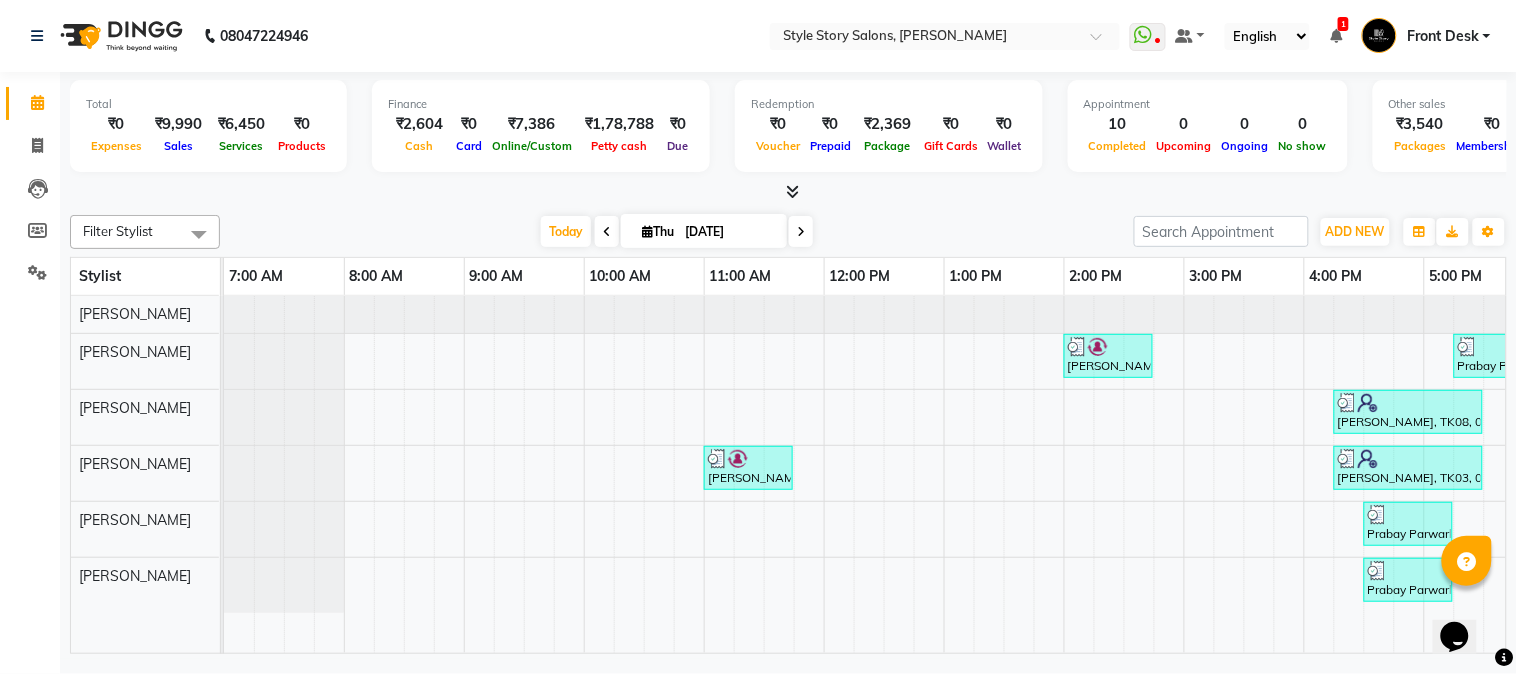 click on "08047224946 Select Location × Style Story Salons, Ram Nagar  WhatsApp Status  ✕ Status:  Disconnected Most Recent Message: [DATE]     06:49 PM Recent Service Activity: [DATE]     07:12 PM  08047224946 Whatsapp Settings Default Panel My Panel English ENGLISH Español العربية मराठी हिंदी ગુજરાતી தமிழ் 中文 1 Notifications nothing to show Front Desk Manage Profile Change Password Sign out  Version:3.15.4" 